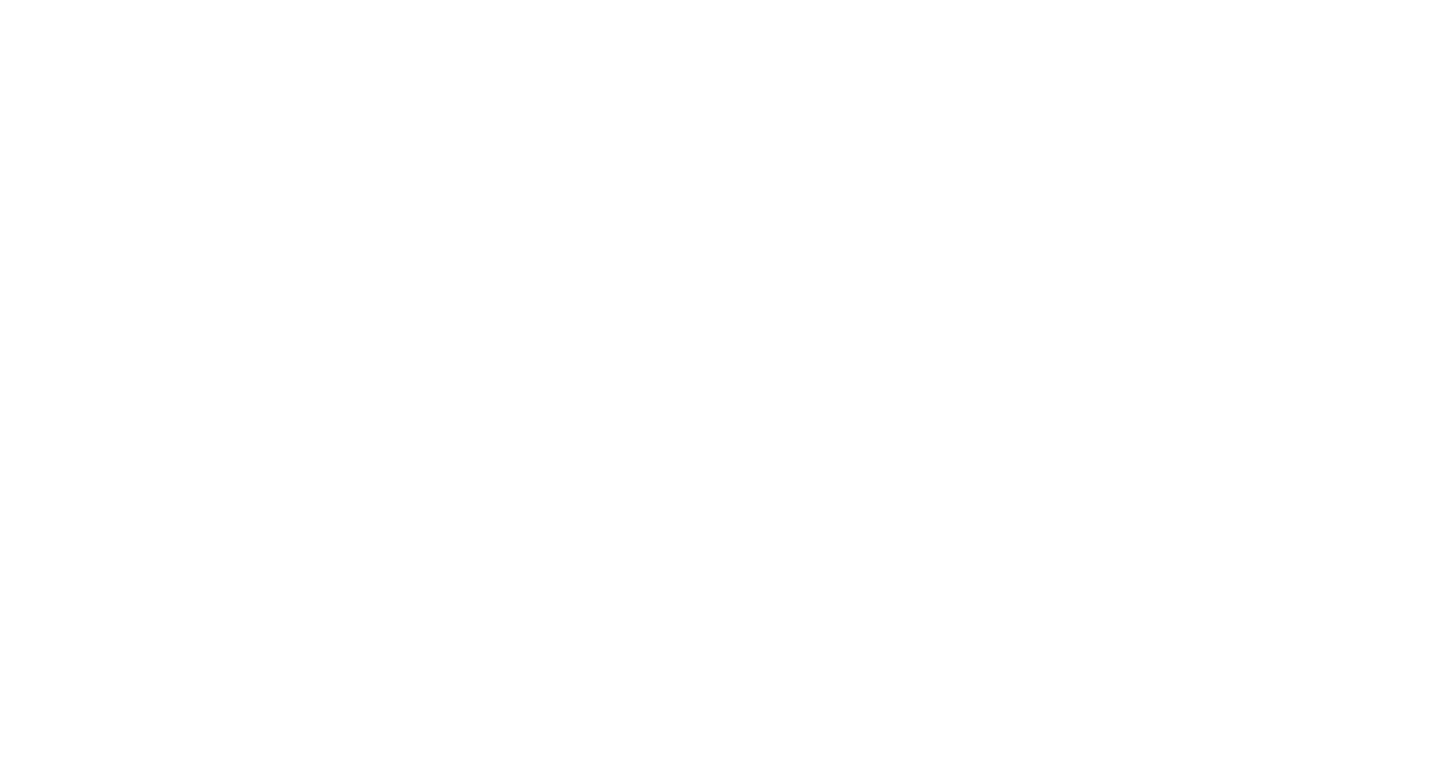 scroll, scrollTop: 0, scrollLeft: 0, axis: both 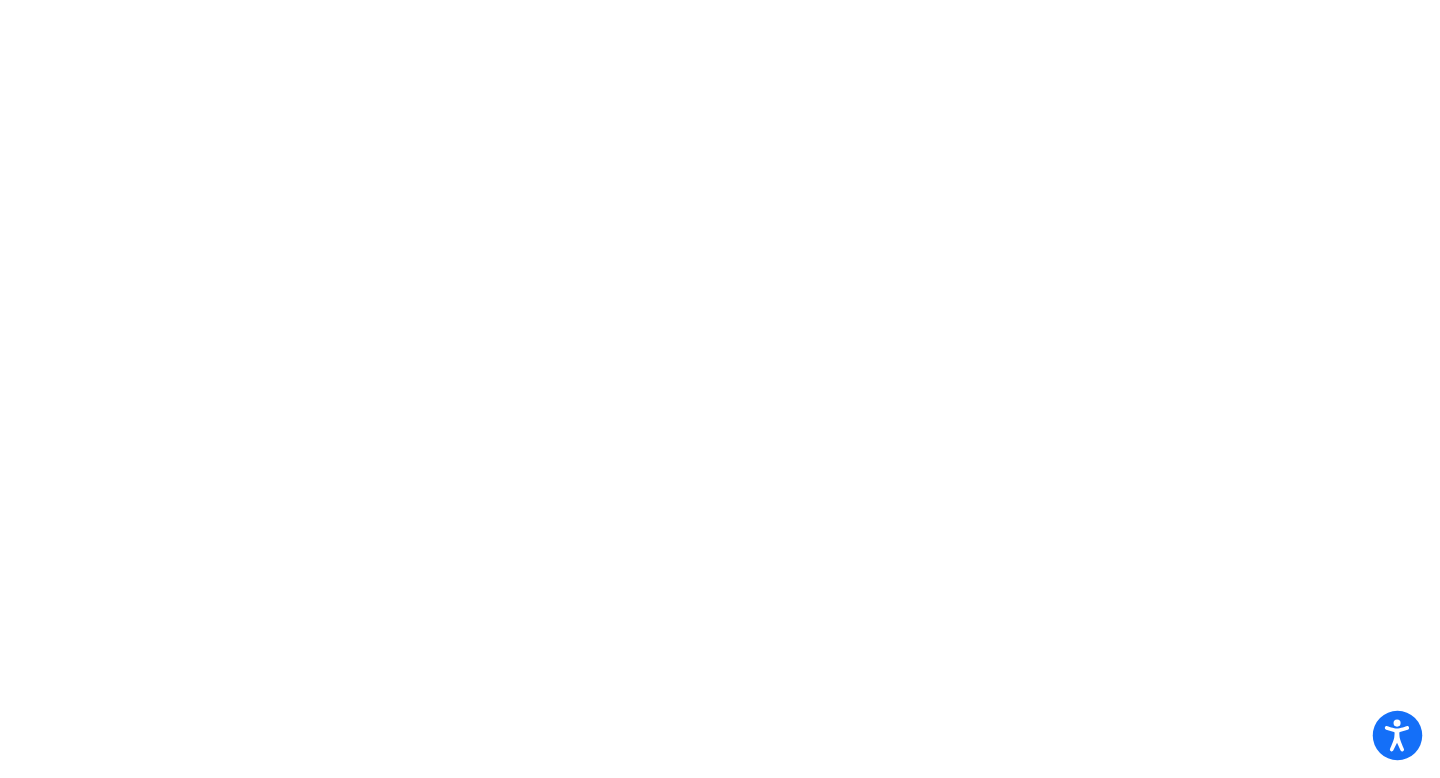 click 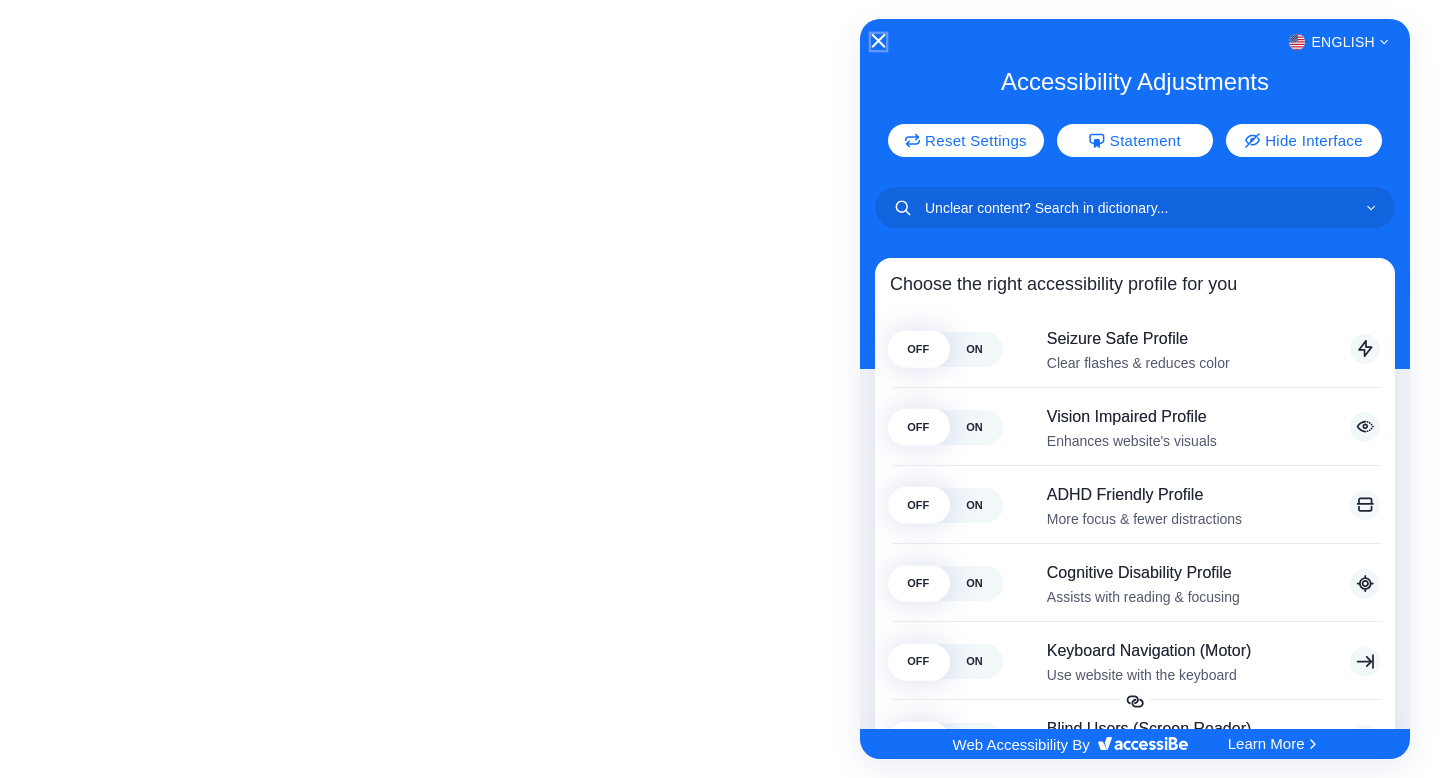 click 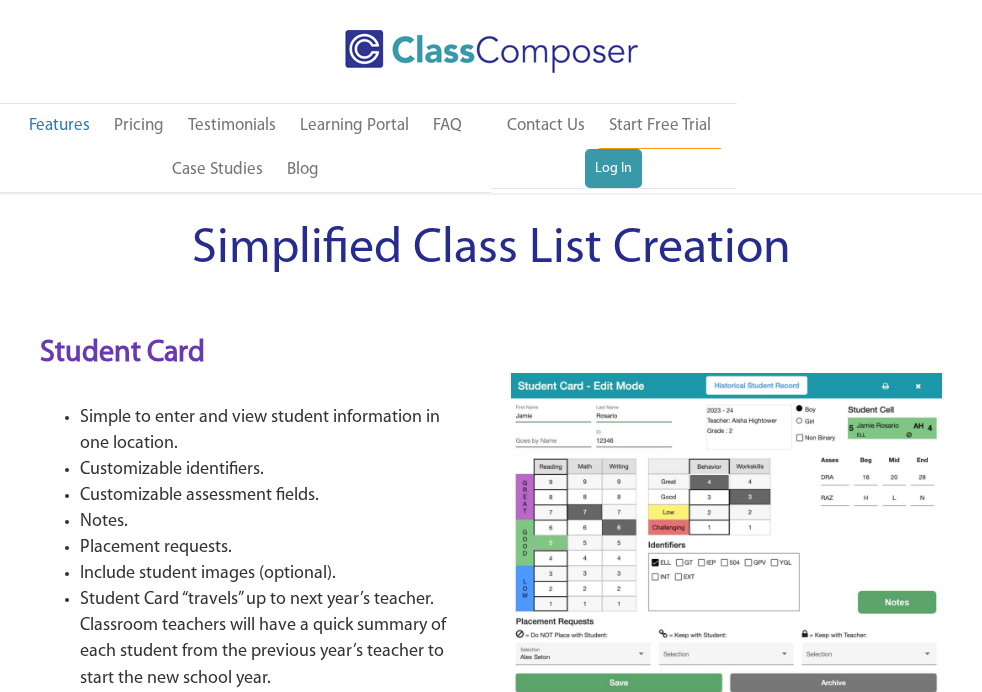 scroll, scrollTop: 0, scrollLeft: 0, axis: both 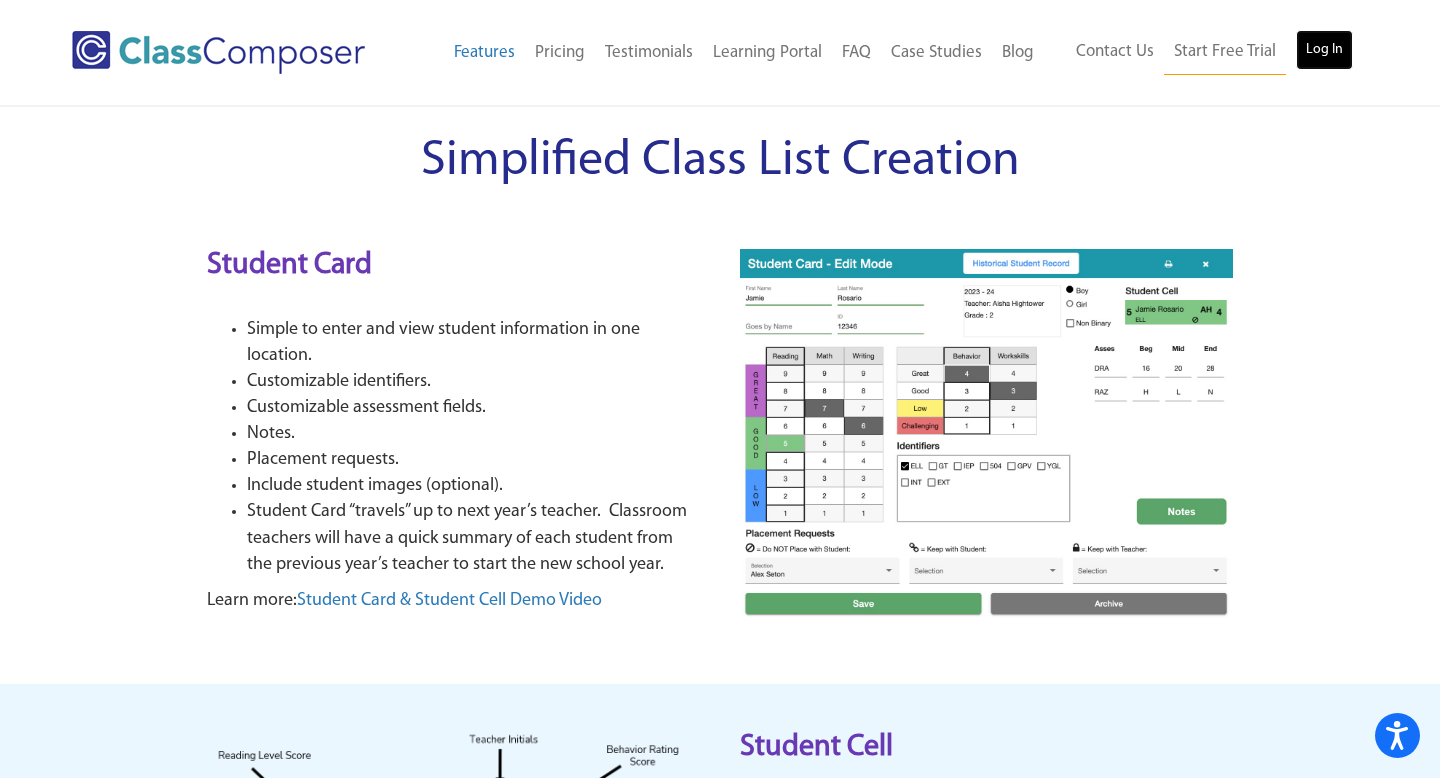 click on "Log In" at bounding box center (1324, 50) 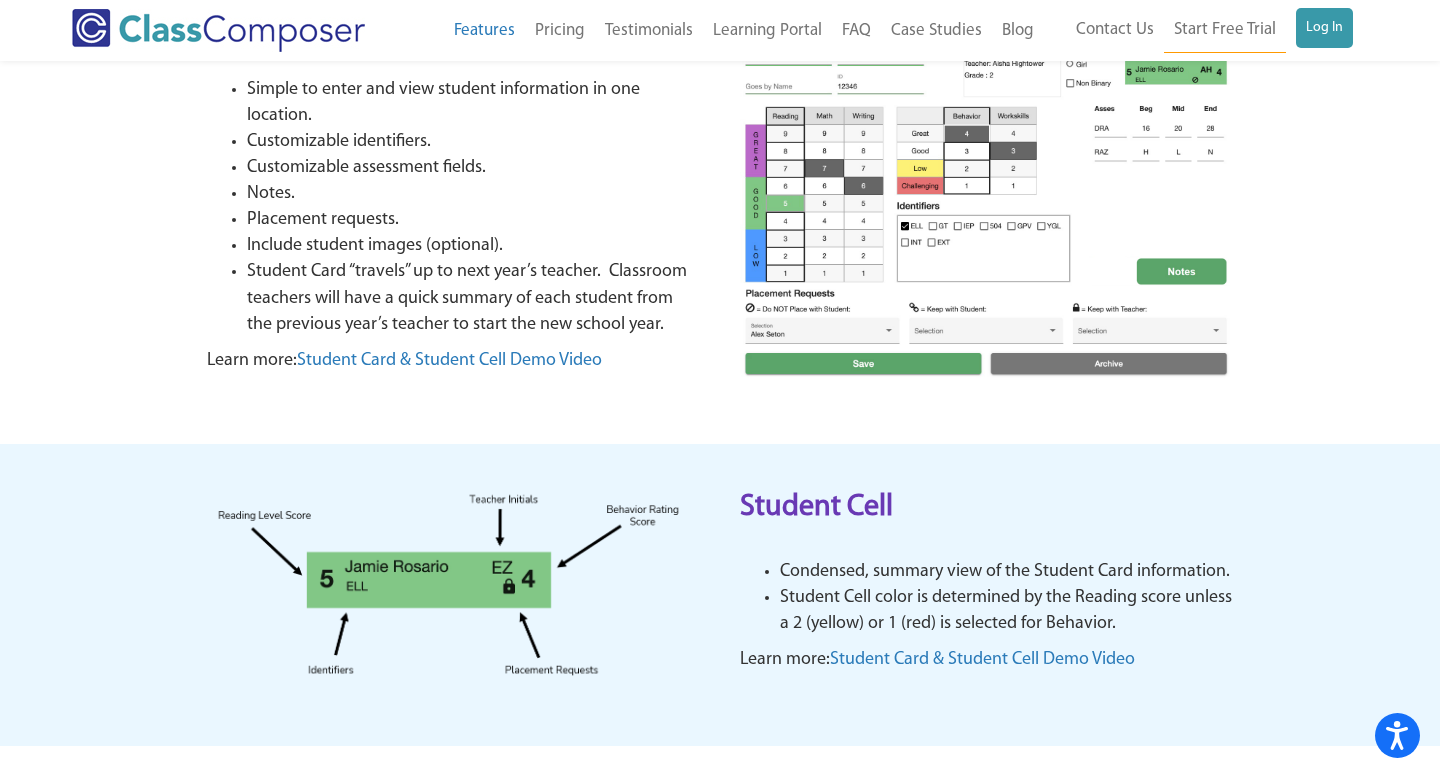 scroll, scrollTop: 0, scrollLeft: 0, axis: both 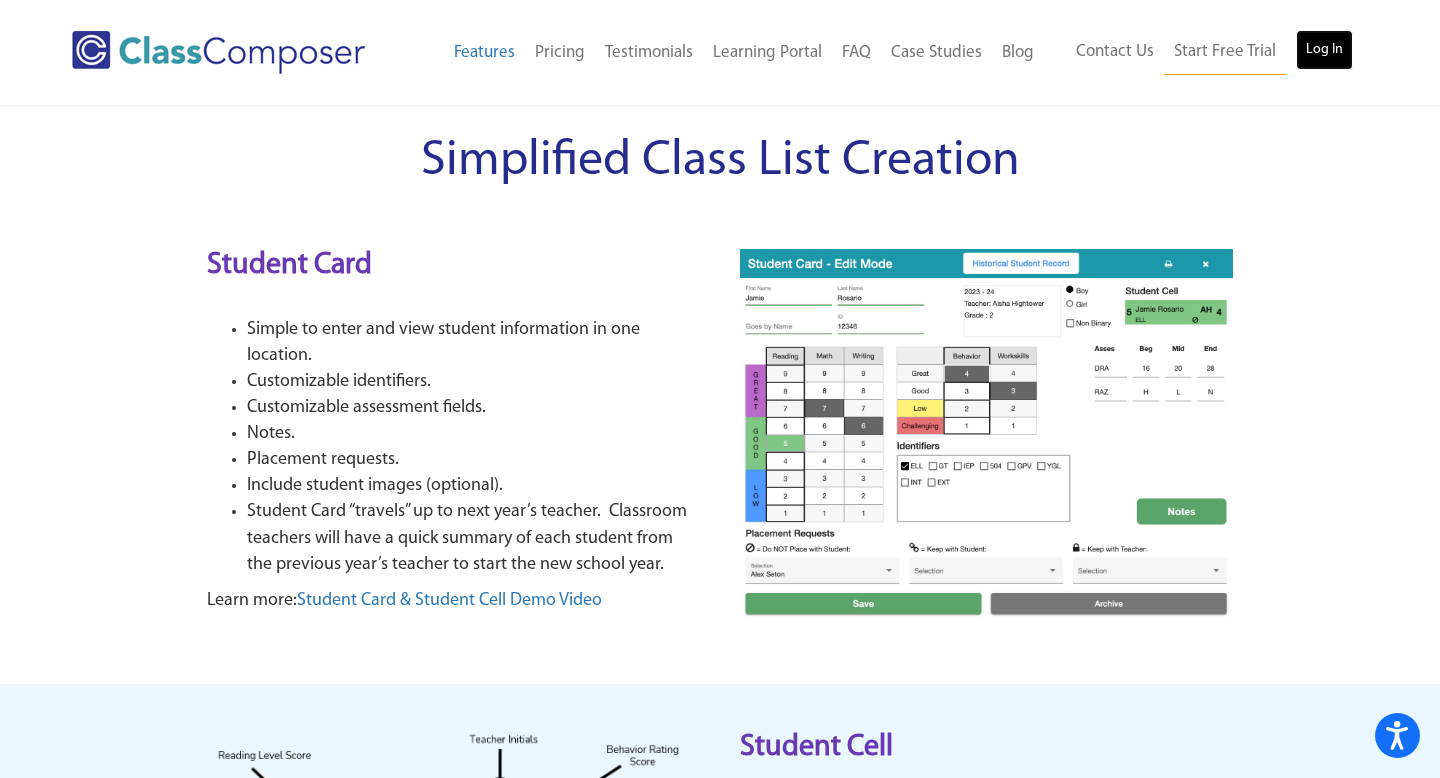 click on "Log In" at bounding box center (1324, 50) 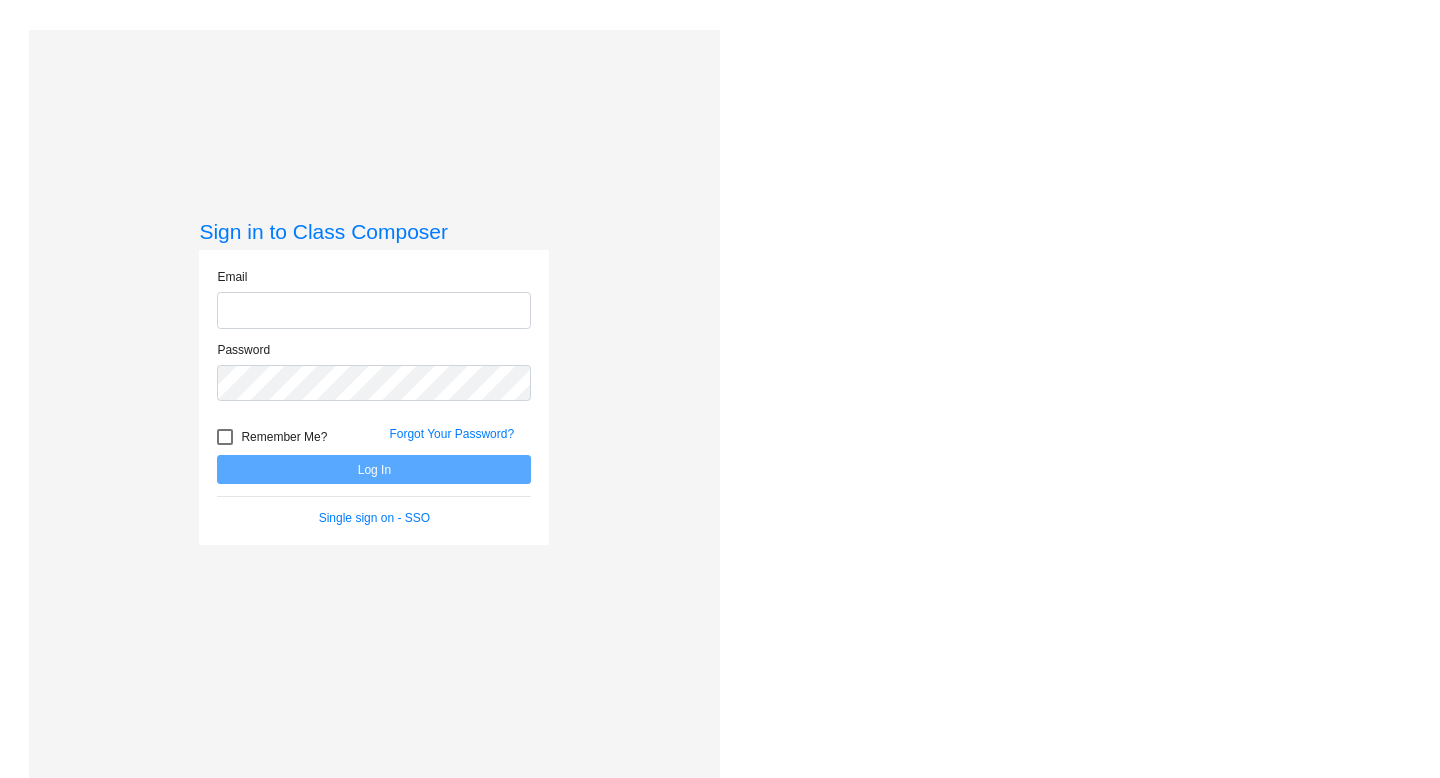 scroll, scrollTop: 0, scrollLeft: 0, axis: both 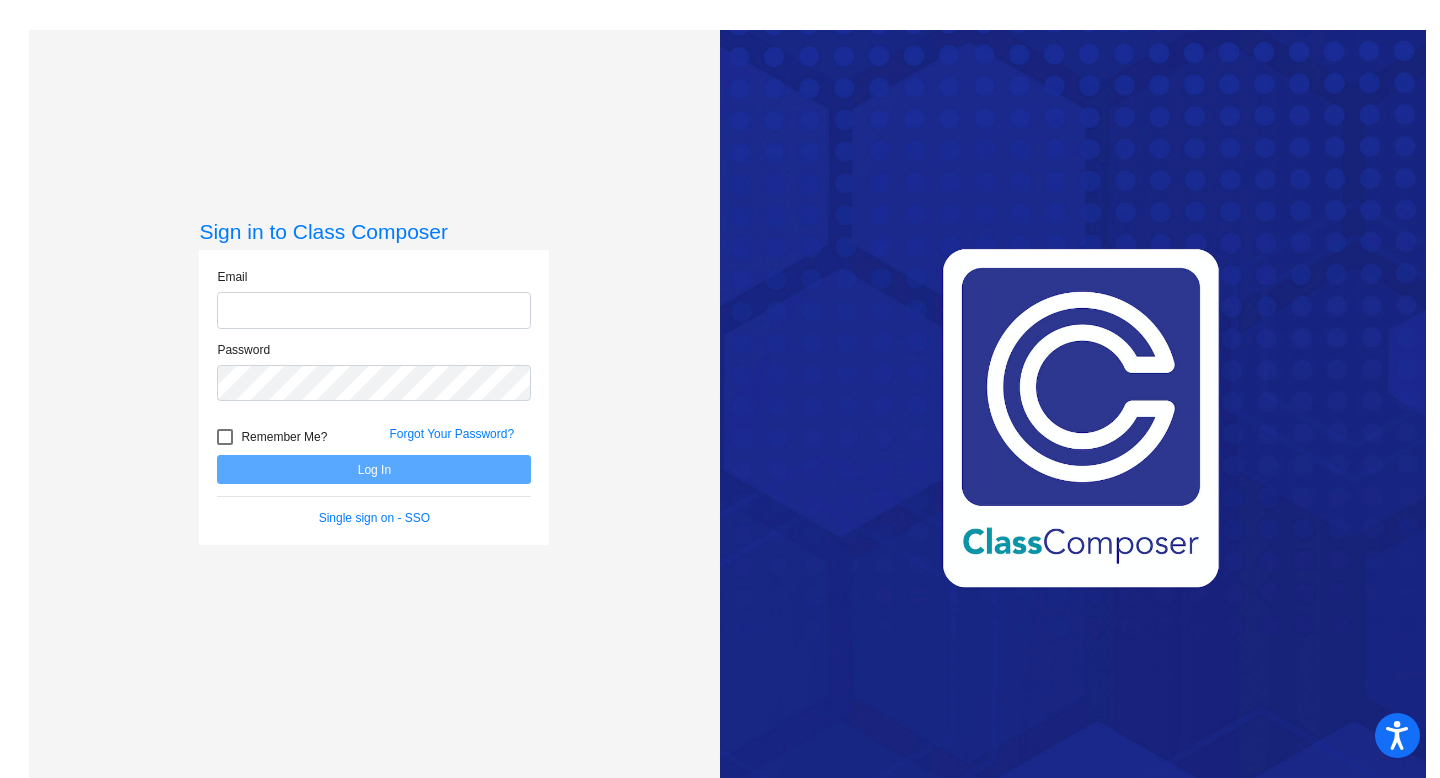 type on "[EMAIL]" 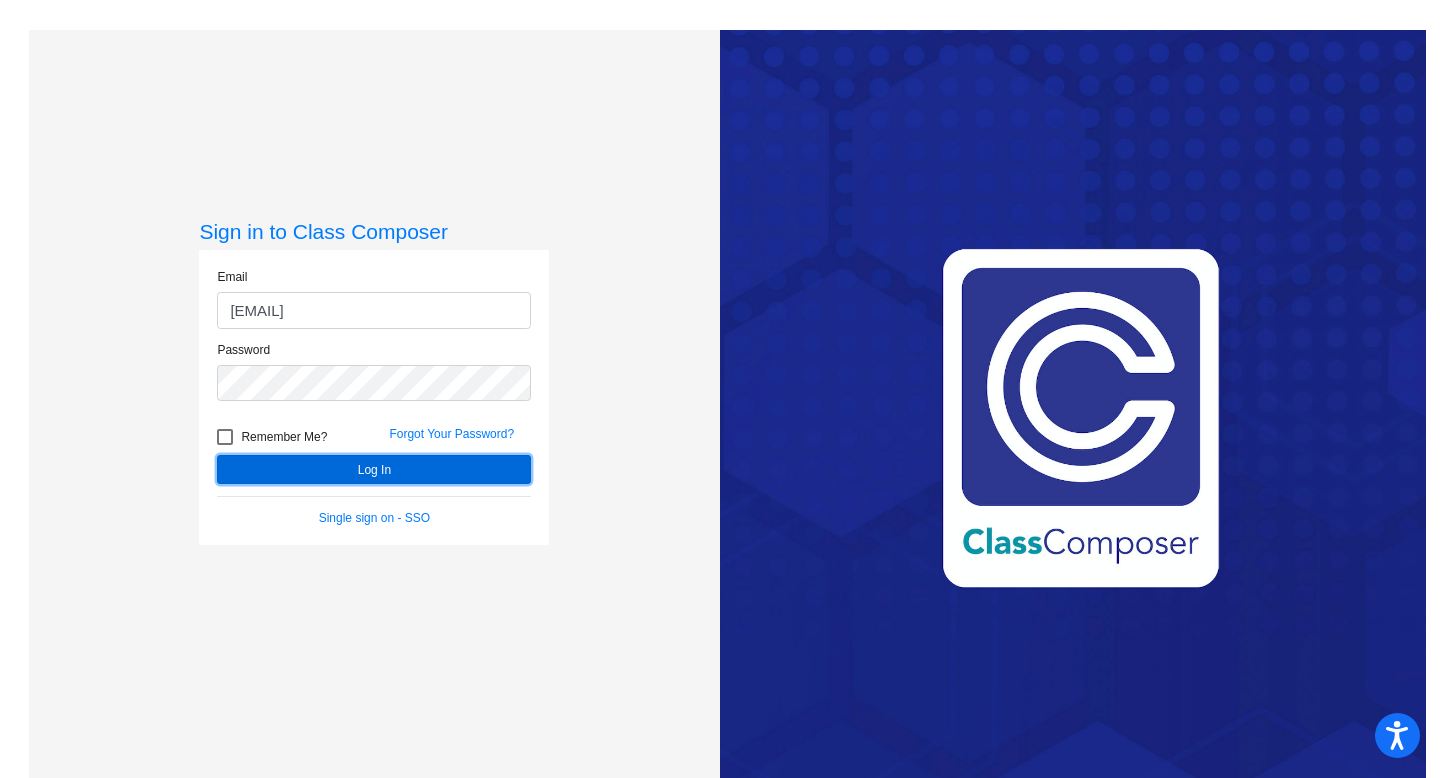 click on "Log In" 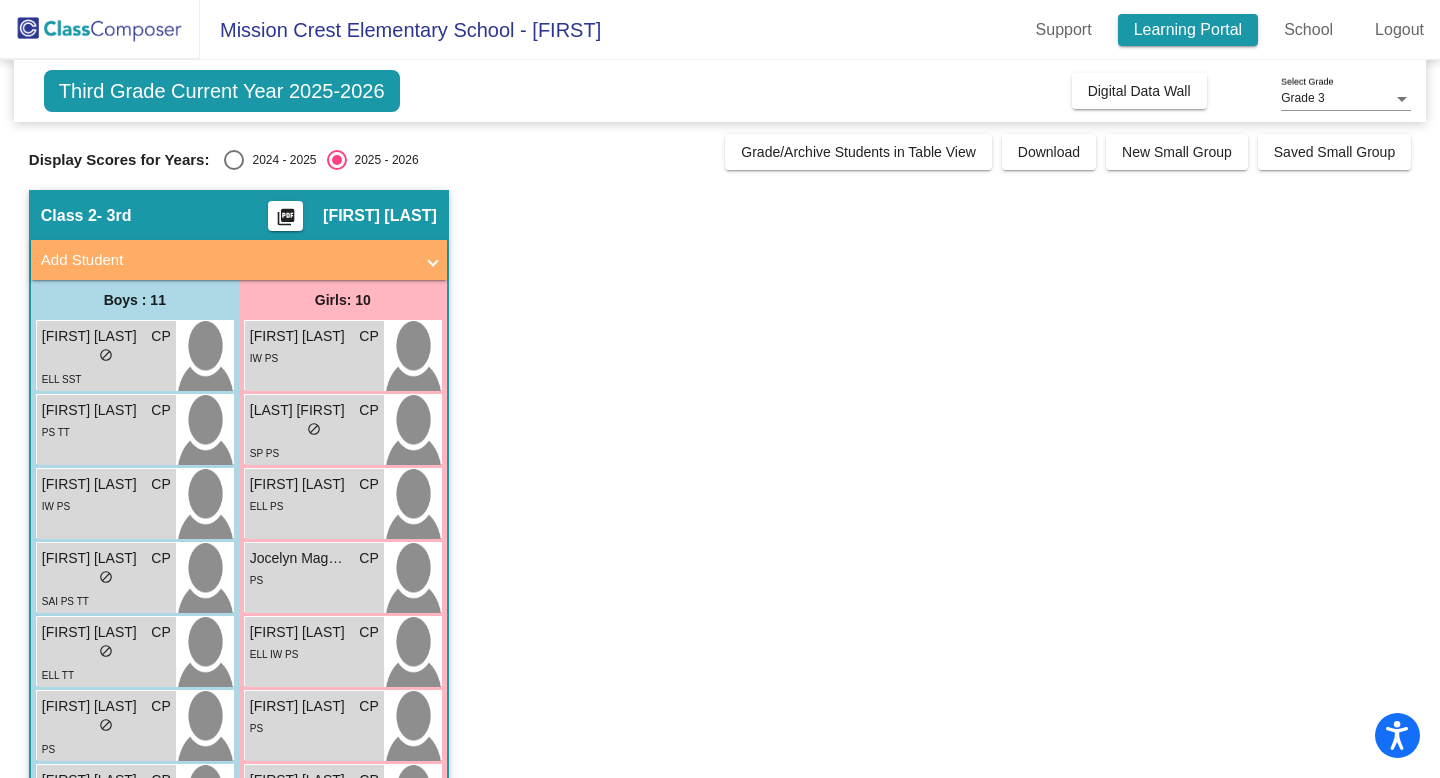 click on "Learning Portal" 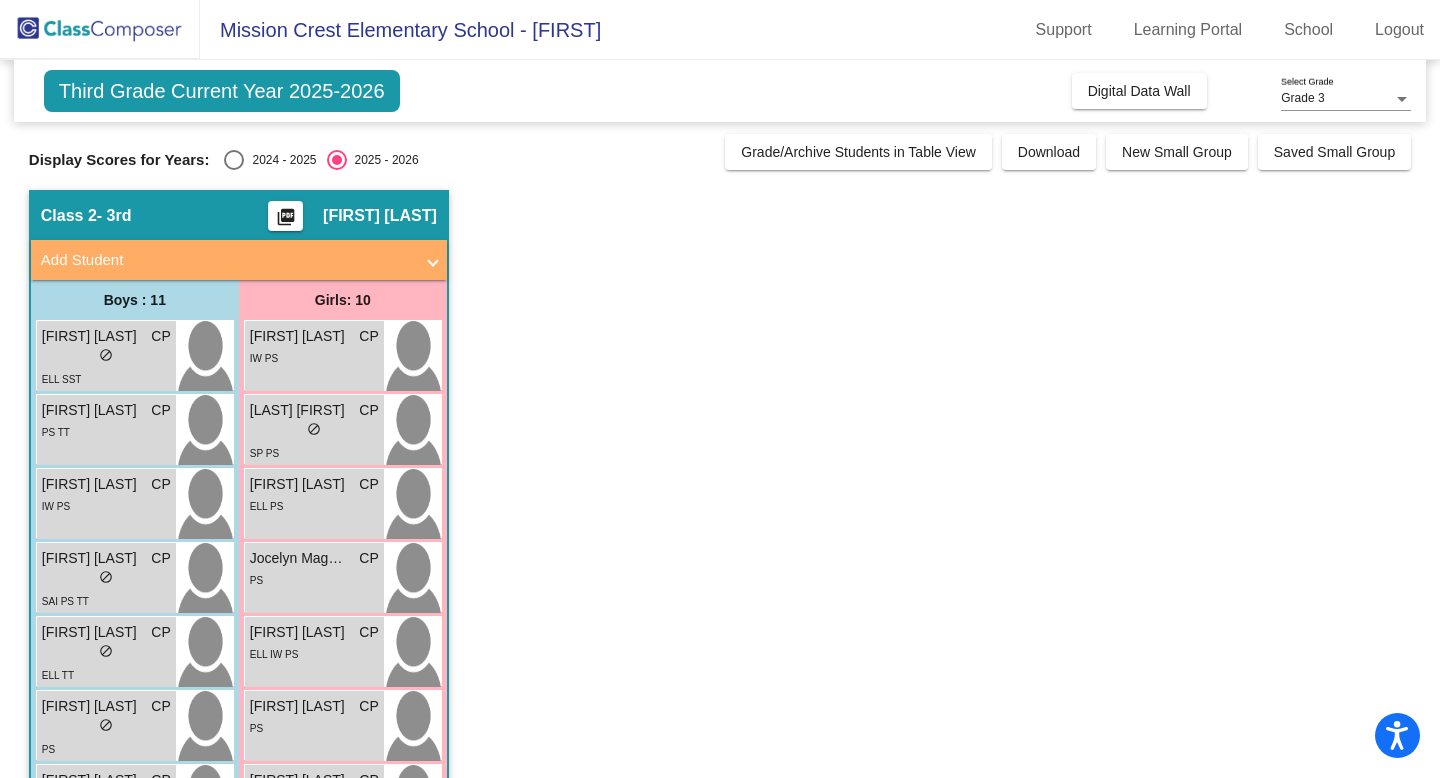 click at bounding box center (234, 160) 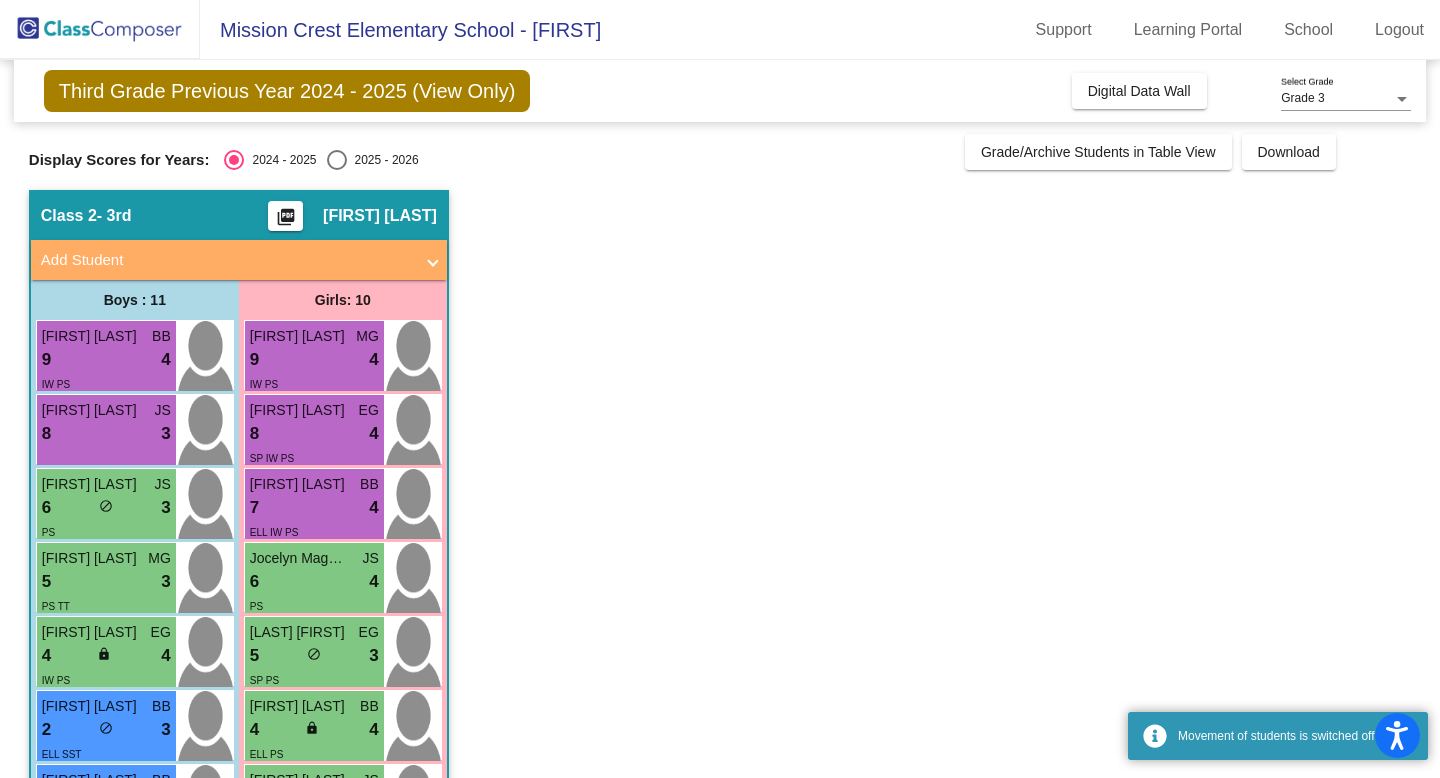 click at bounding box center (337, 160) 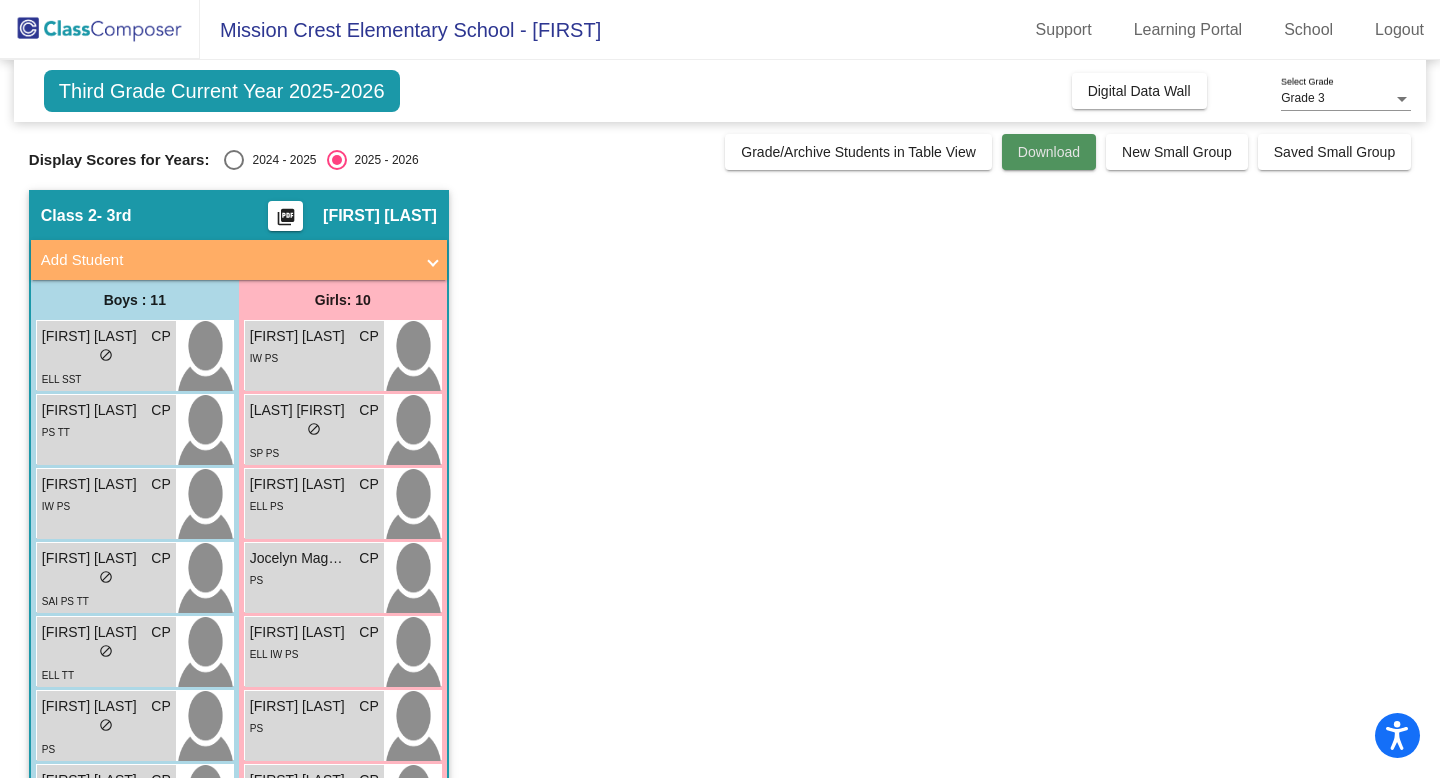 click on "Download" 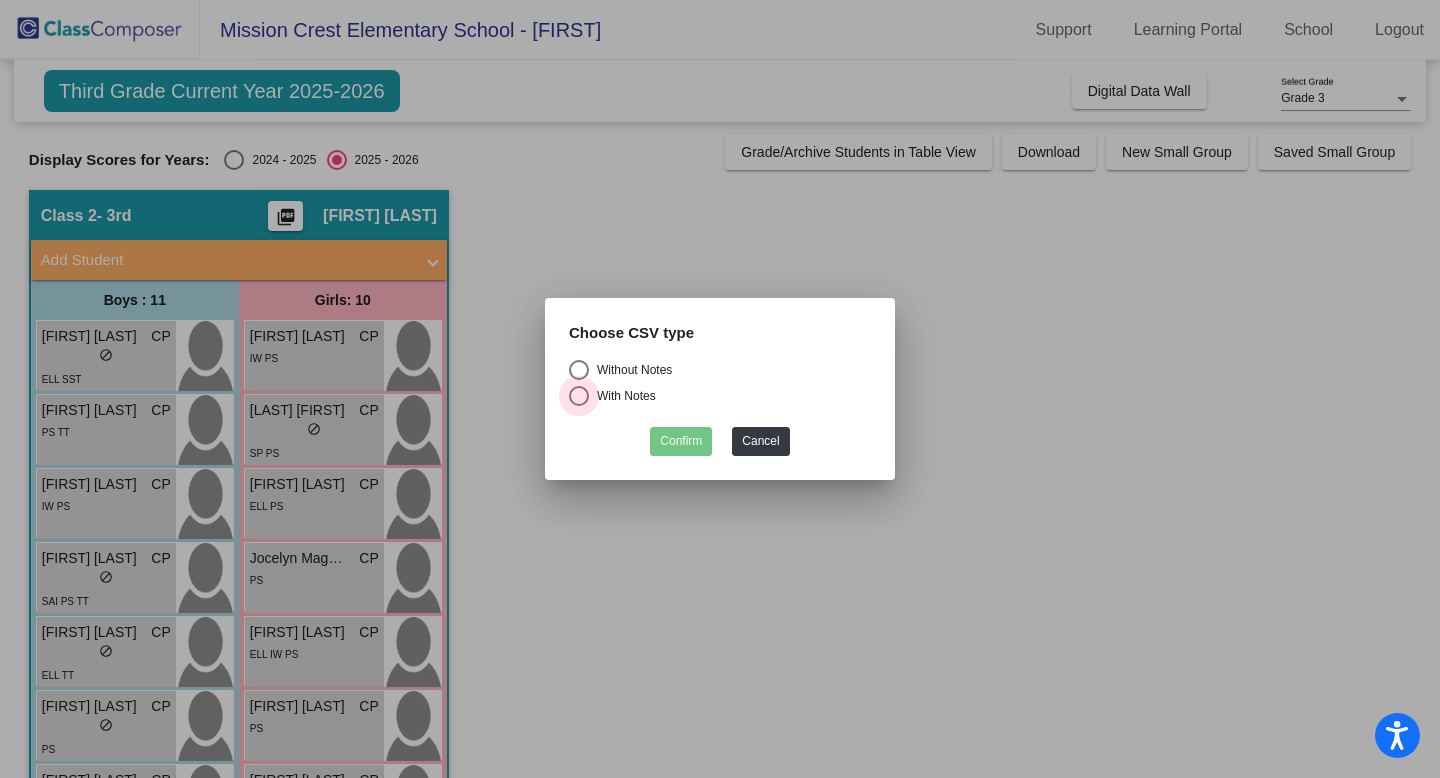 click at bounding box center (579, 396) 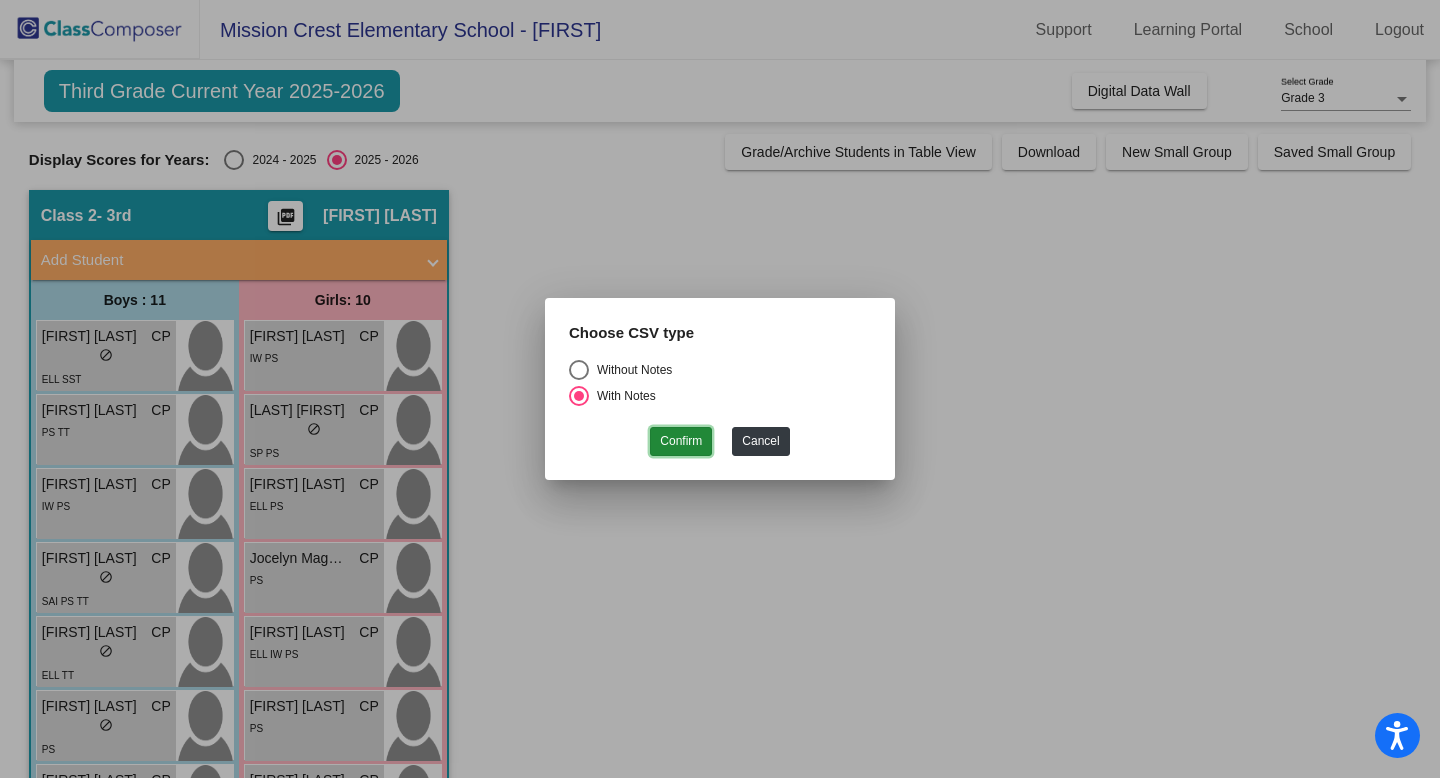 click on "Confirm" at bounding box center [681, 441] 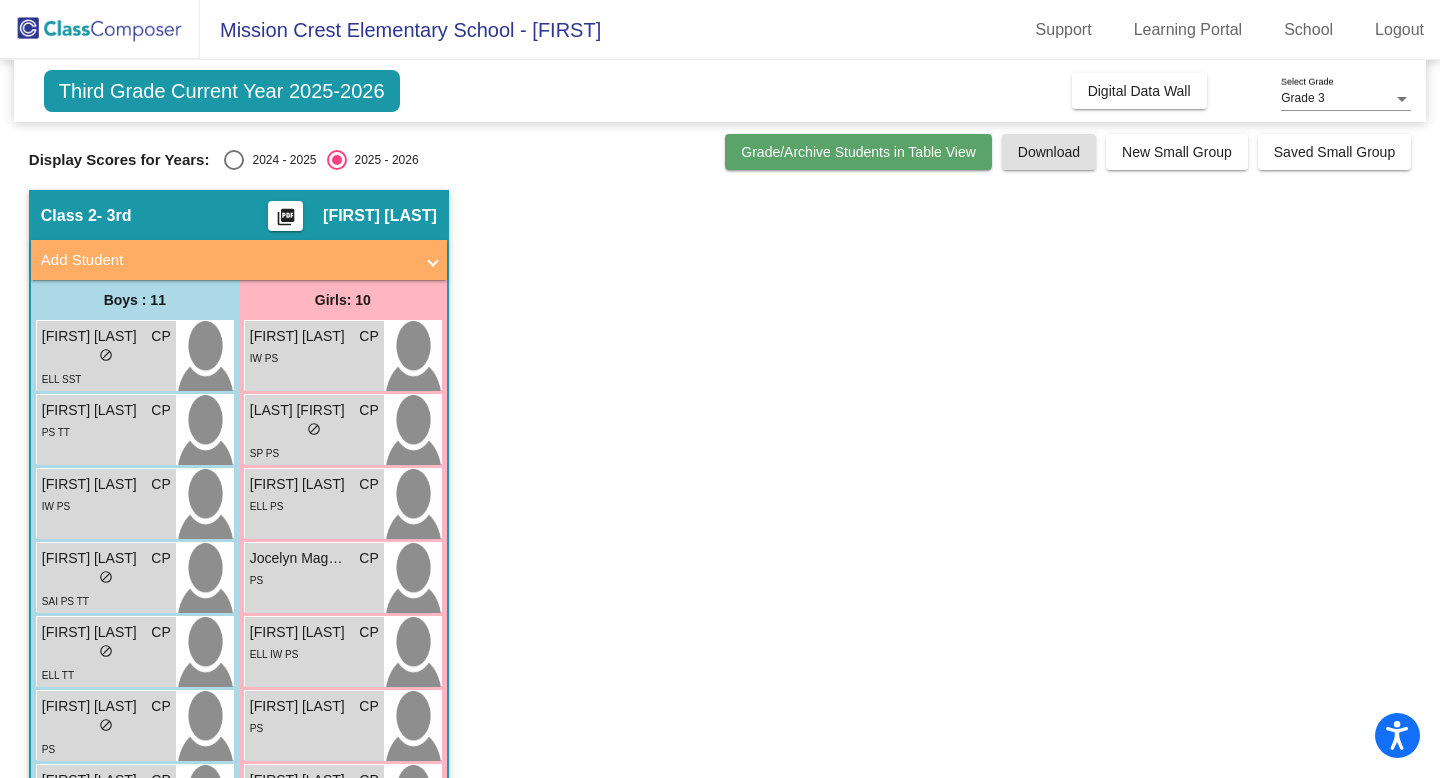 click on "Grade/Archive Students in Table View" 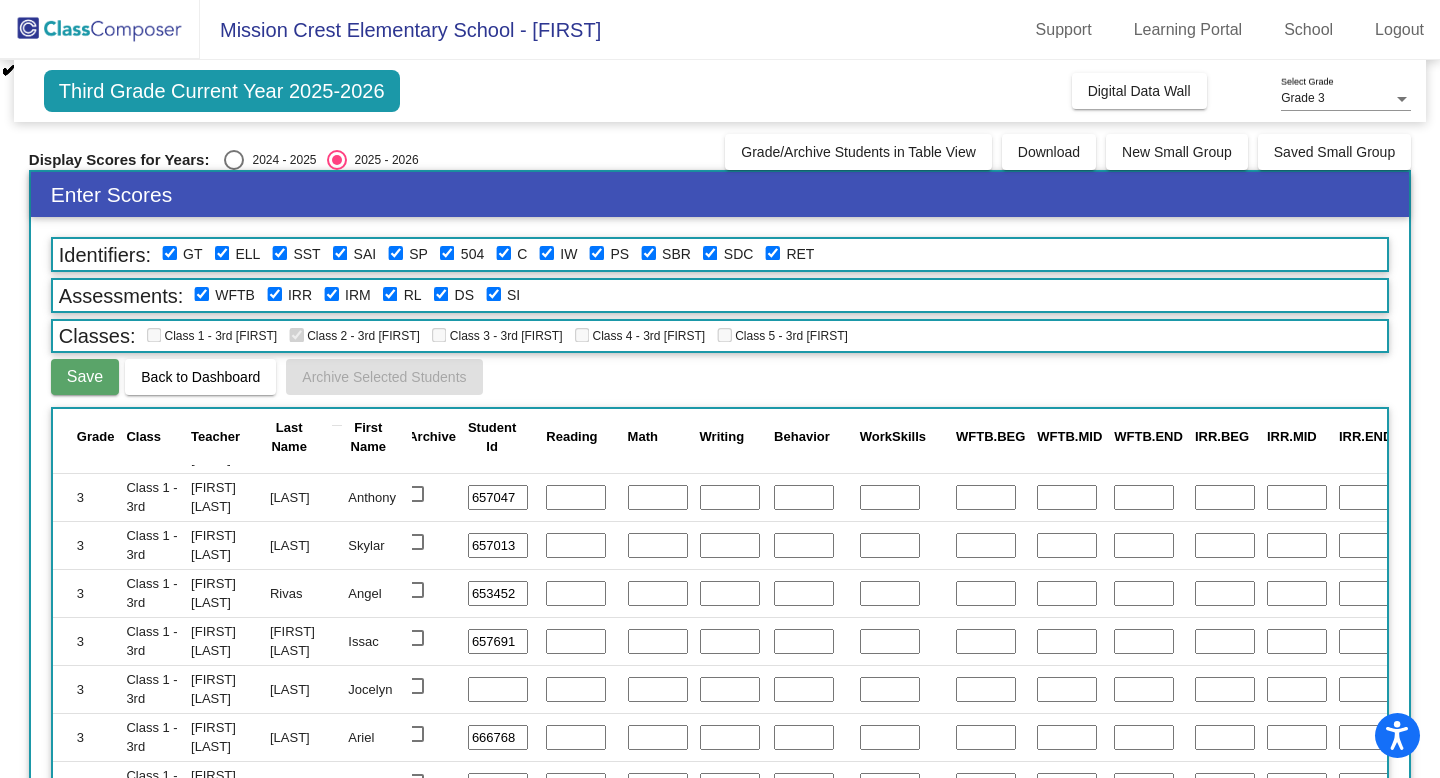 scroll, scrollTop: 0, scrollLeft: 0, axis: both 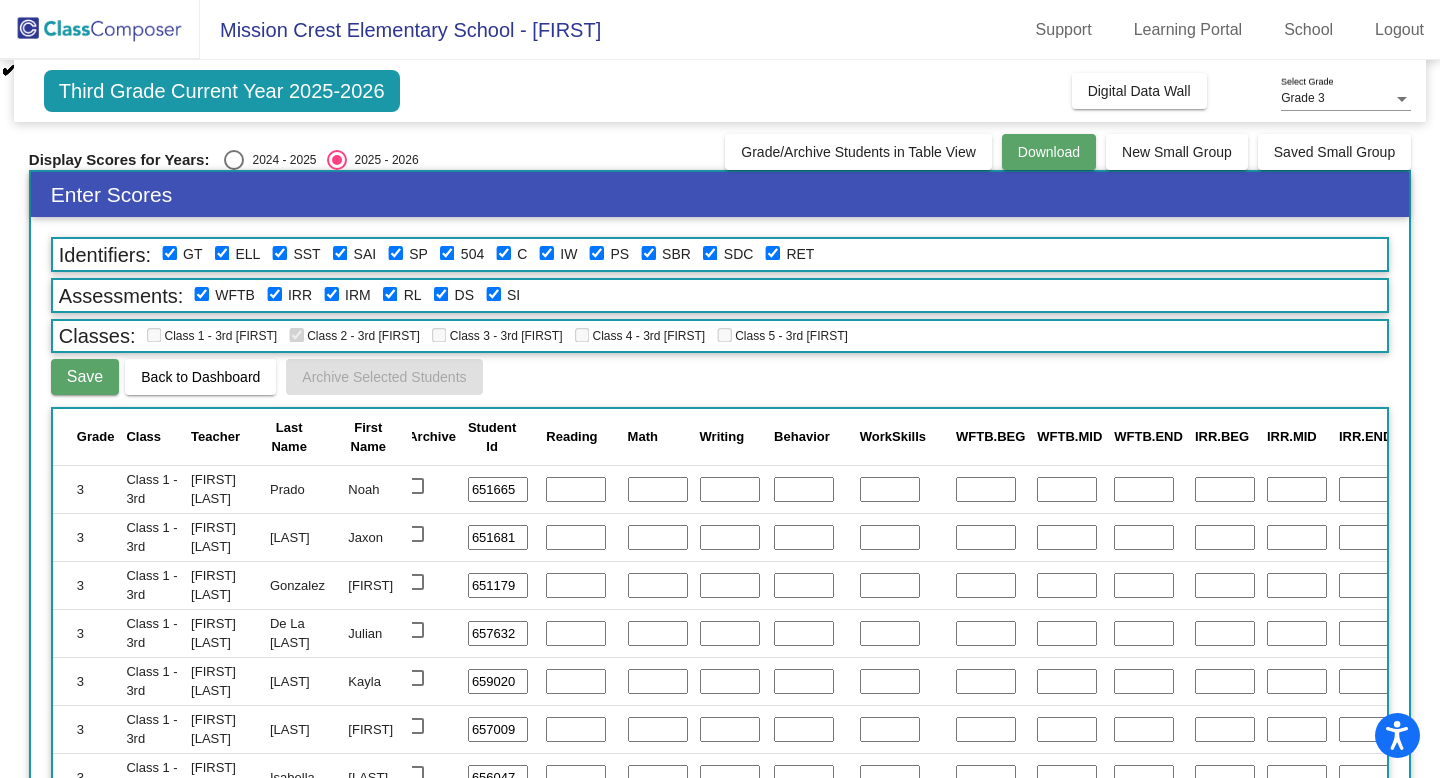 click on "Download" 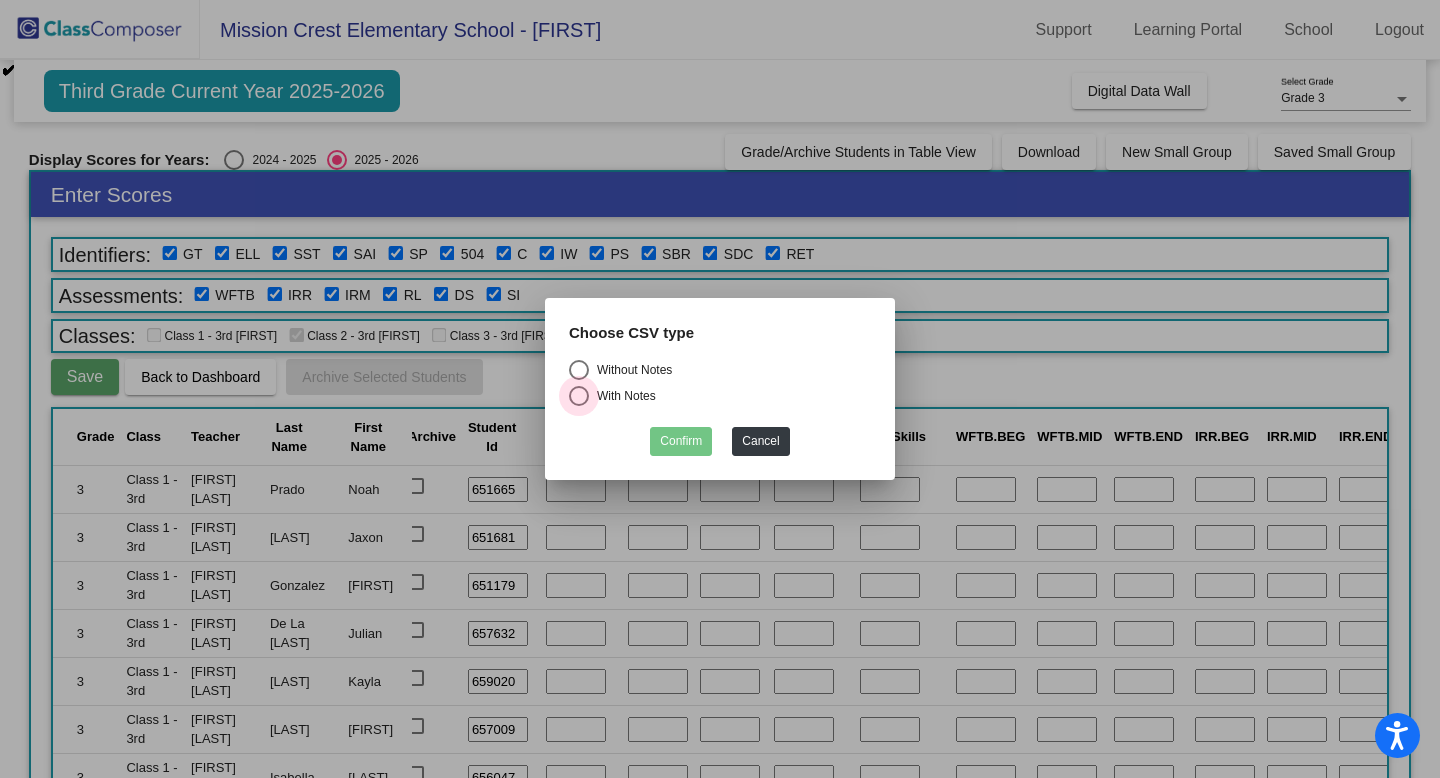 click at bounding box center [579, 396] 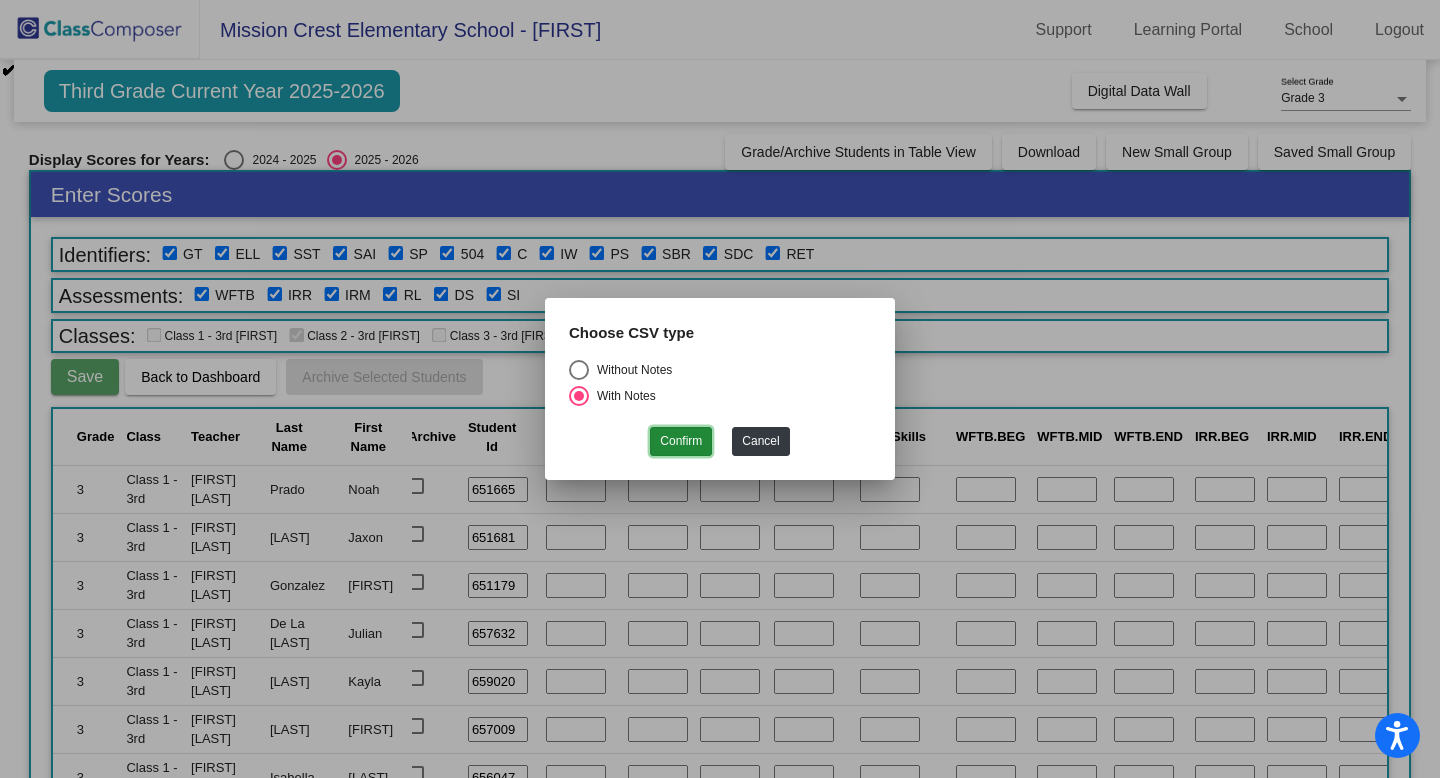 click on "Confirm" at bounding box center (681, 441) 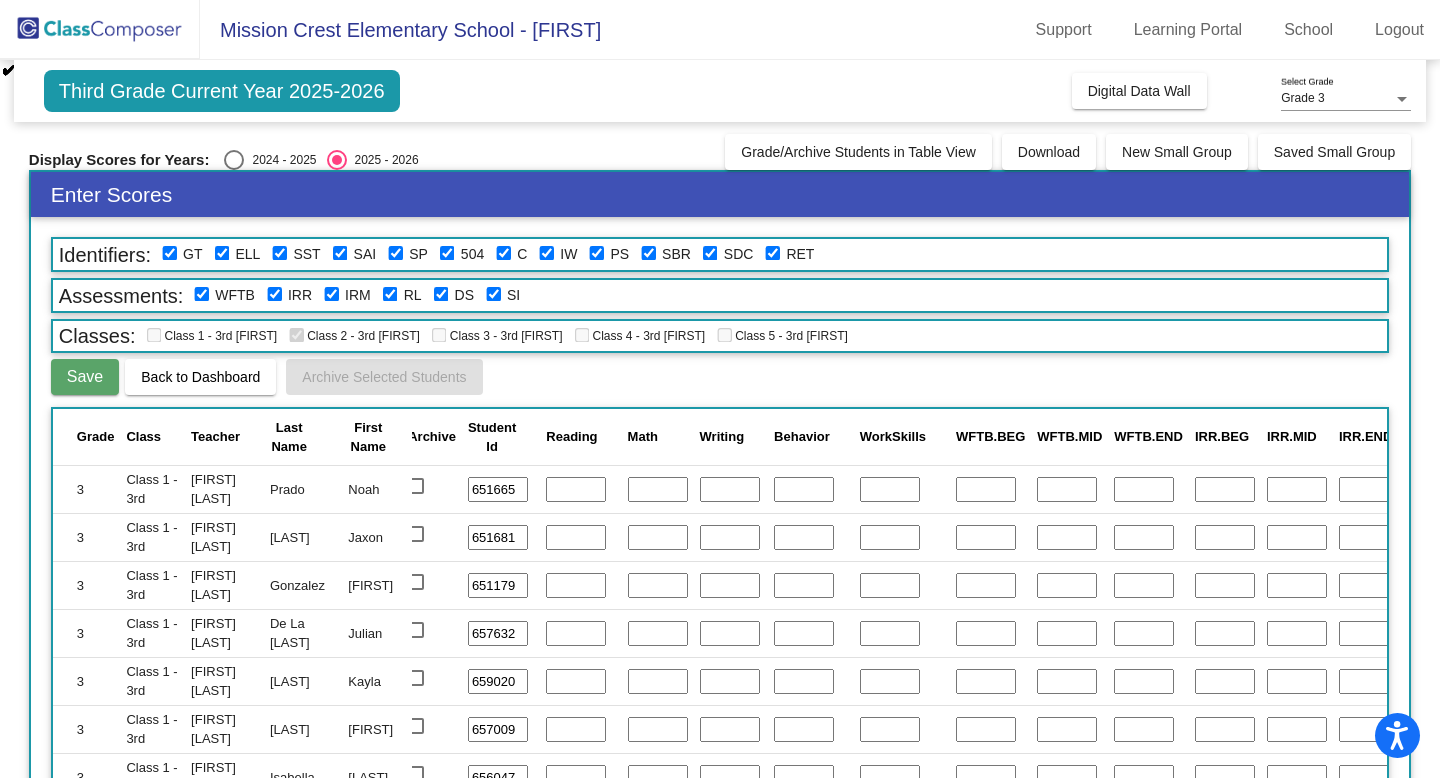 click on "Third Grade Current Year 2025-2026" 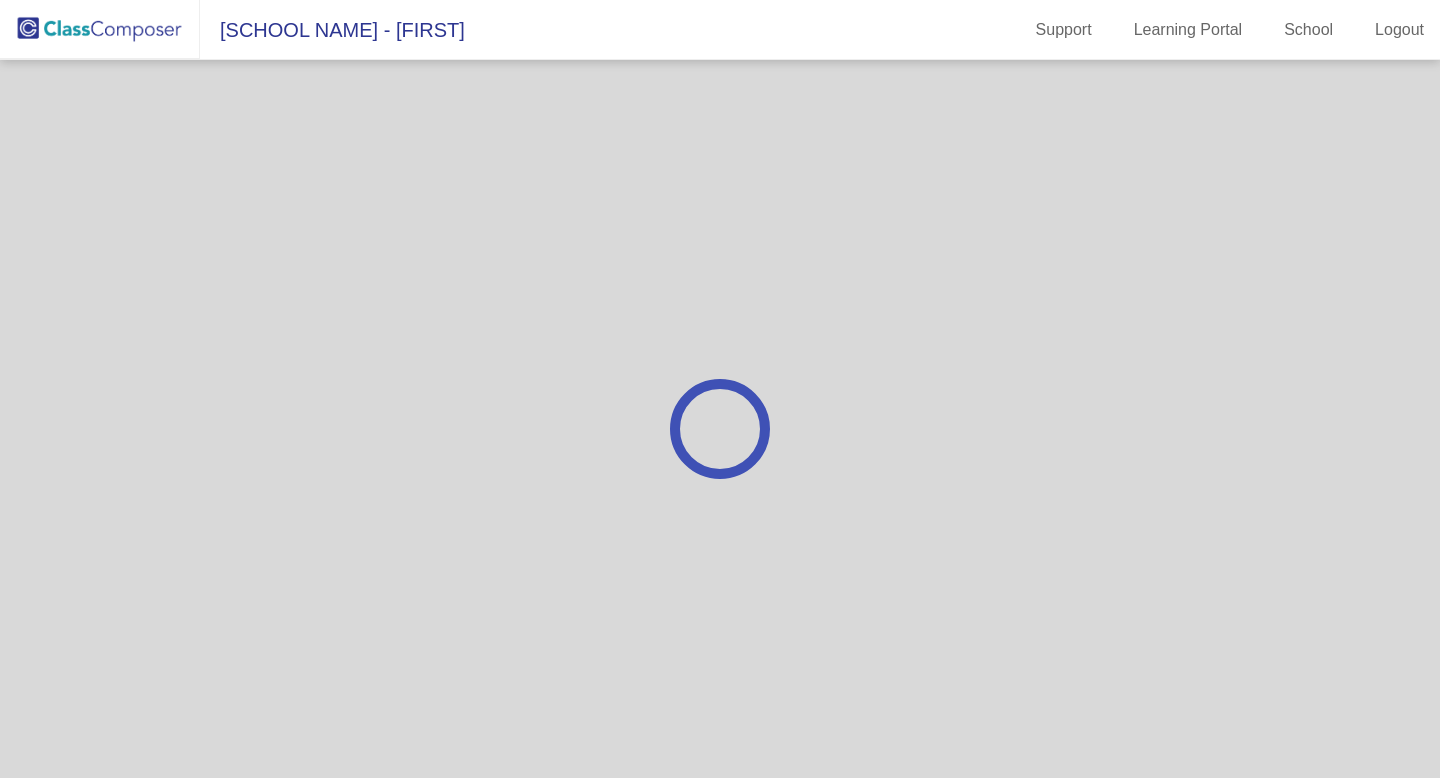 scroll, scrollTop: 0, scrollLeft: 0, axis: both 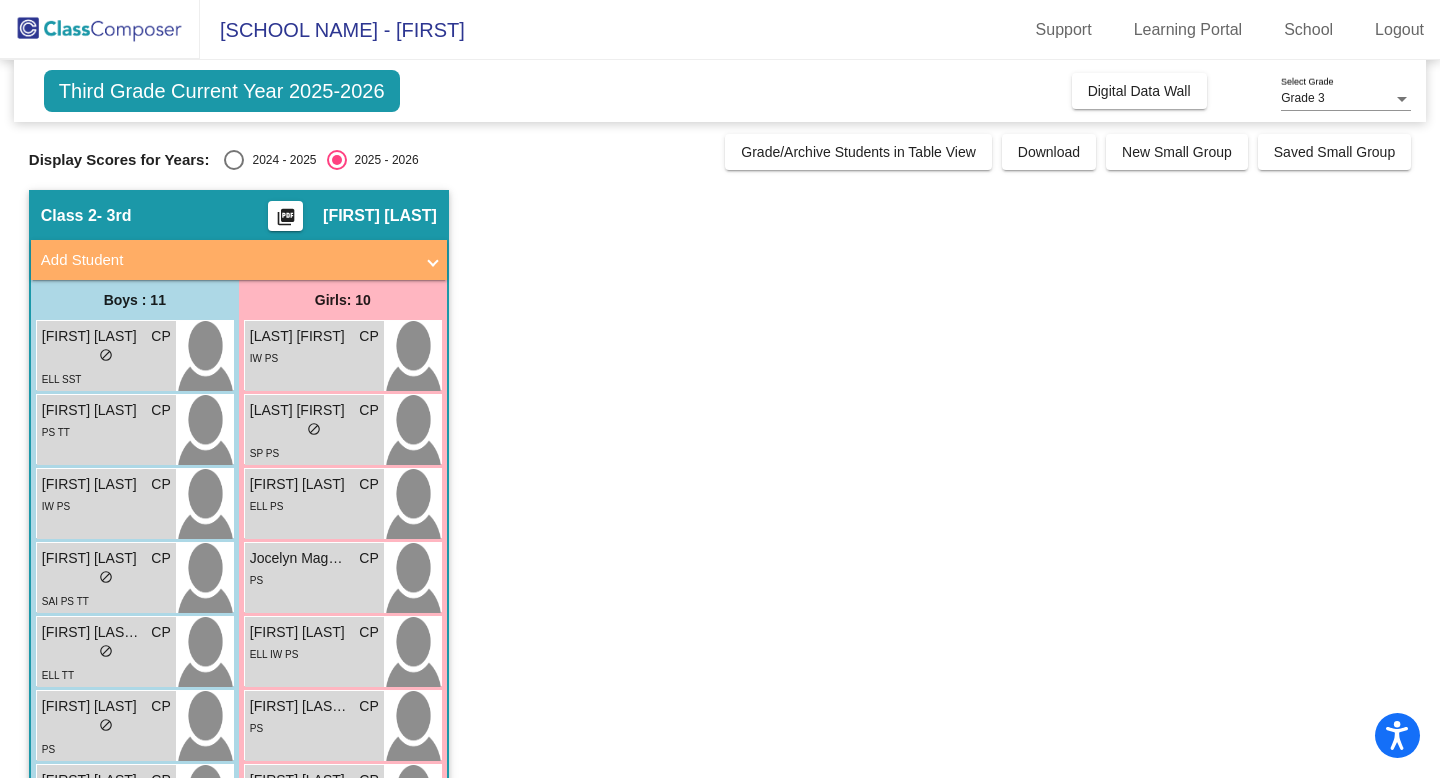 click at bounding box center [234, 160] 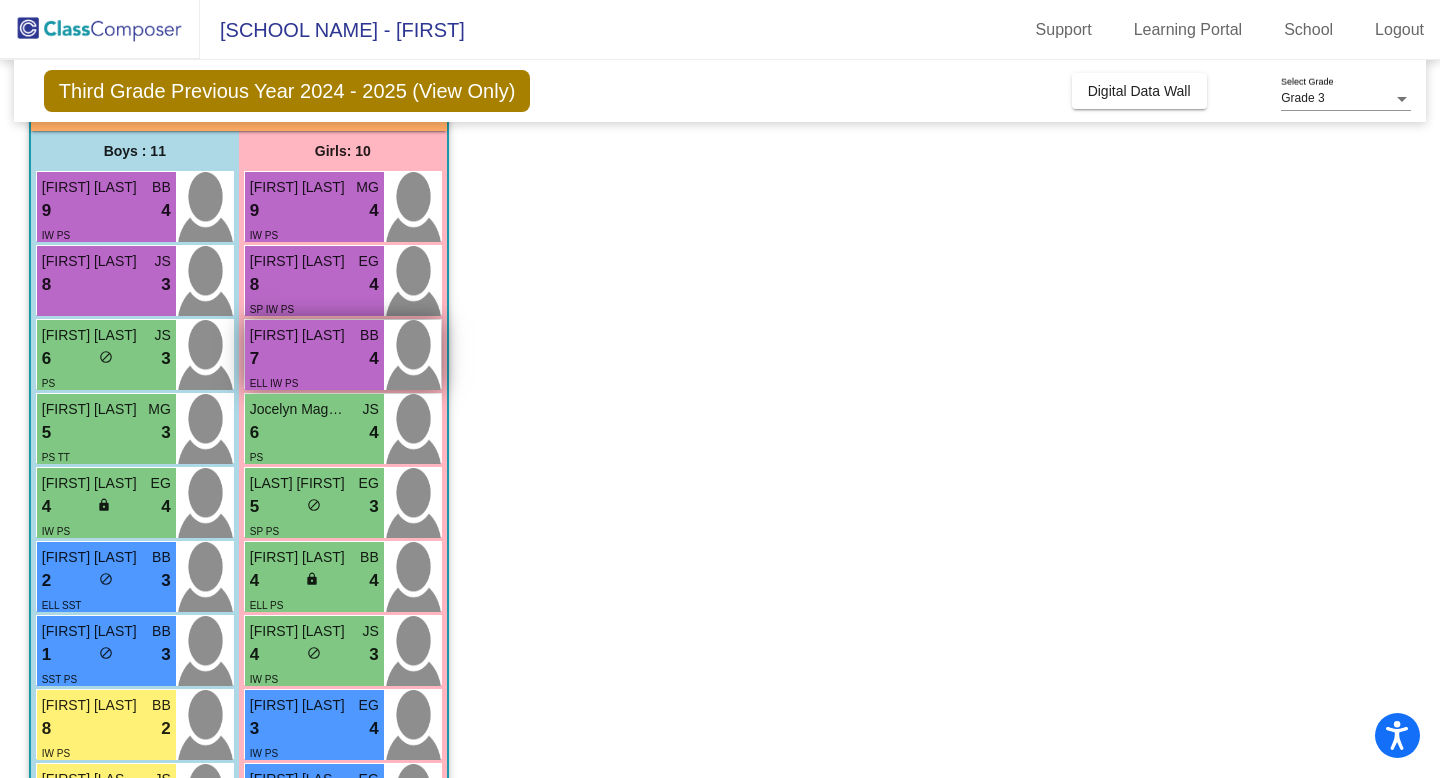 scroll, scrollTop: 152, scrollLeft: 0, axis: vertical 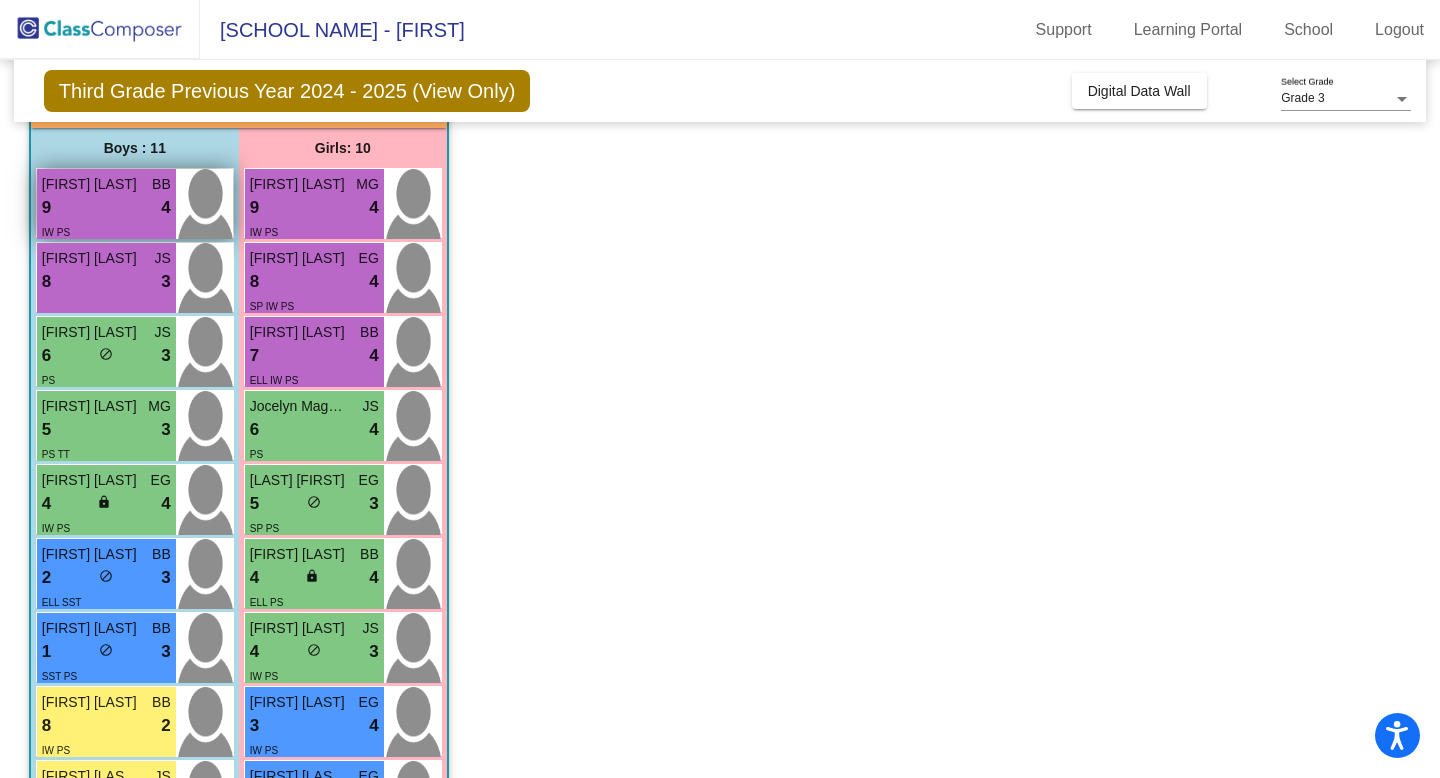 click on "9 lock do_not_disturb_alt 4" at bounding box center [106, 208] 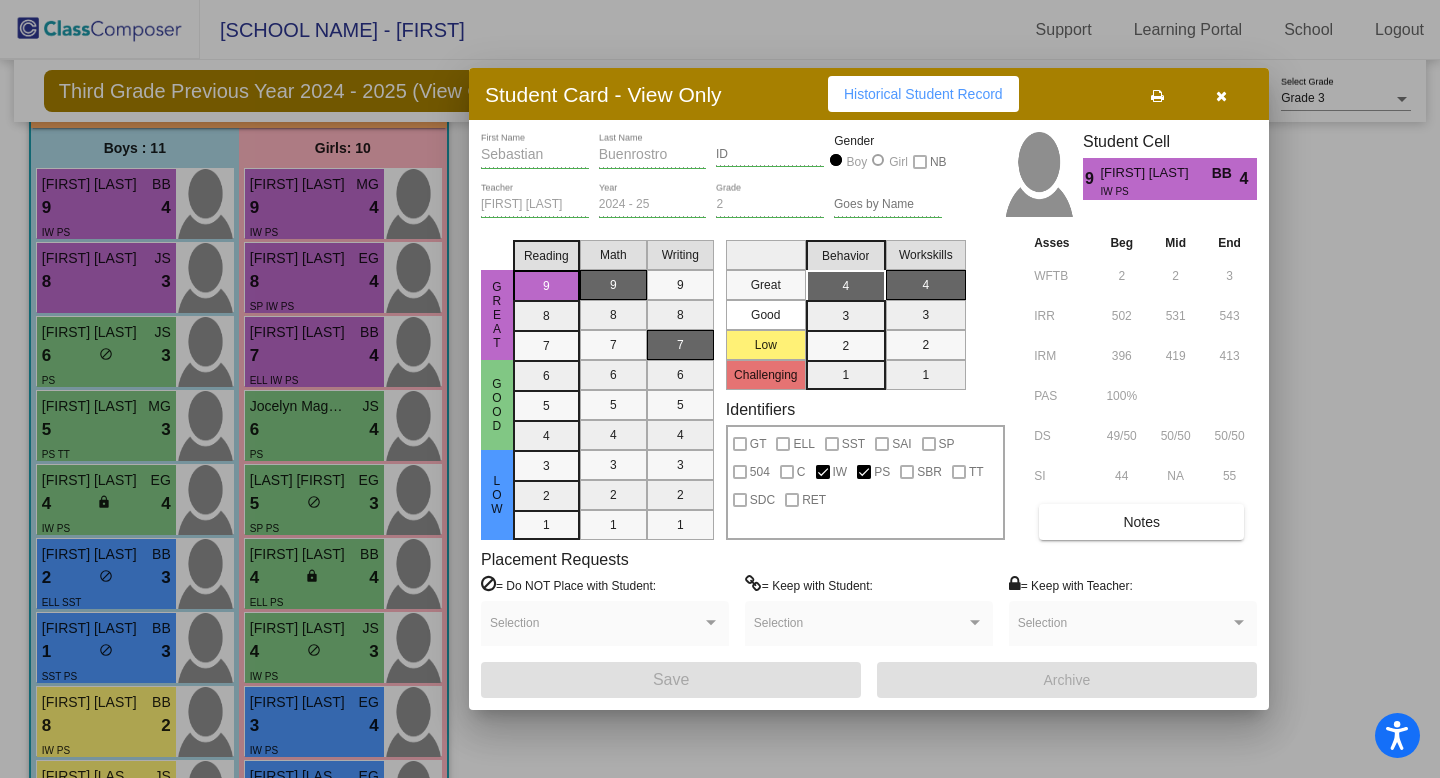click at bounding box center (1157, 96) 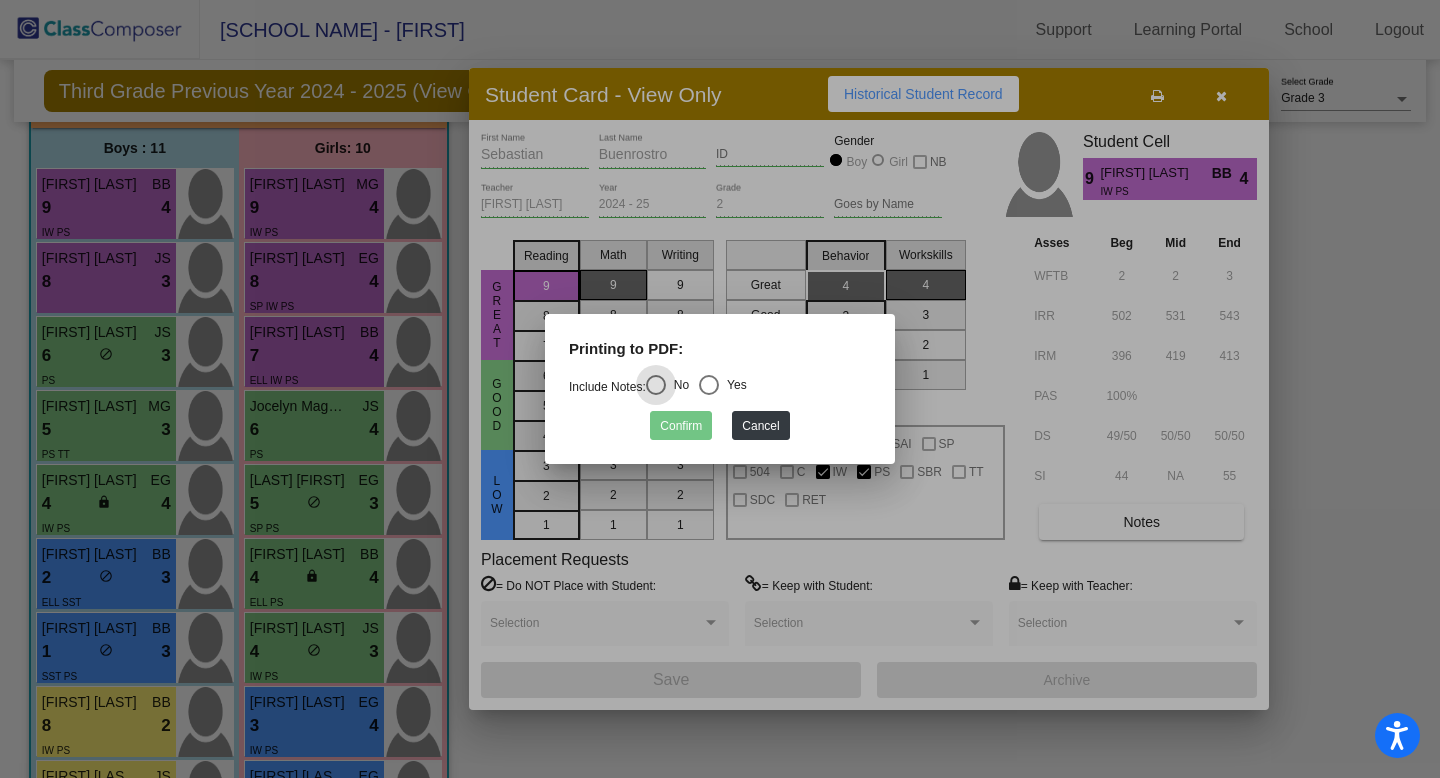 click at bounding box center [709, 385] 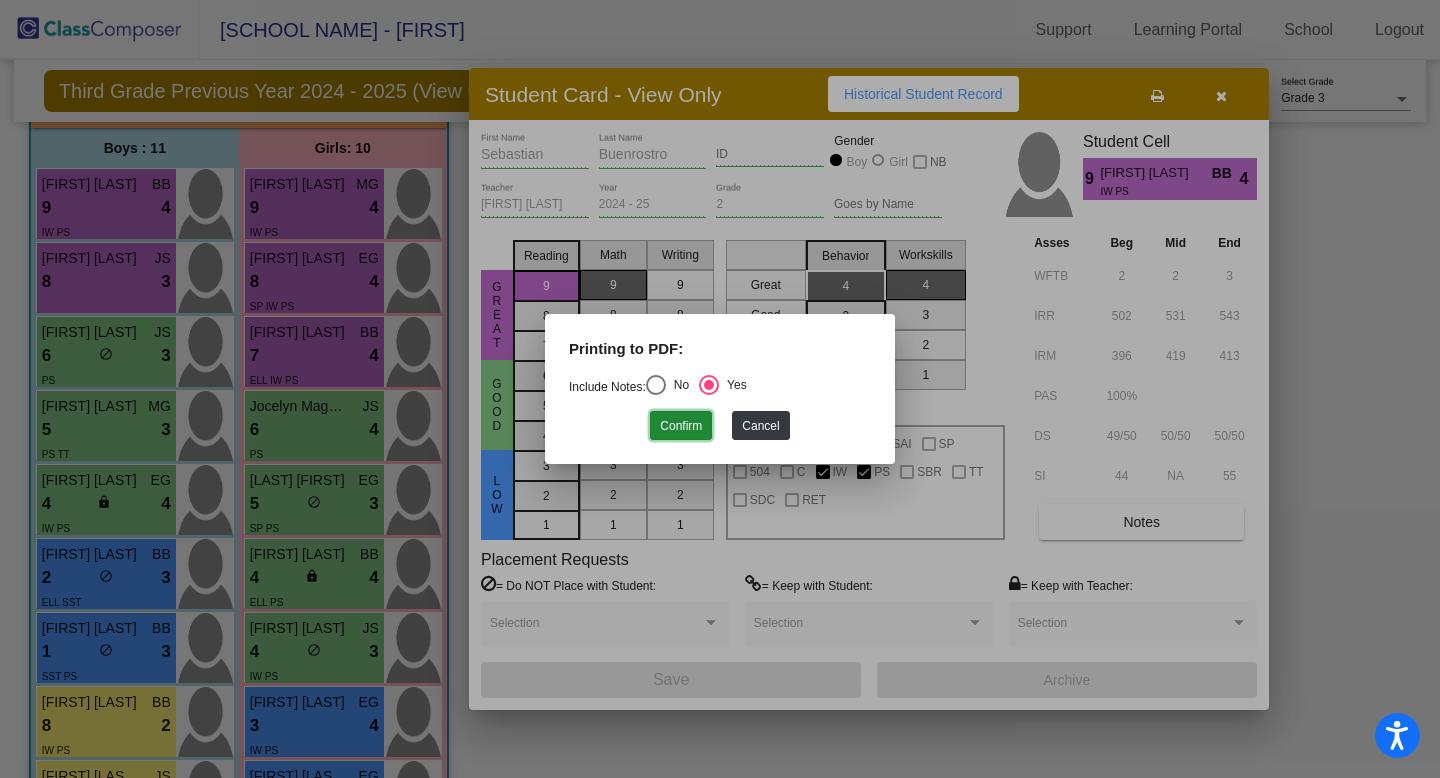click on "Confirm" at bounding box center [681, 425] 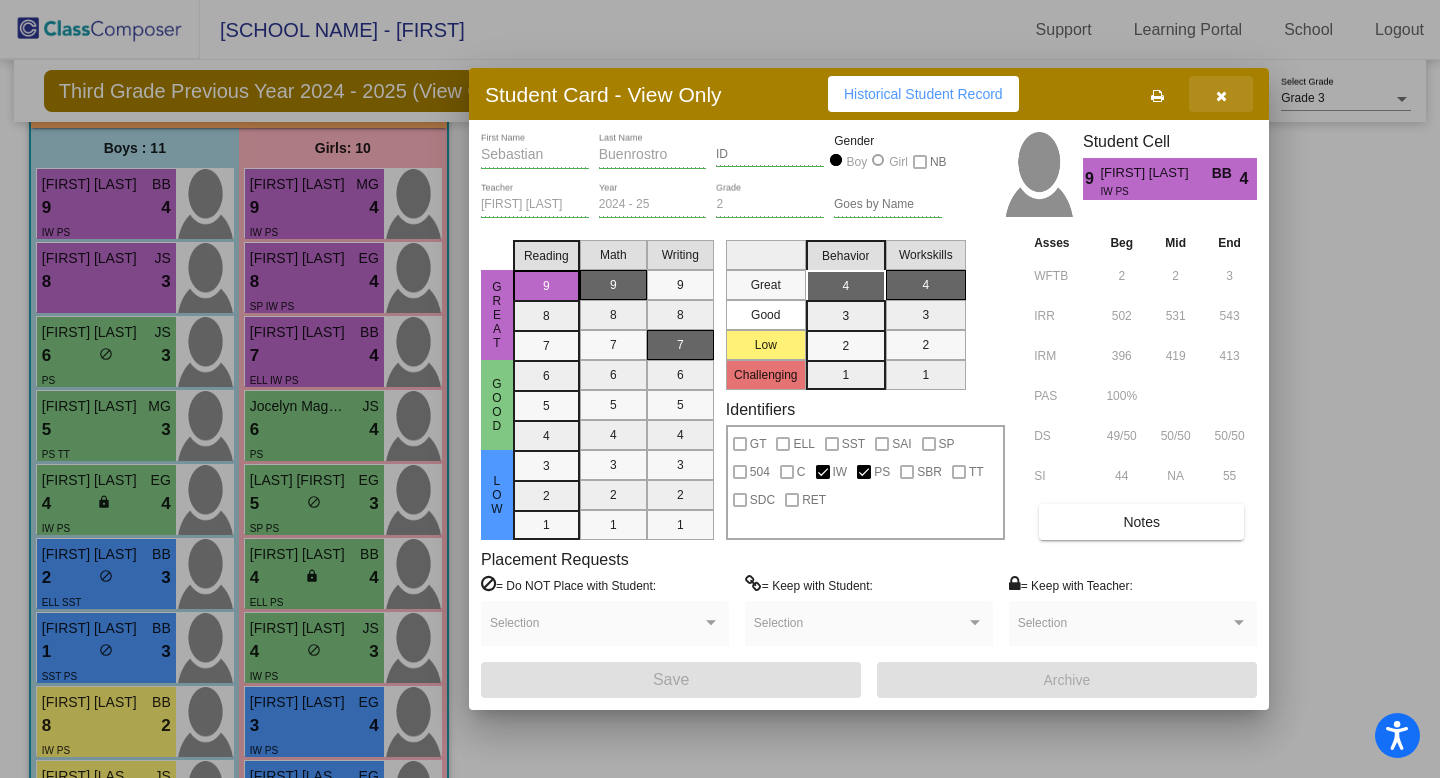 click at bounding box center (1221, 96) 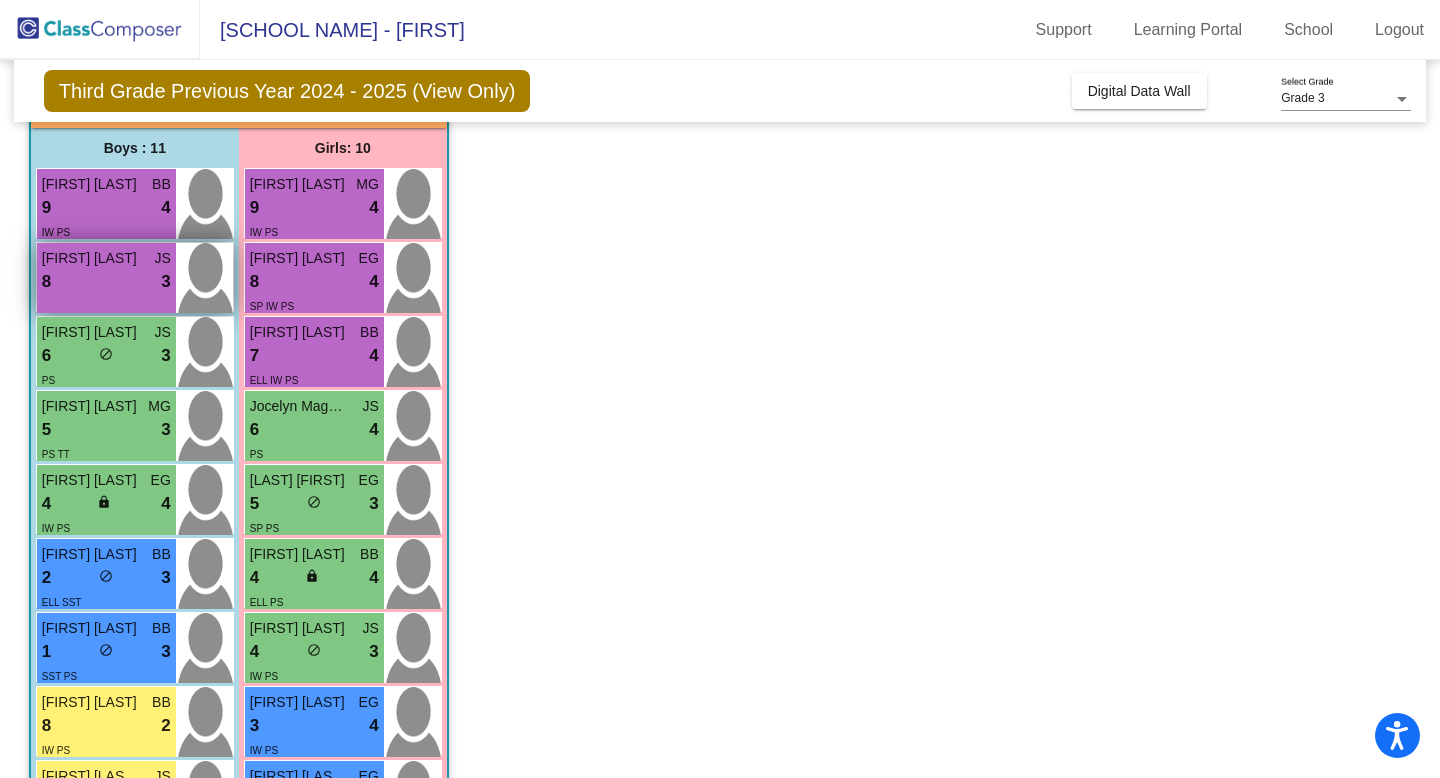 click on "8 lock do_not_disturb_alt 3" at bounding box center [106, 282] 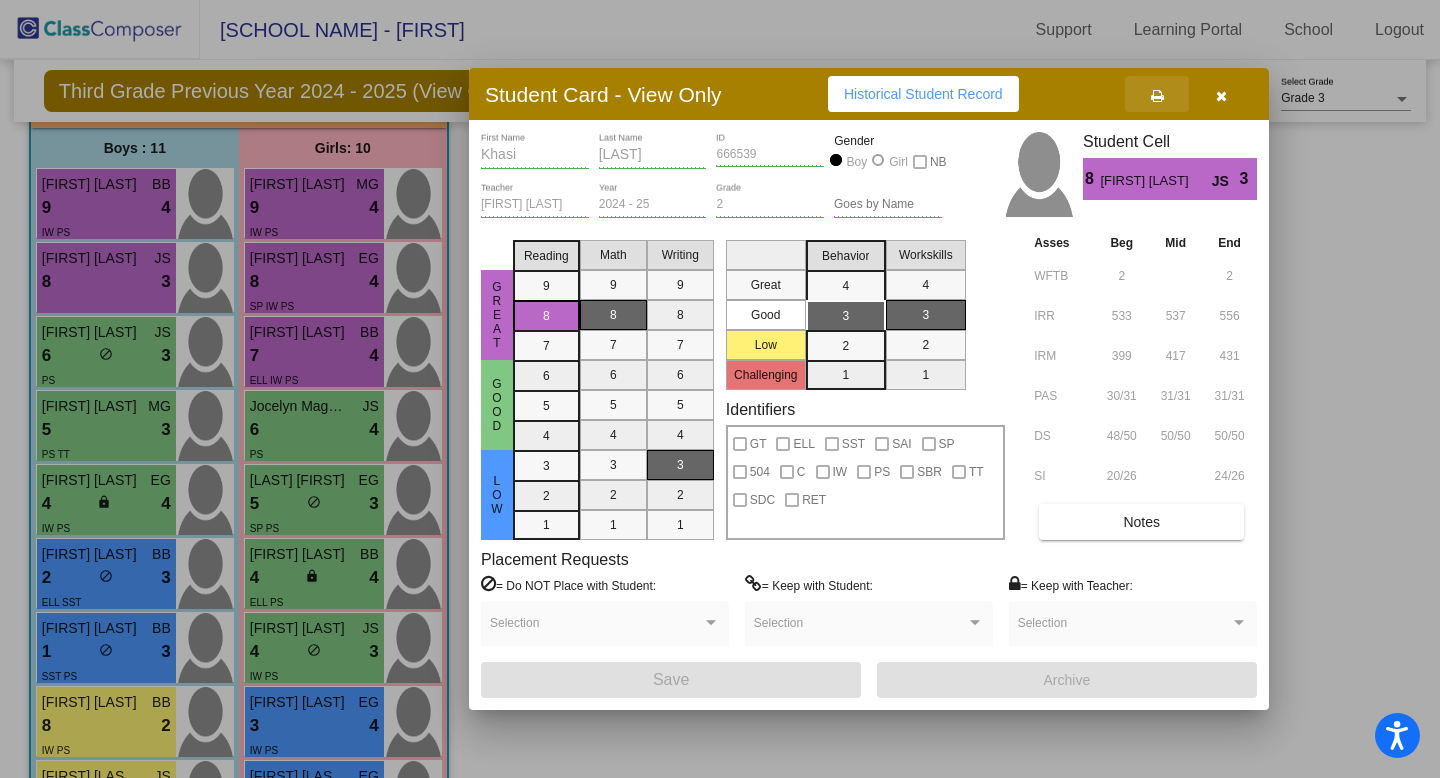 click at bounding box center [1157, 96] 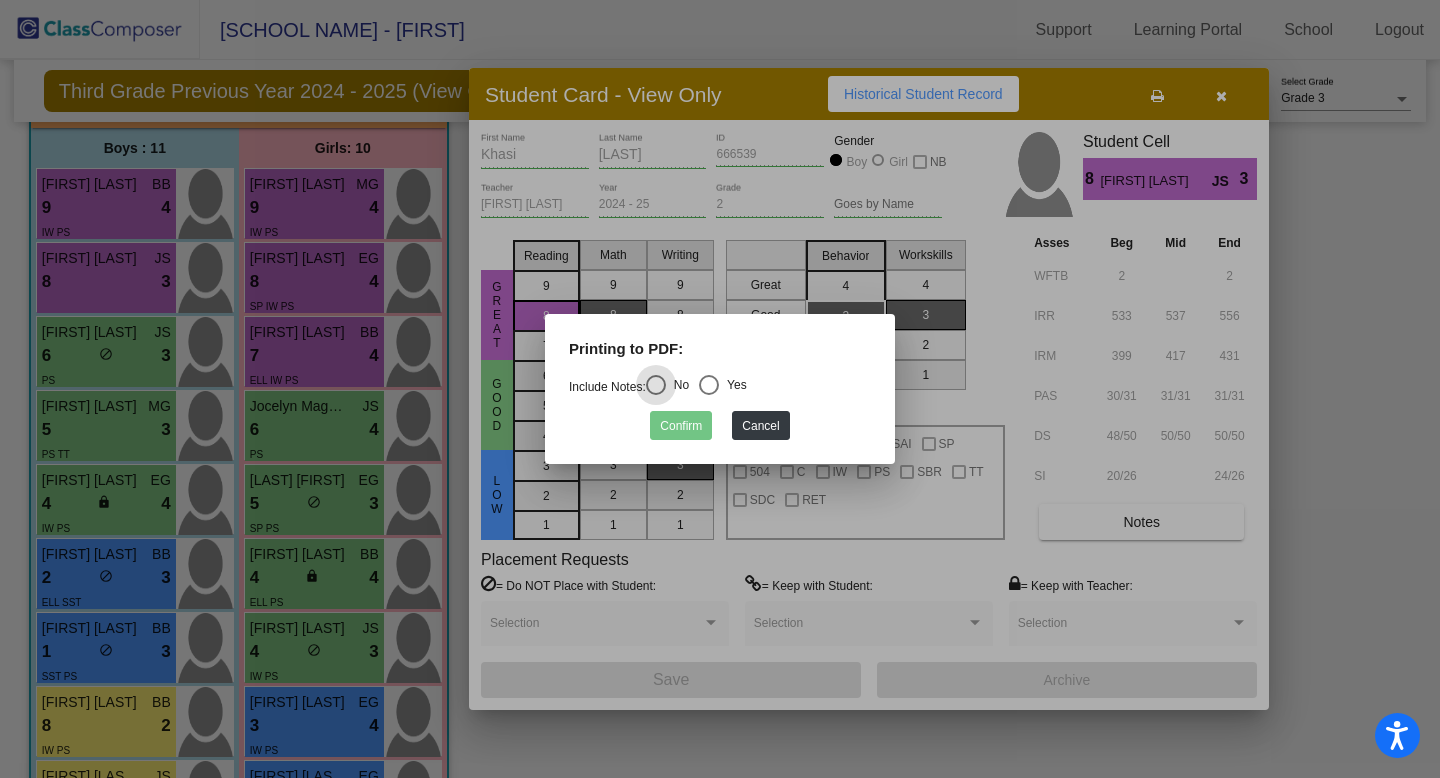 click at bounding box center [709, 385] 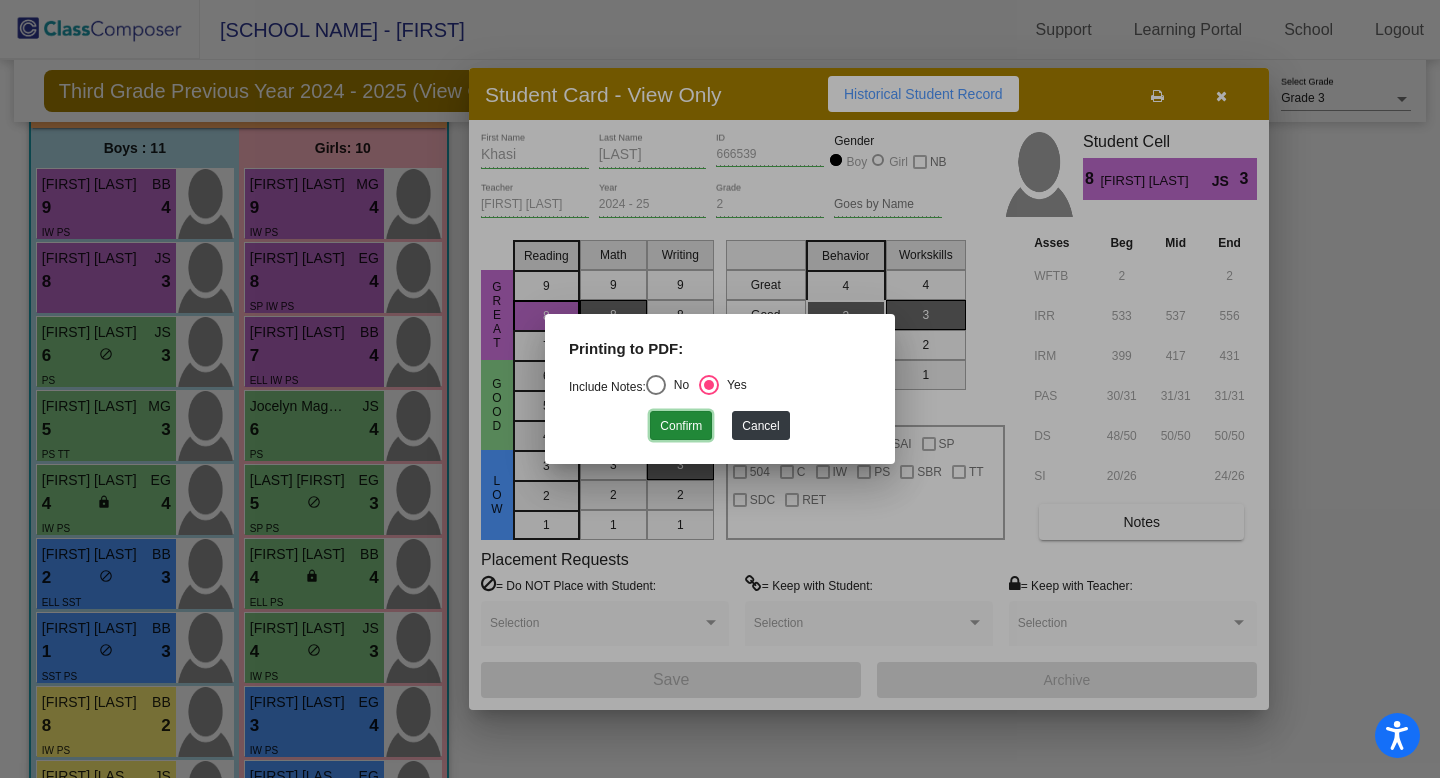 click on "Confirm" at bounding box center (681, 425) 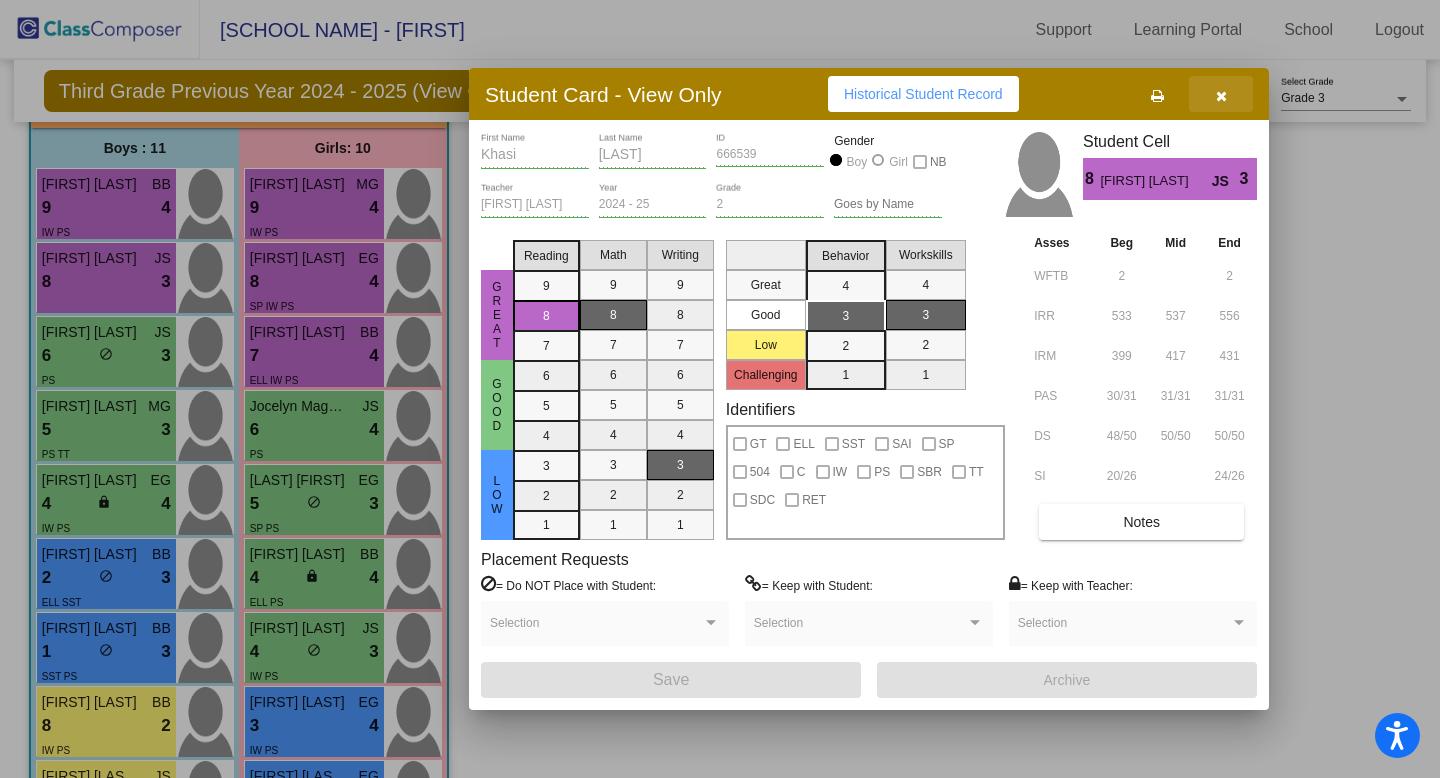 click at bounding box center (1221, 96) 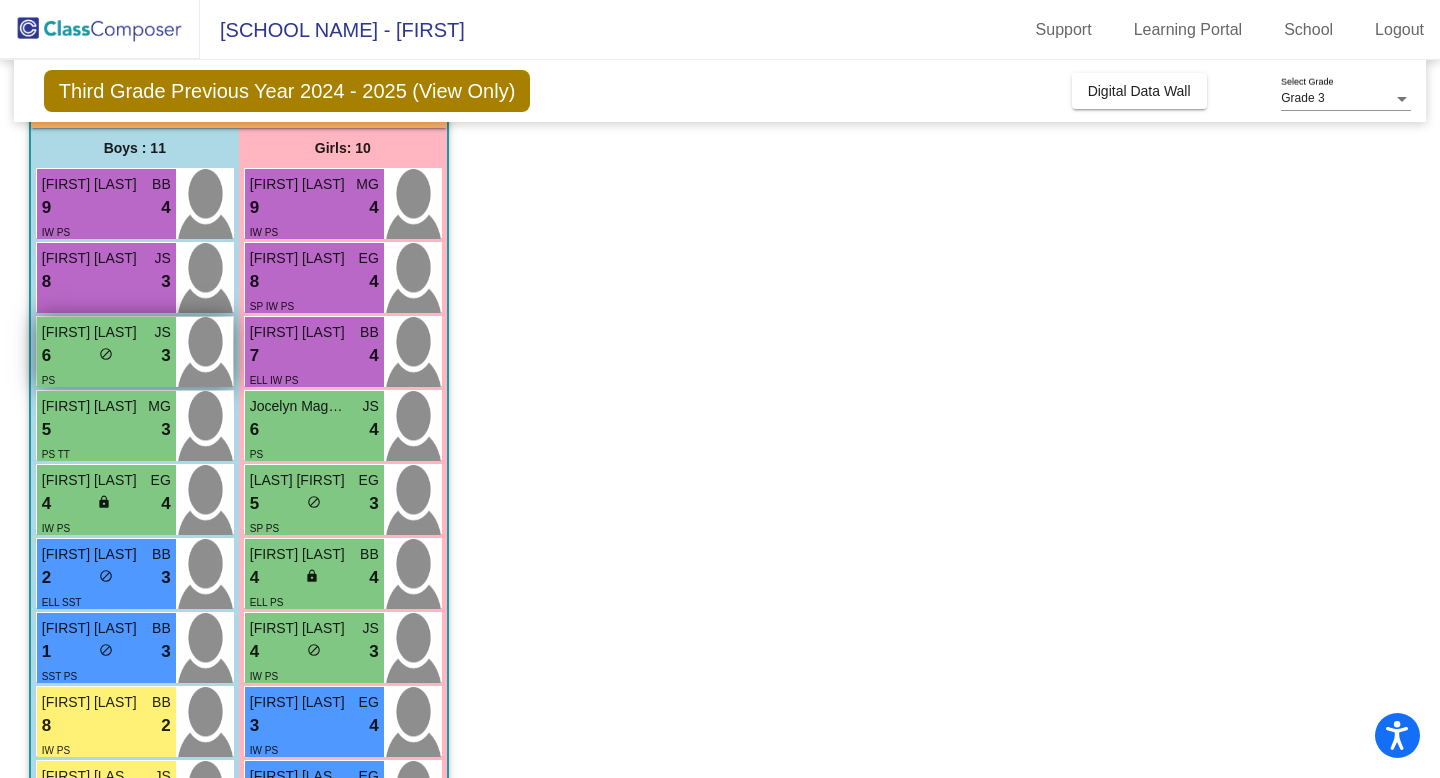 click on "lock do_not_disturb_alt" at bounding box center (106, 356) 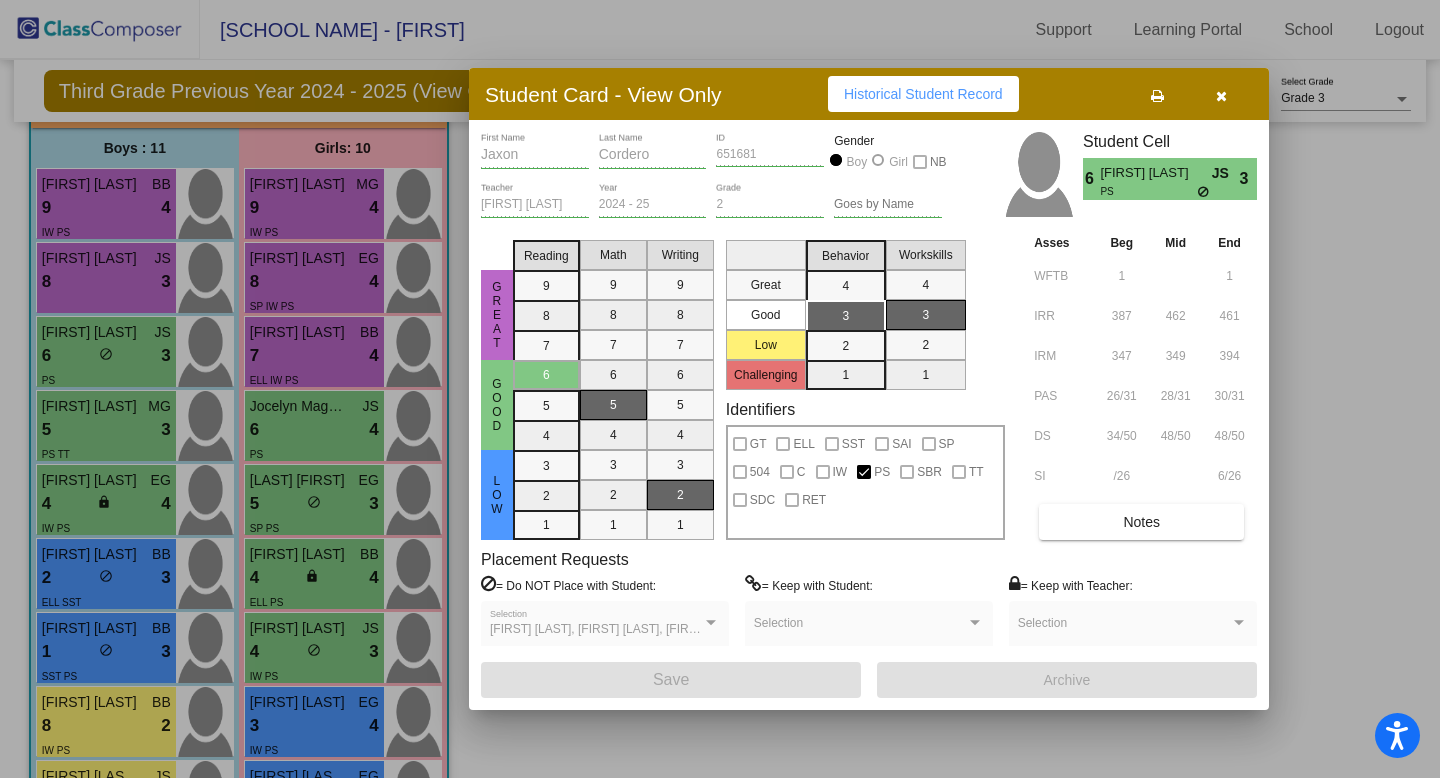 click at bounding box center (1157, 94) 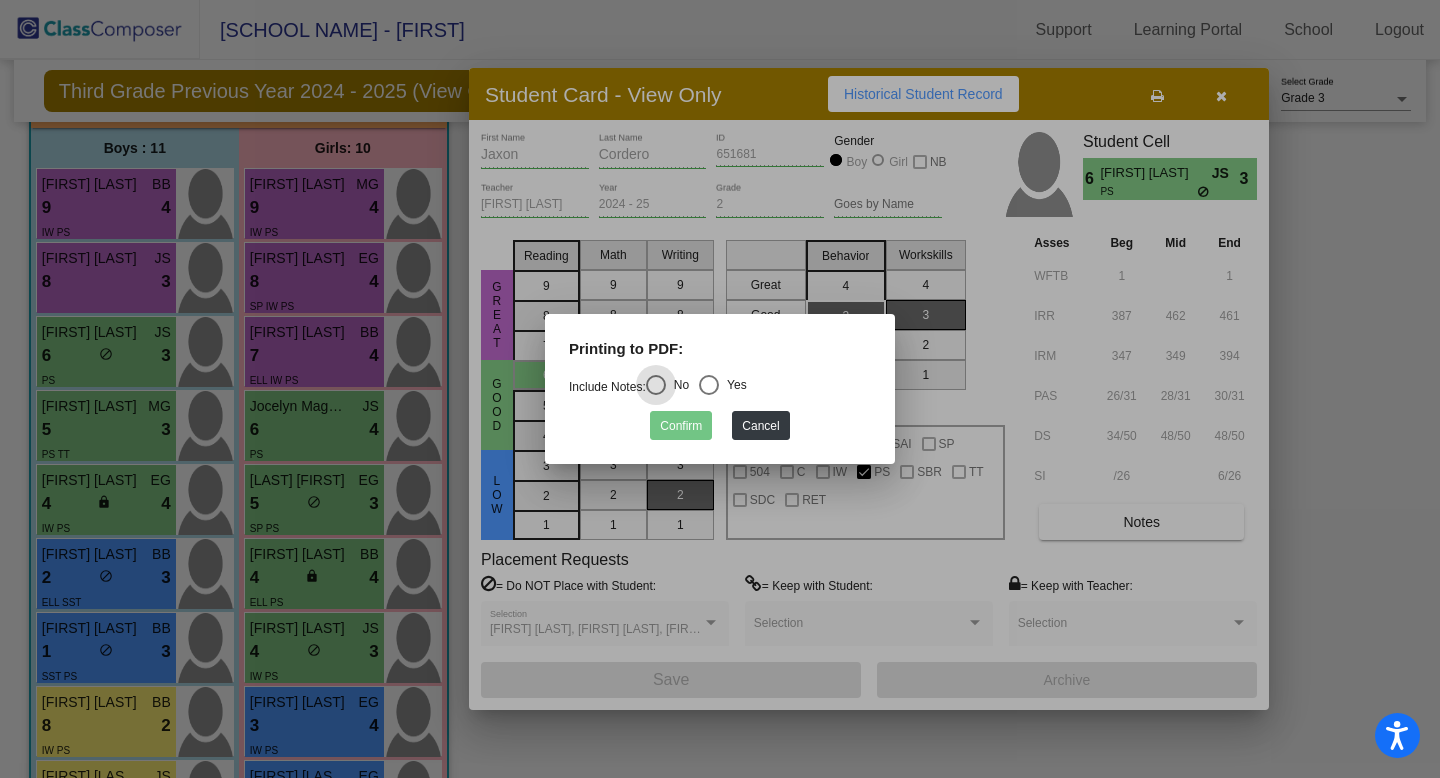 click at bounding box center [709, 385] 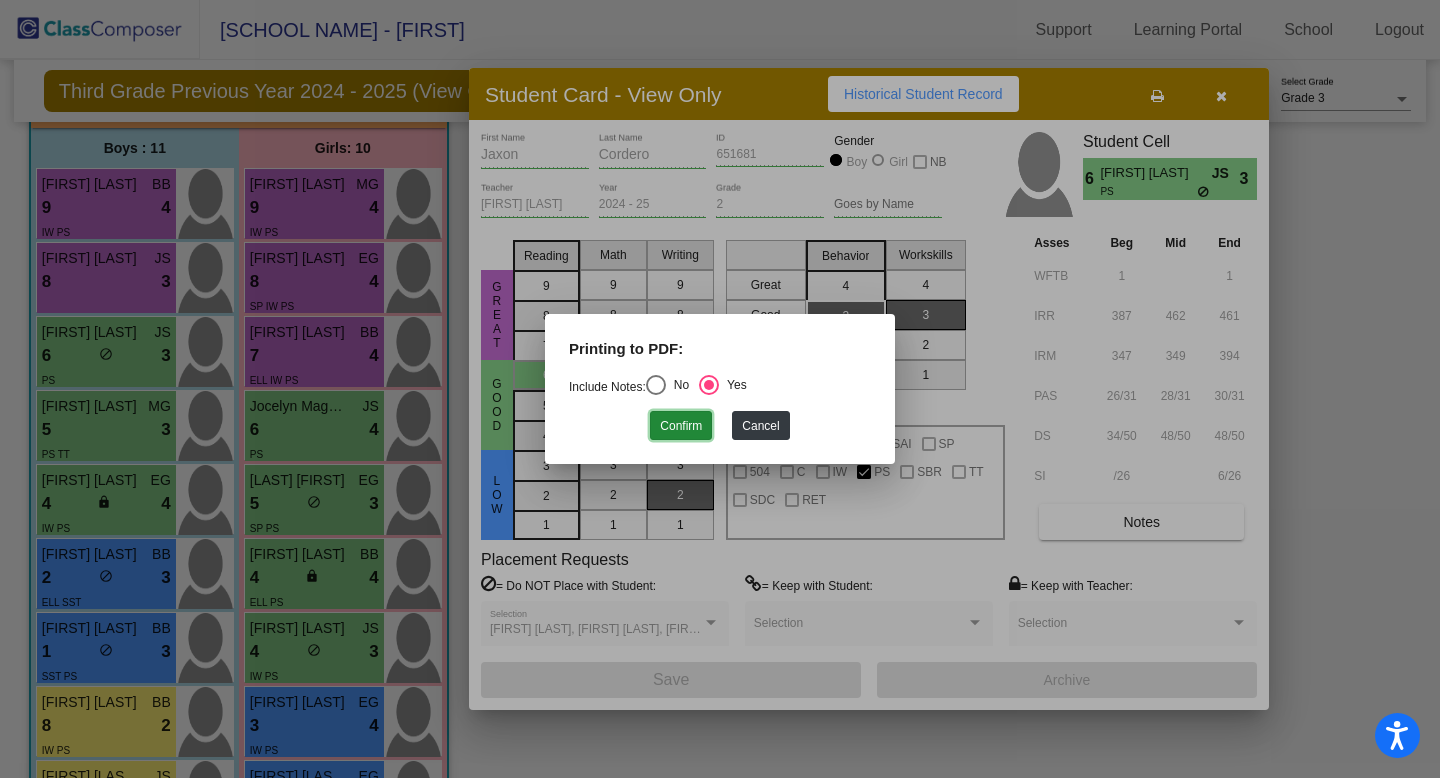 click on "Confirm" at bounding box center [681, 425] 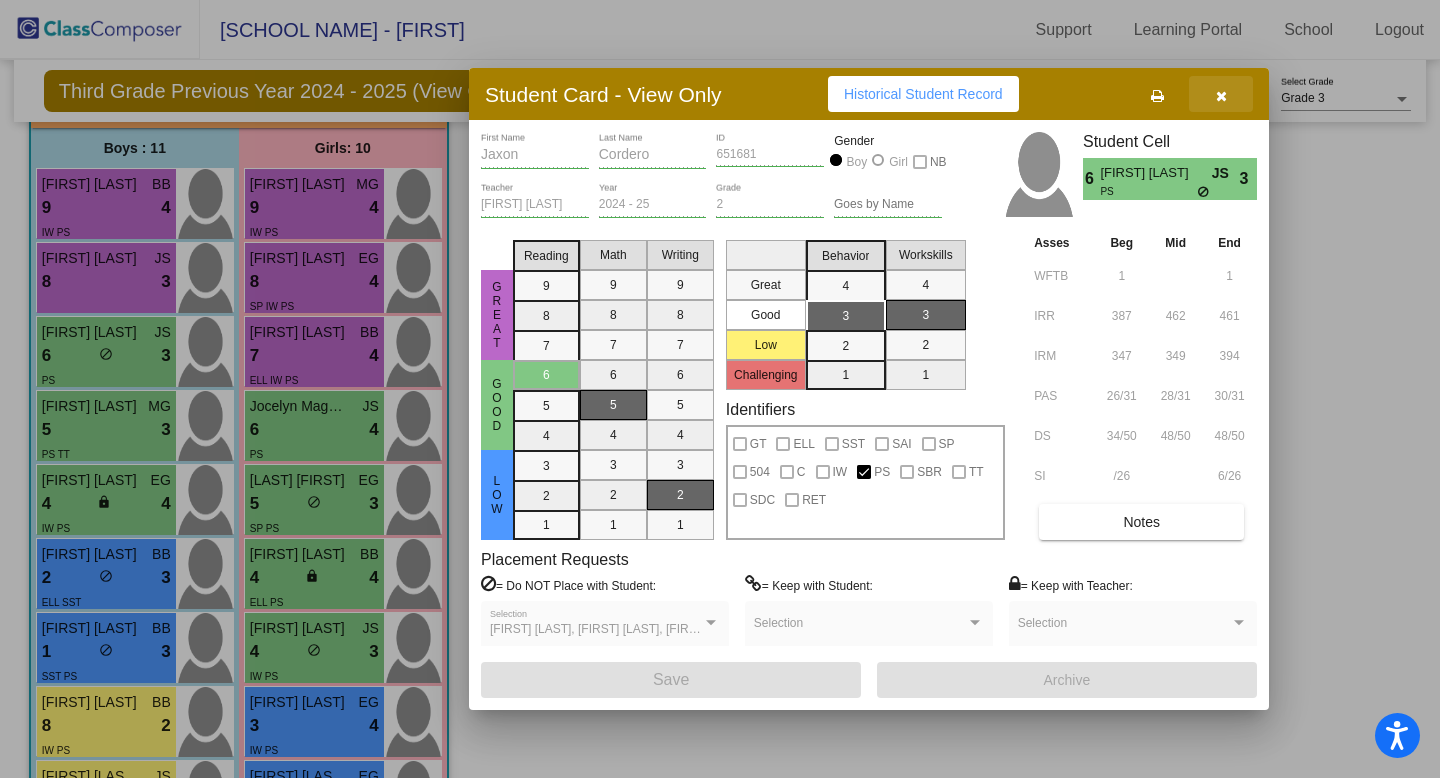 click at bounding box center [1221, 96] 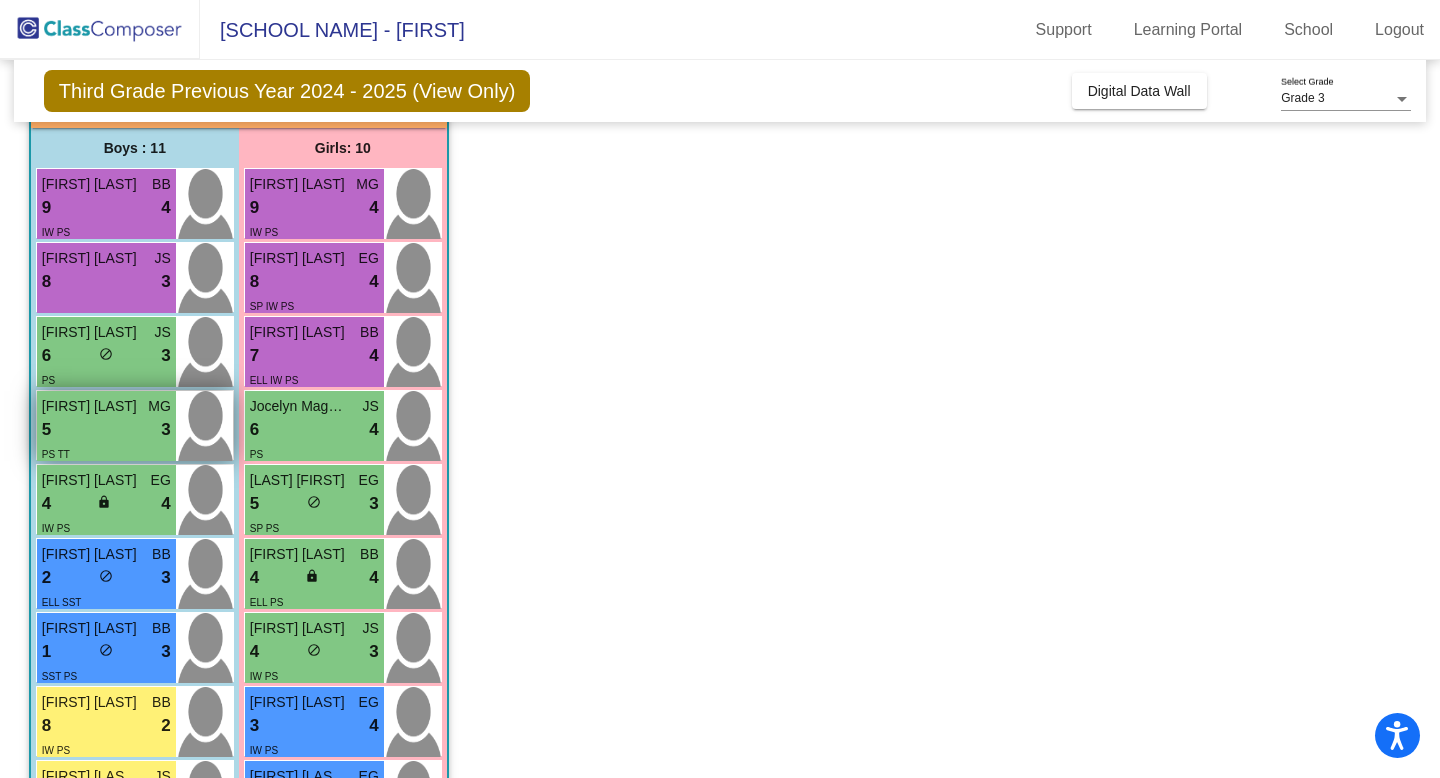 click on "5 lock do_not_disturb_alt 3" at bounding box center (106, 430) 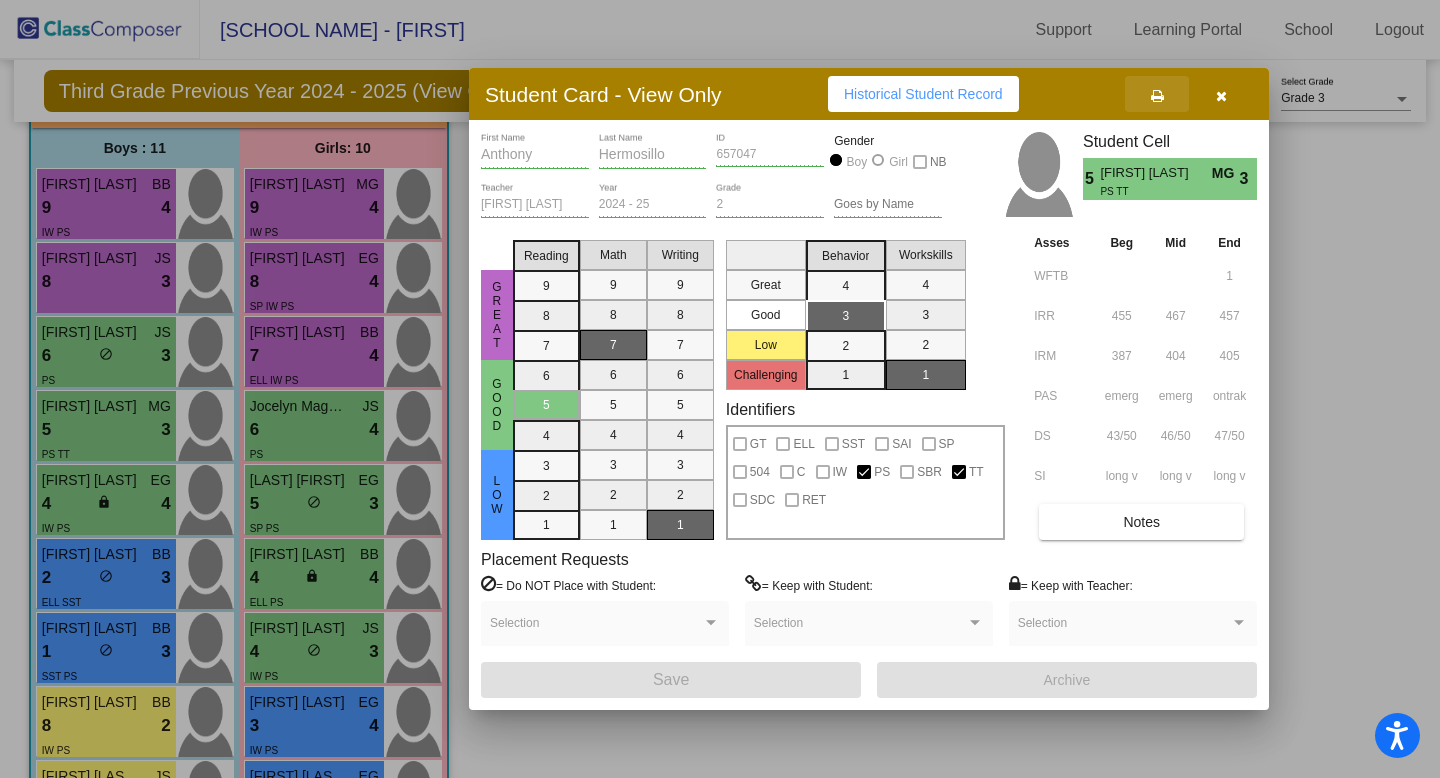 click at bounding box center [1157, 96] 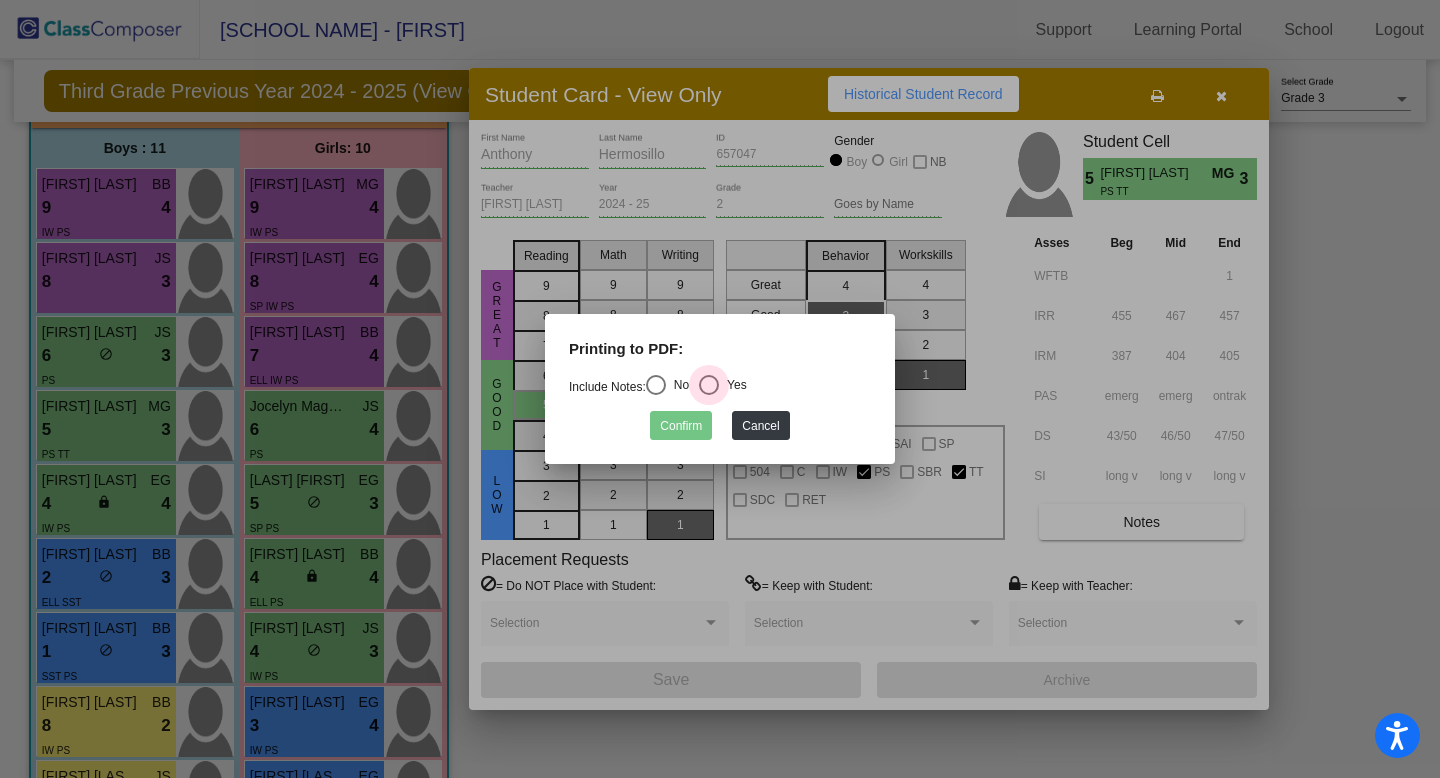click at bounding box center [709, 385] 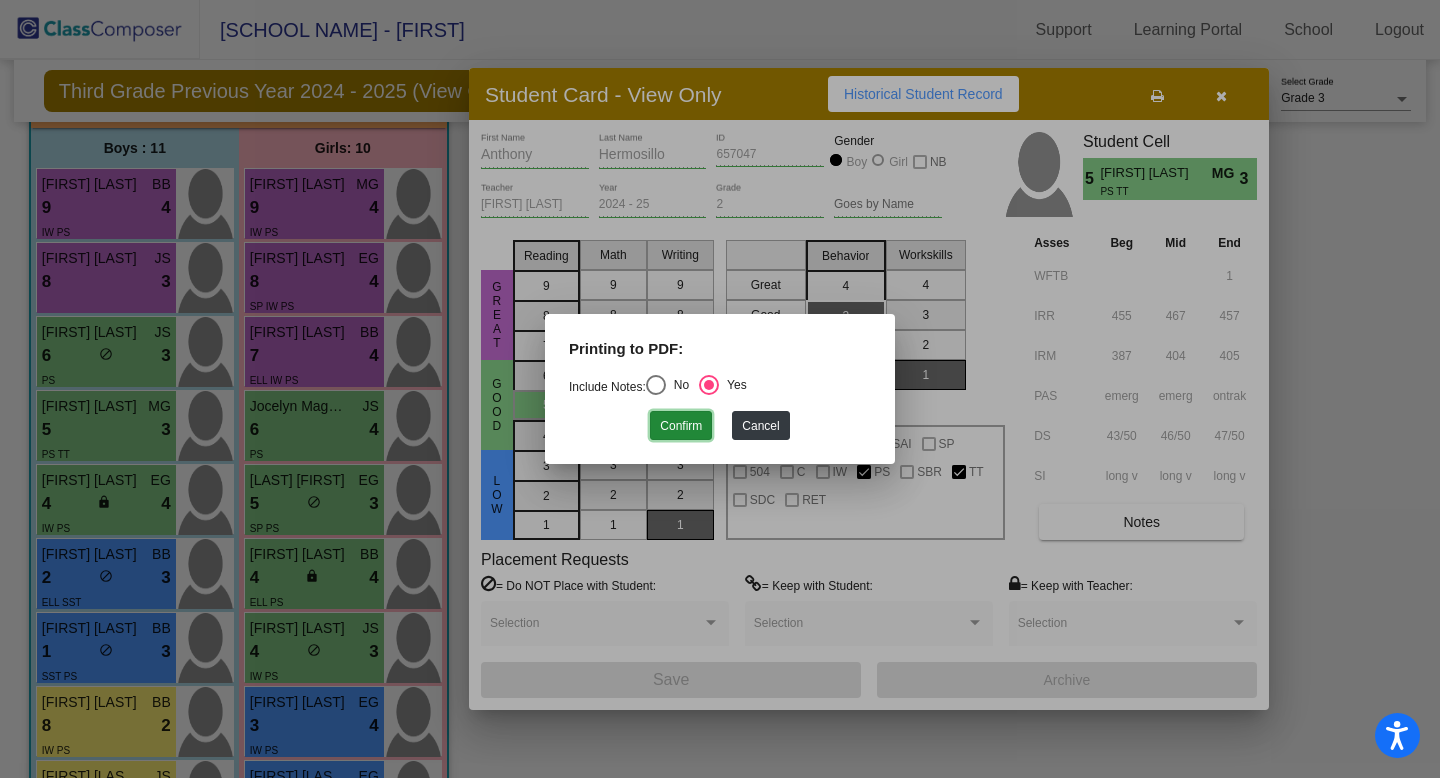 click on "Confirm" at bounding box center [681, 425] 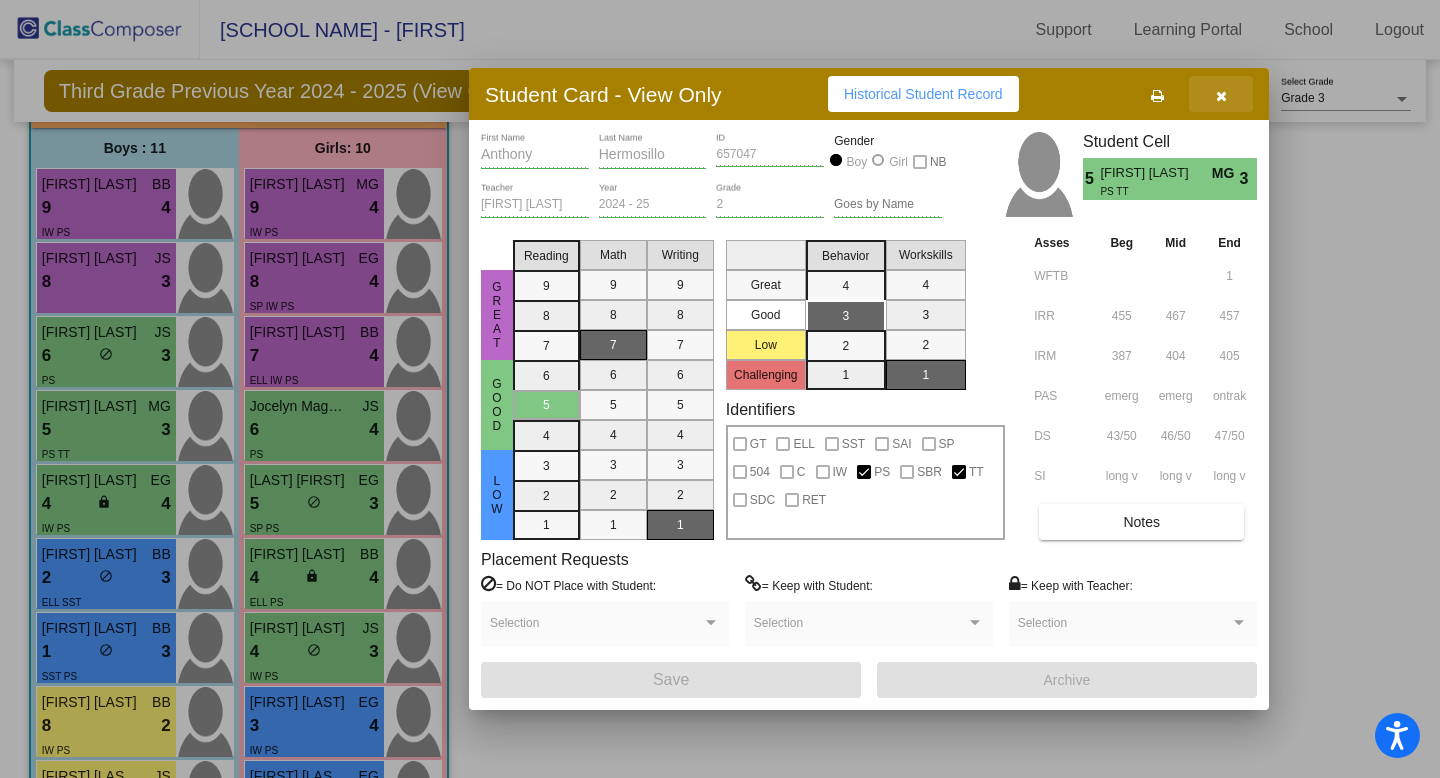 click at bounding box center [1221, 96] 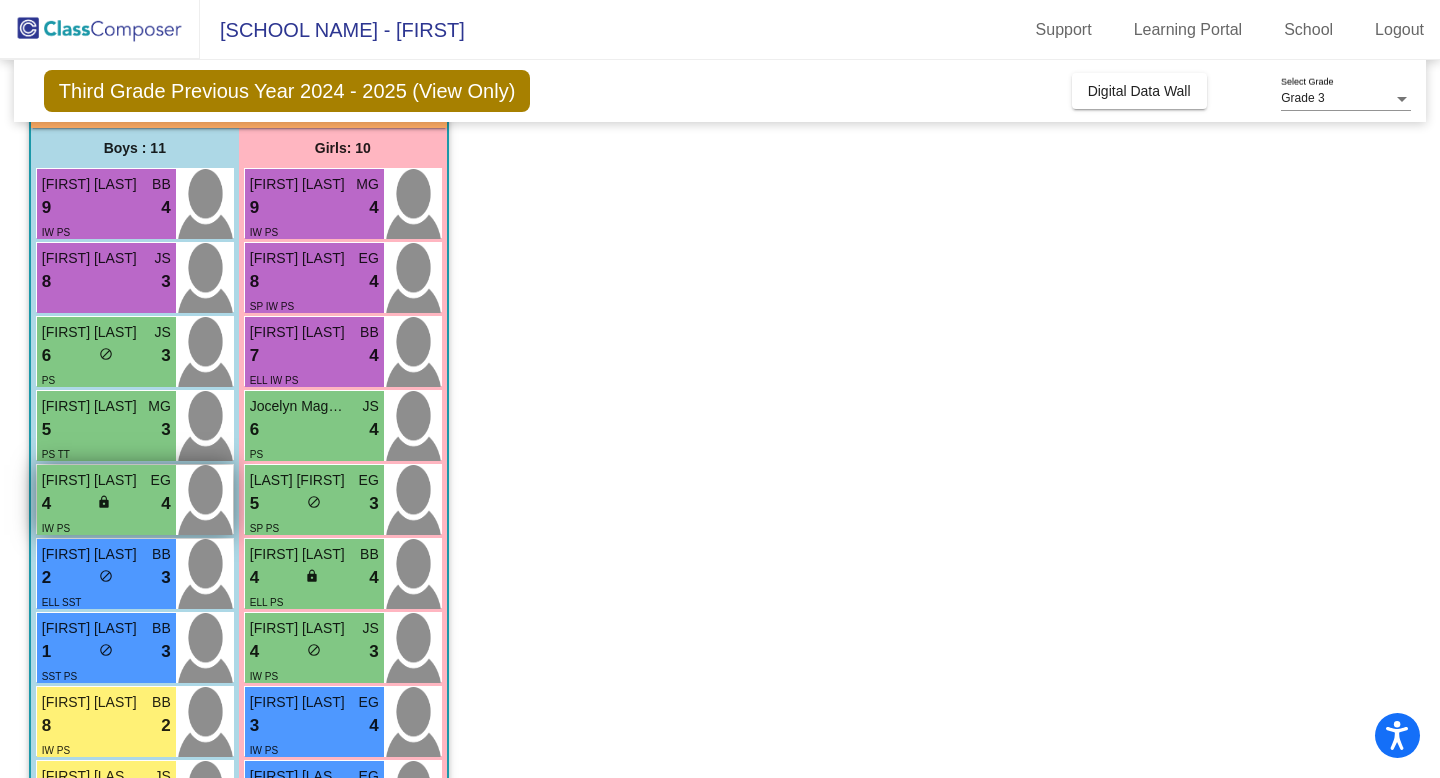 click on "lock" at bounding box center (104, 502) 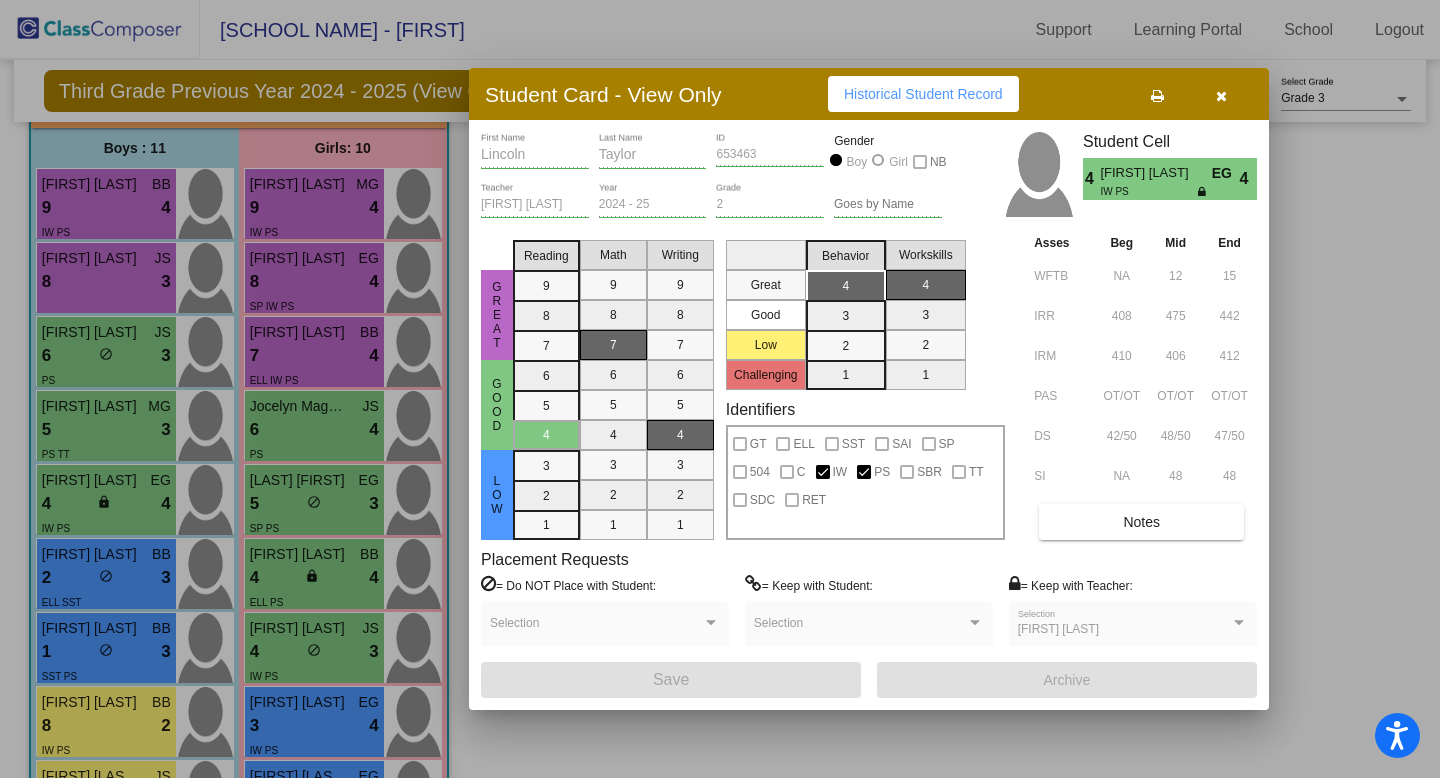 click at bounding box center [1157, 96] 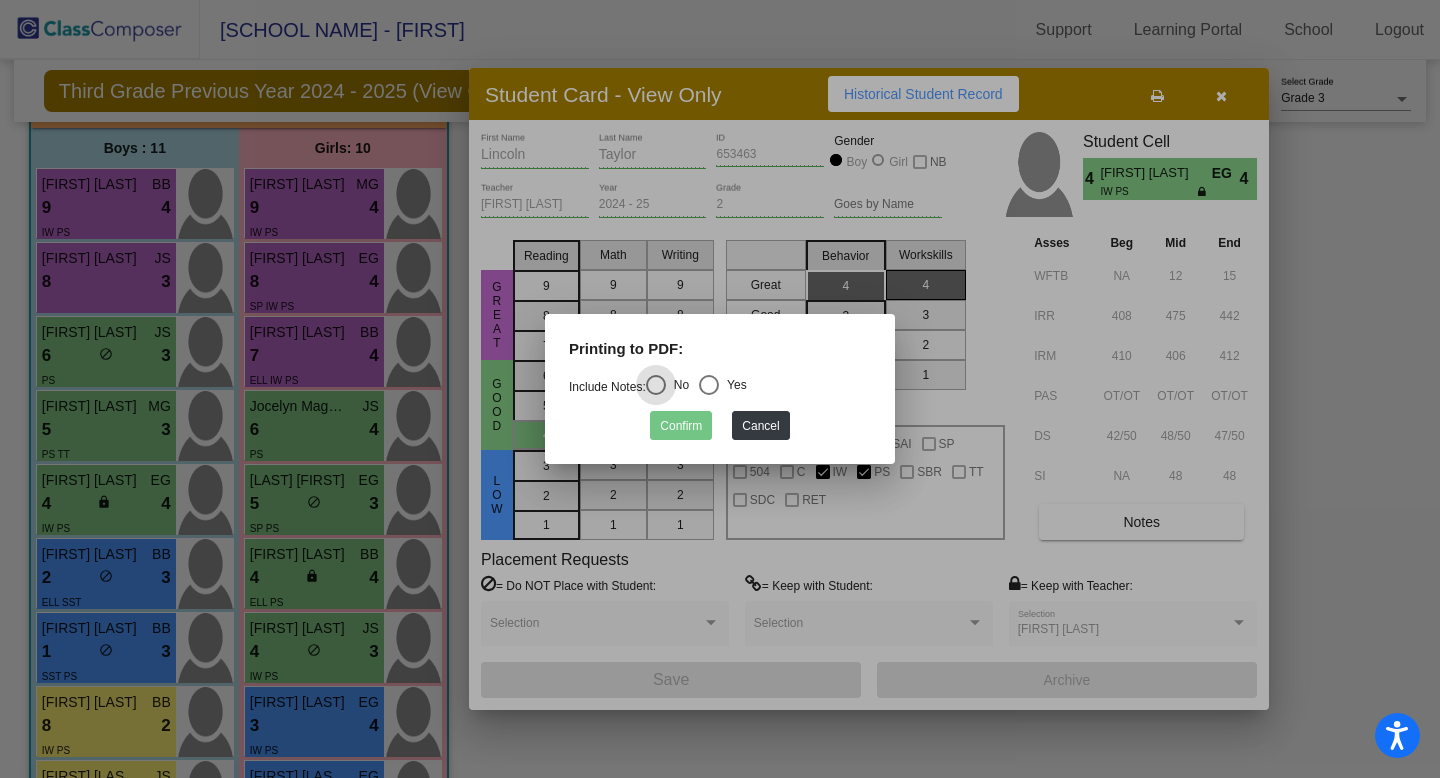 click at bounding box center [709, 385] 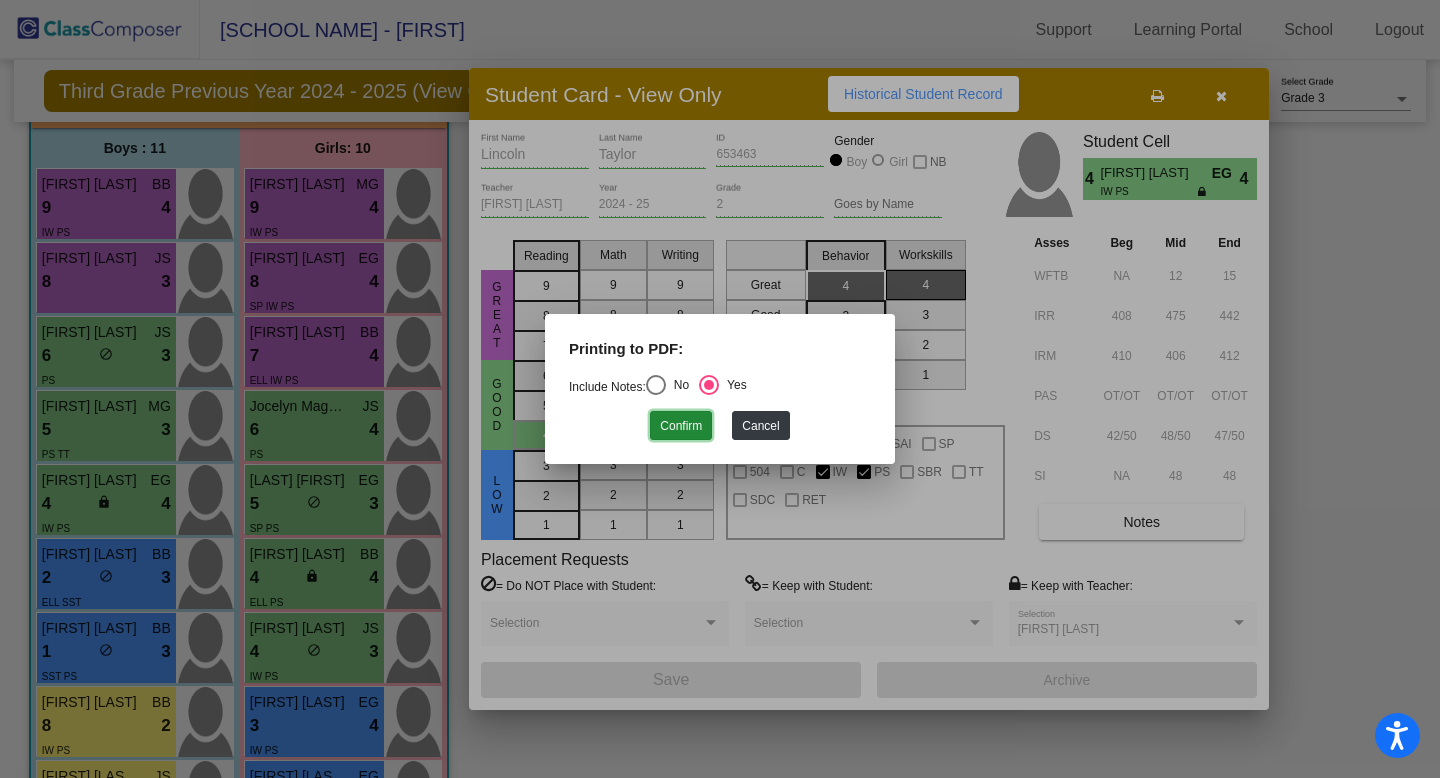 click on "Confirm" at bounding box center [681, 425] 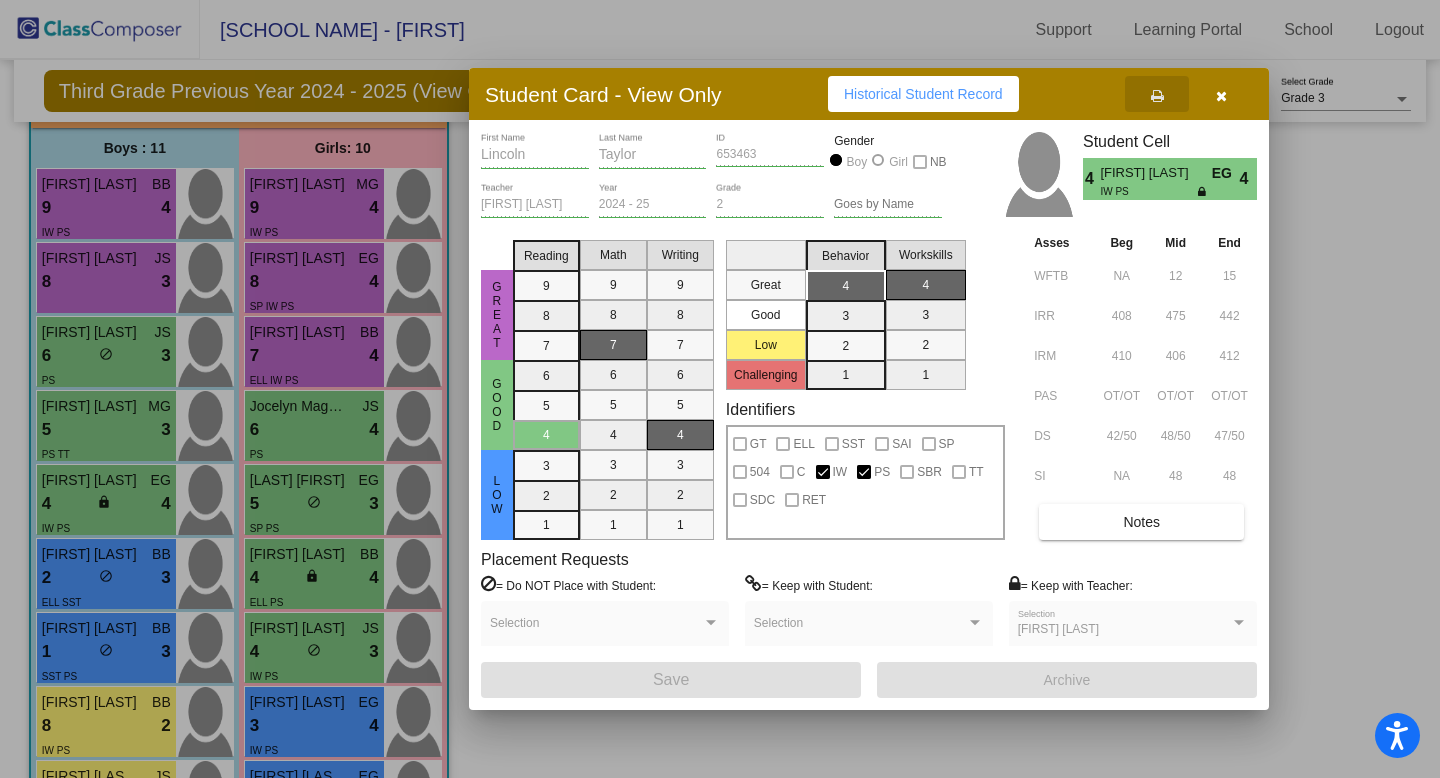 click at bounding box center (1221, 94) 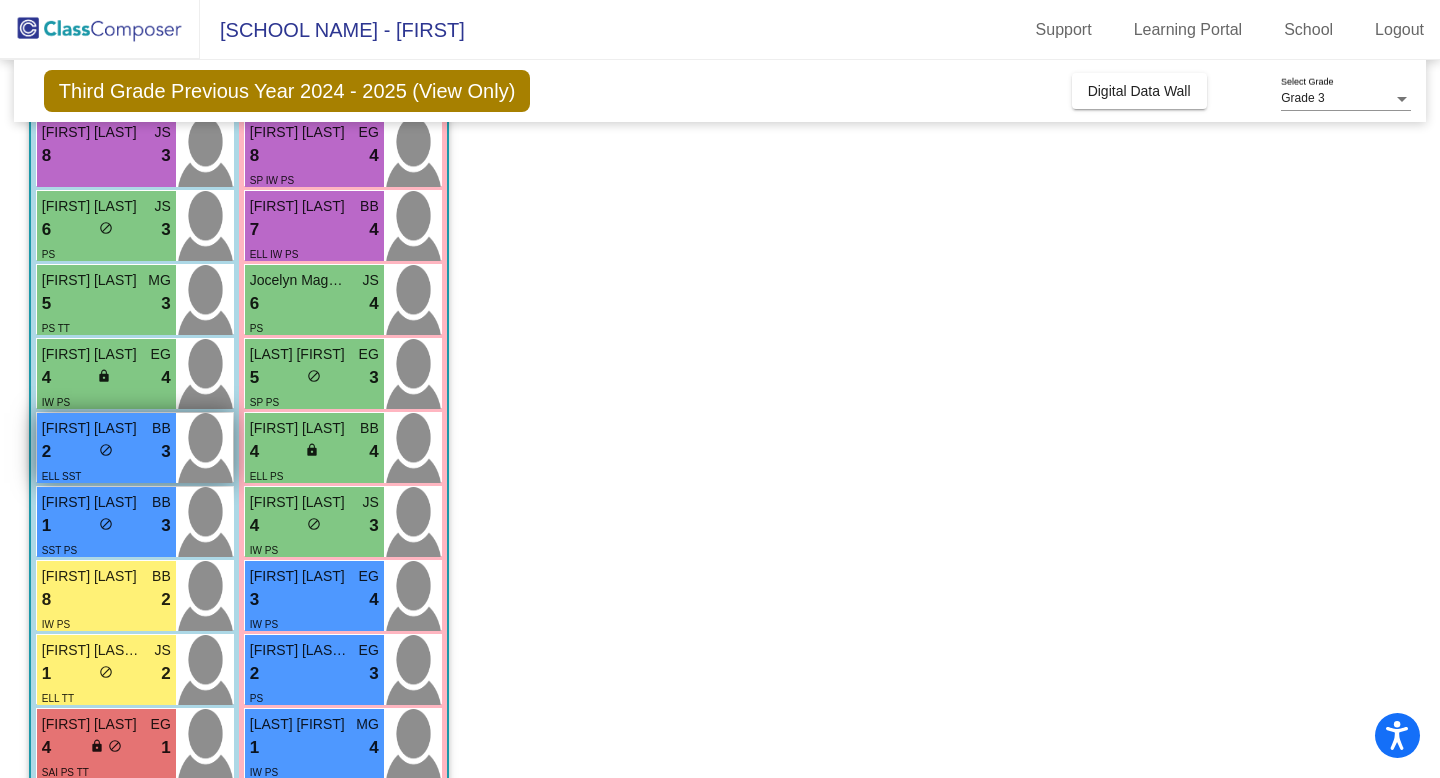 scroll, scrollTop: 320, scrollLeft: 0, axis: vertical 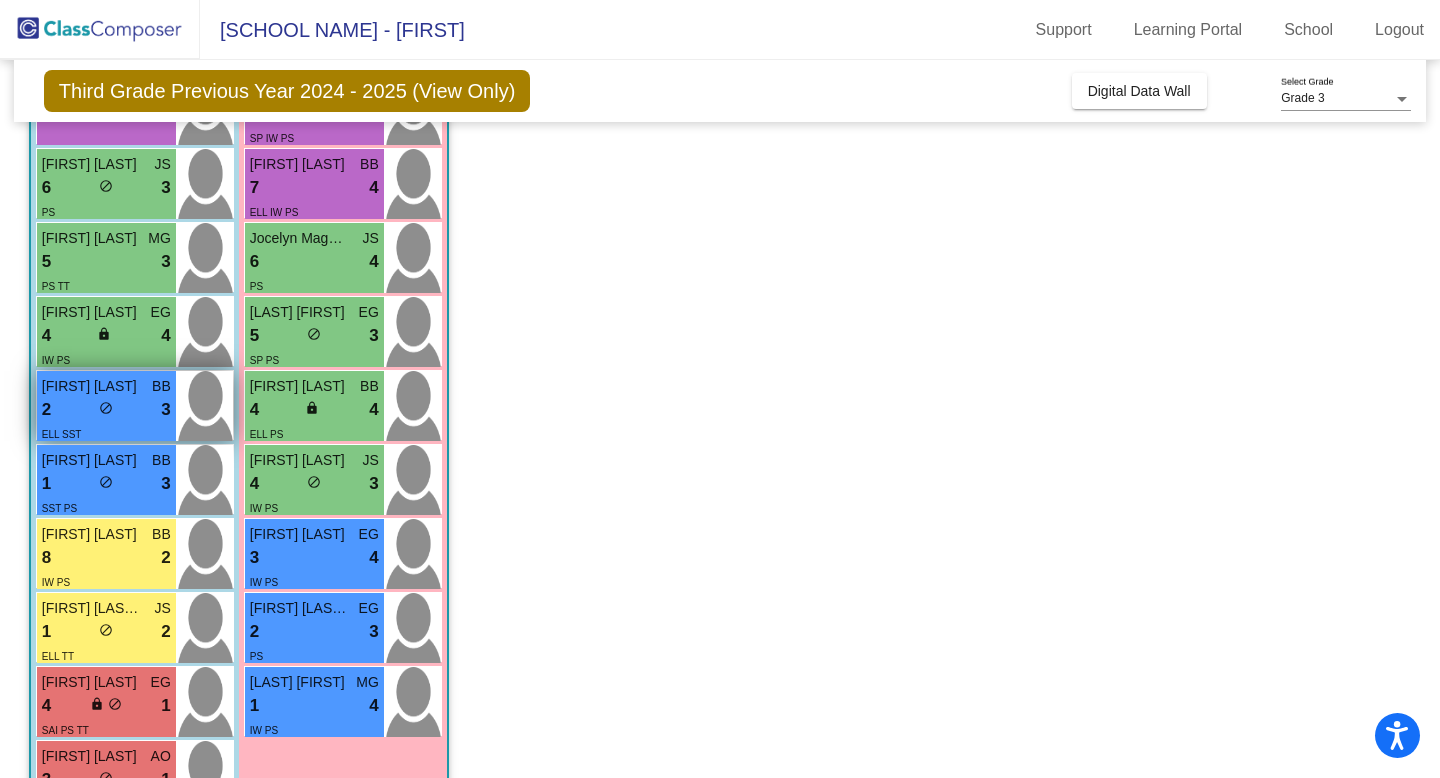 click on "2 lock do_not_disturb_alt 3" at bounding box center [106, 410] 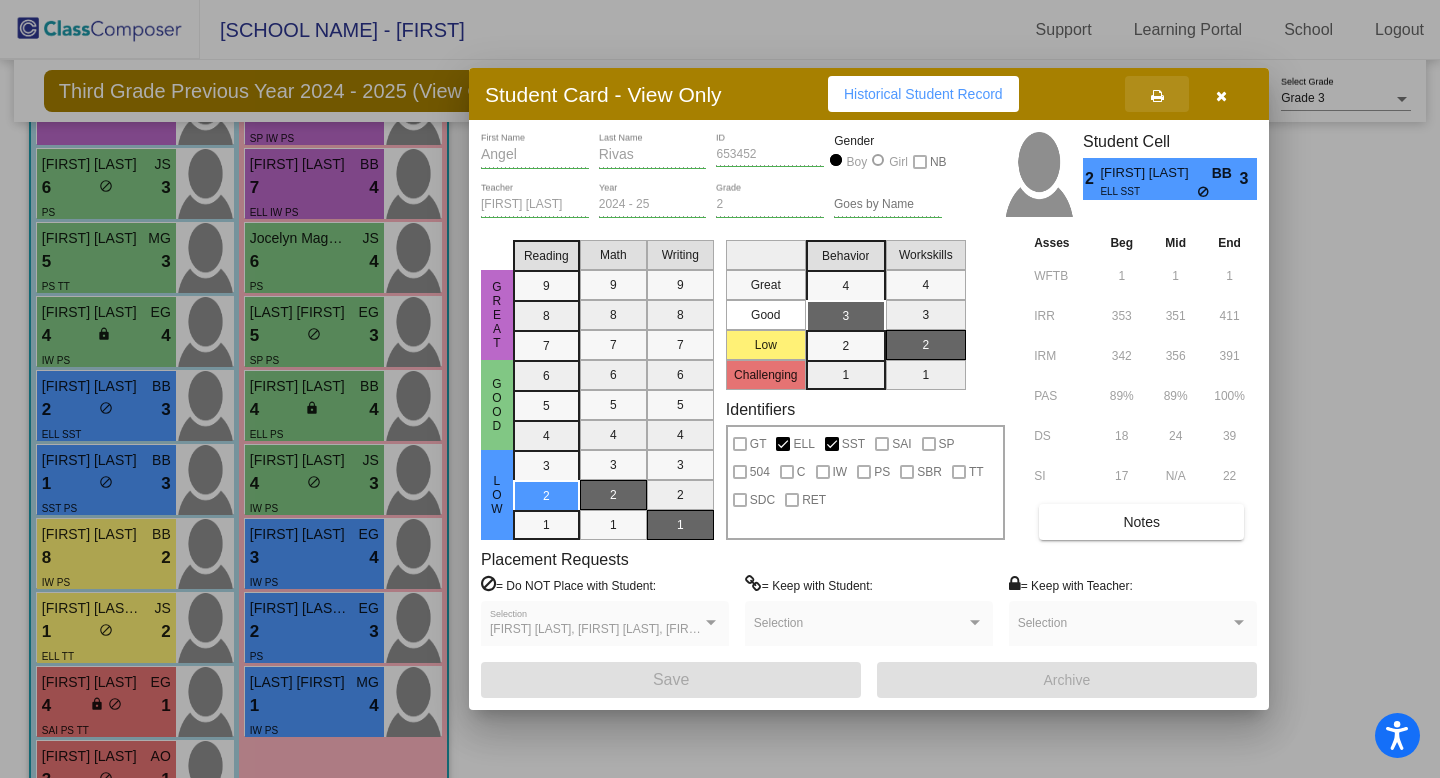 click at bounding box center (1157, 96) 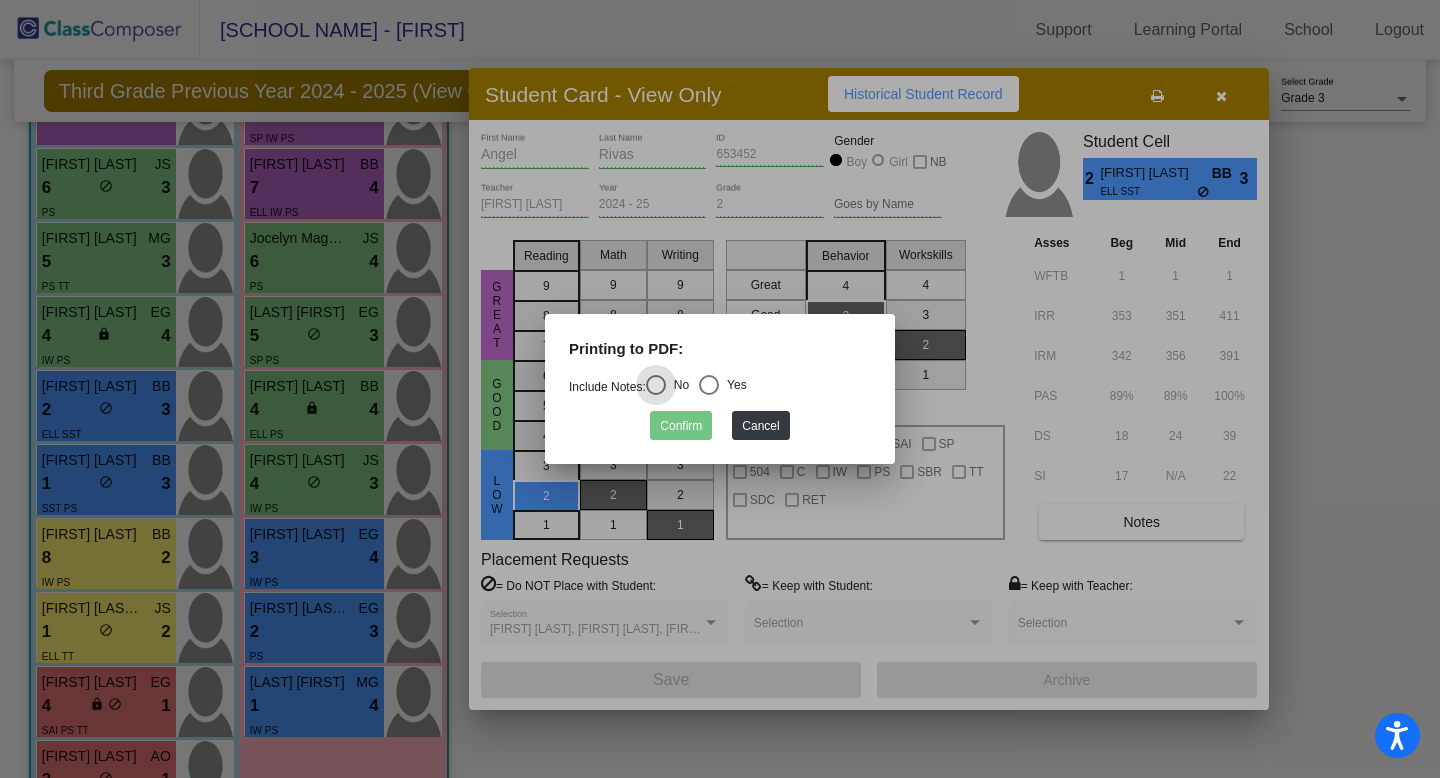 click at bounding box center [709, 385] 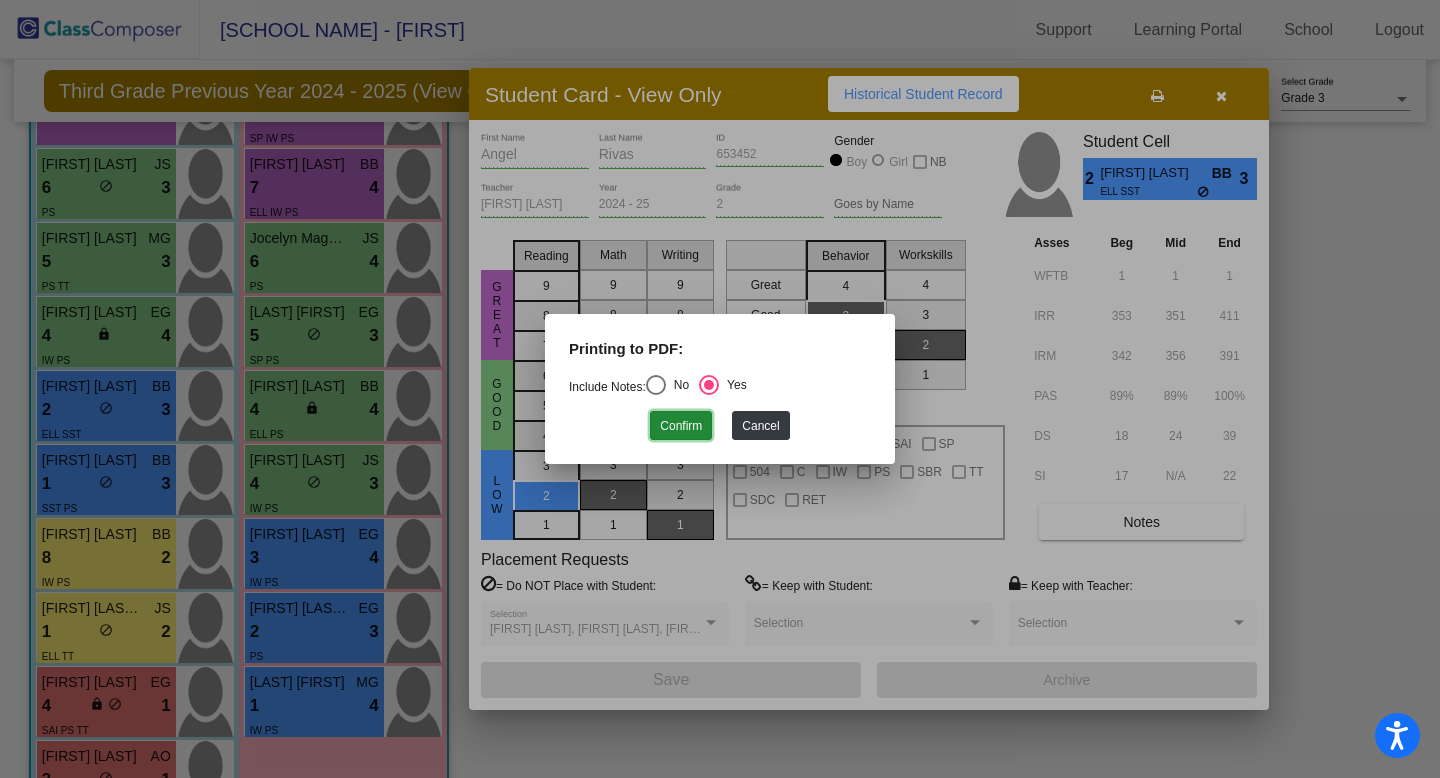 click on "Confirm" at bounding box center [681, 425] 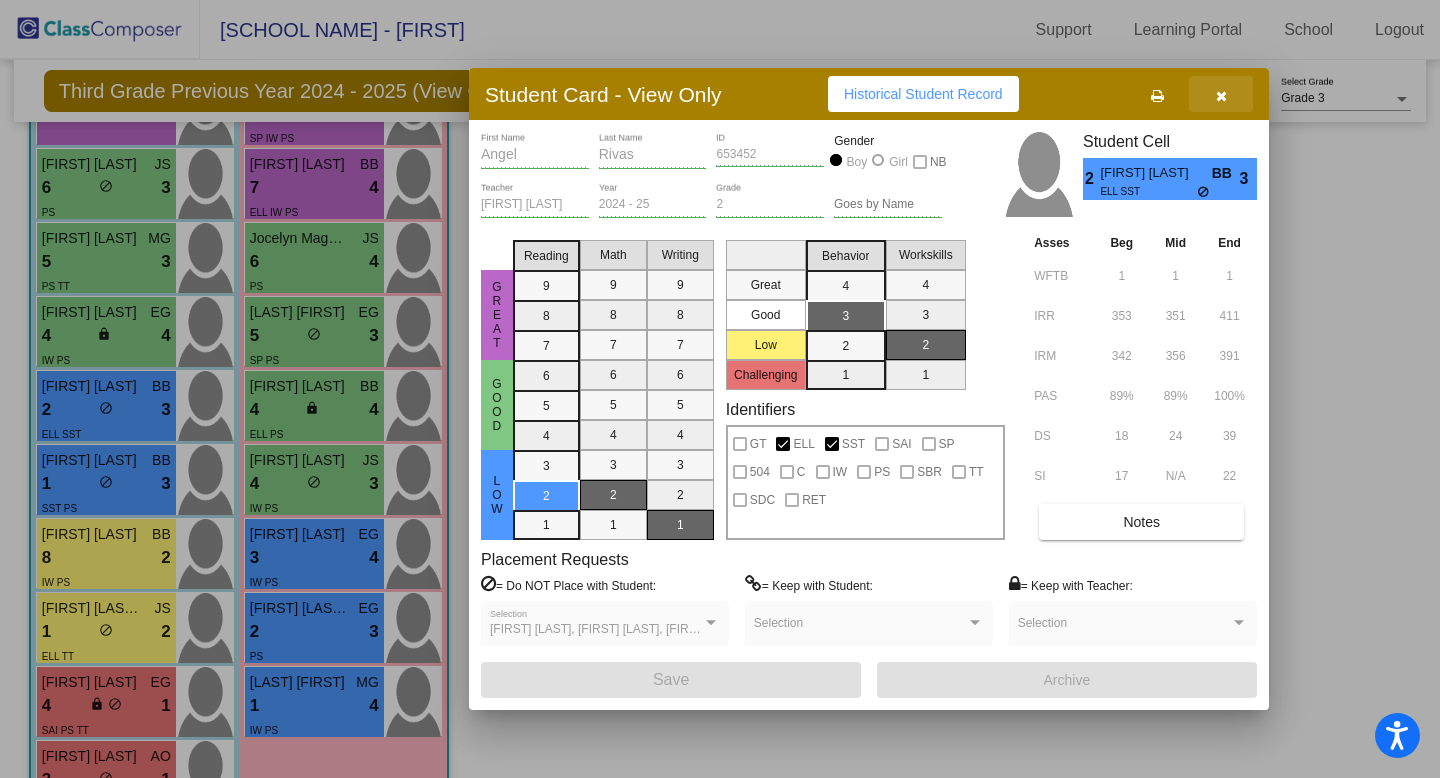 click at bounding box center (1221, 96) 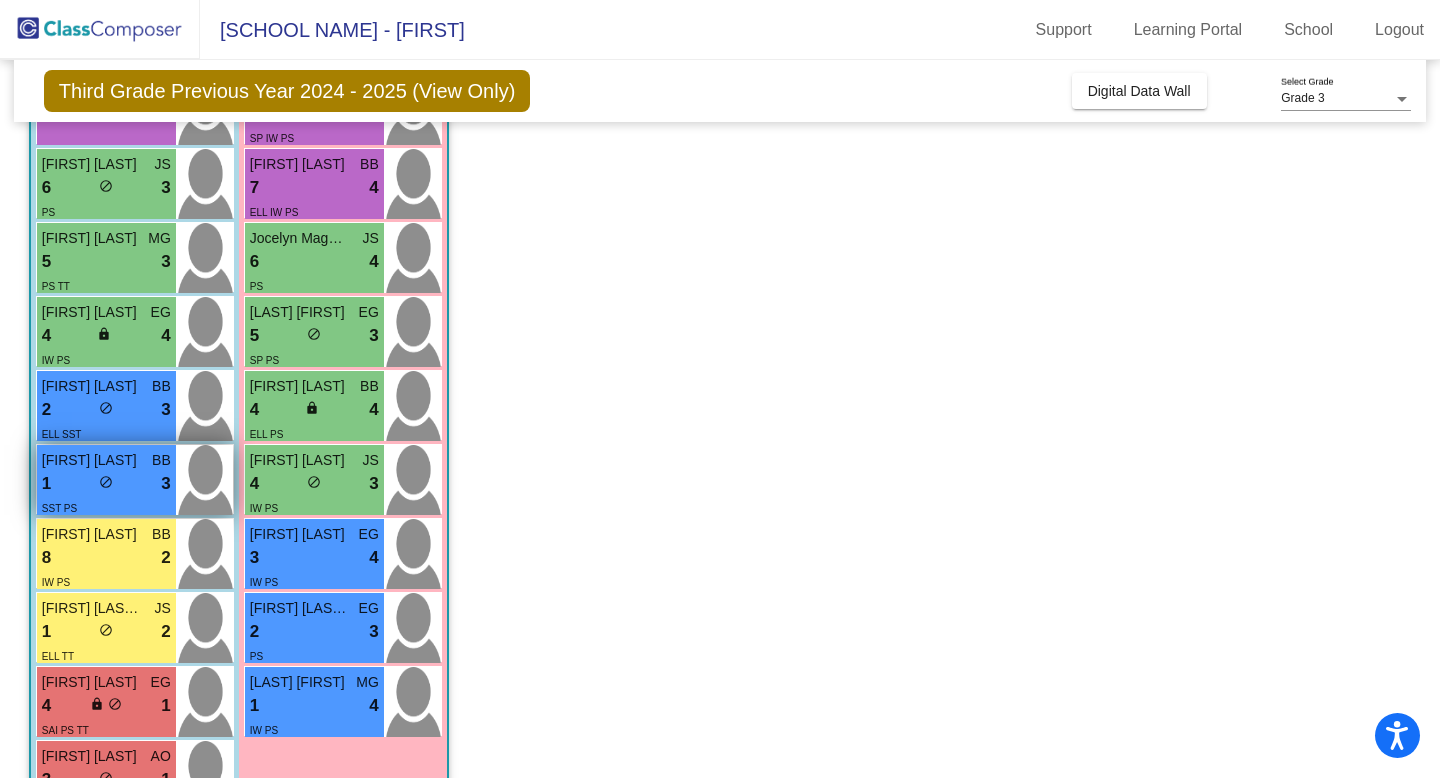 click on "SST PS" at bounding box center [106, 507] 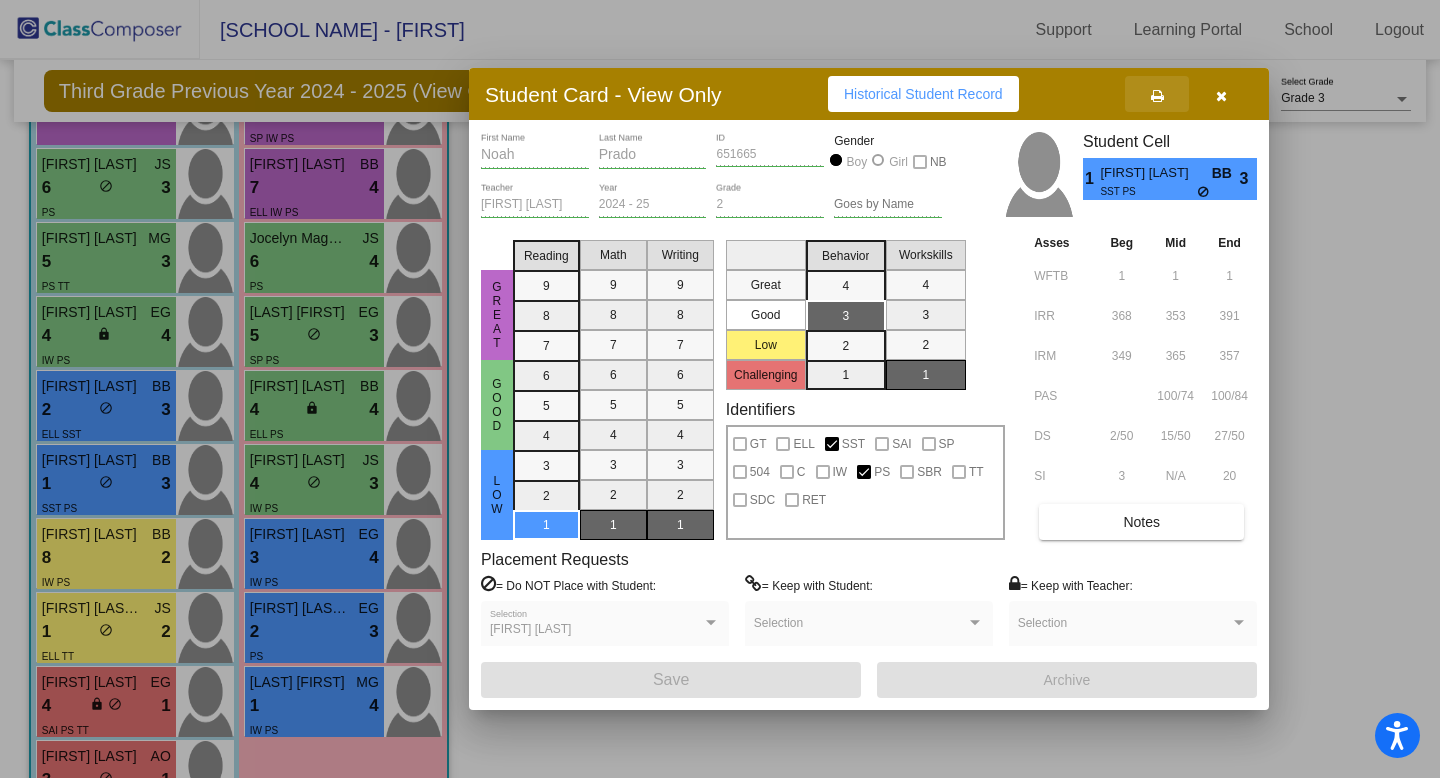 click at bounding box center (1157, 96) 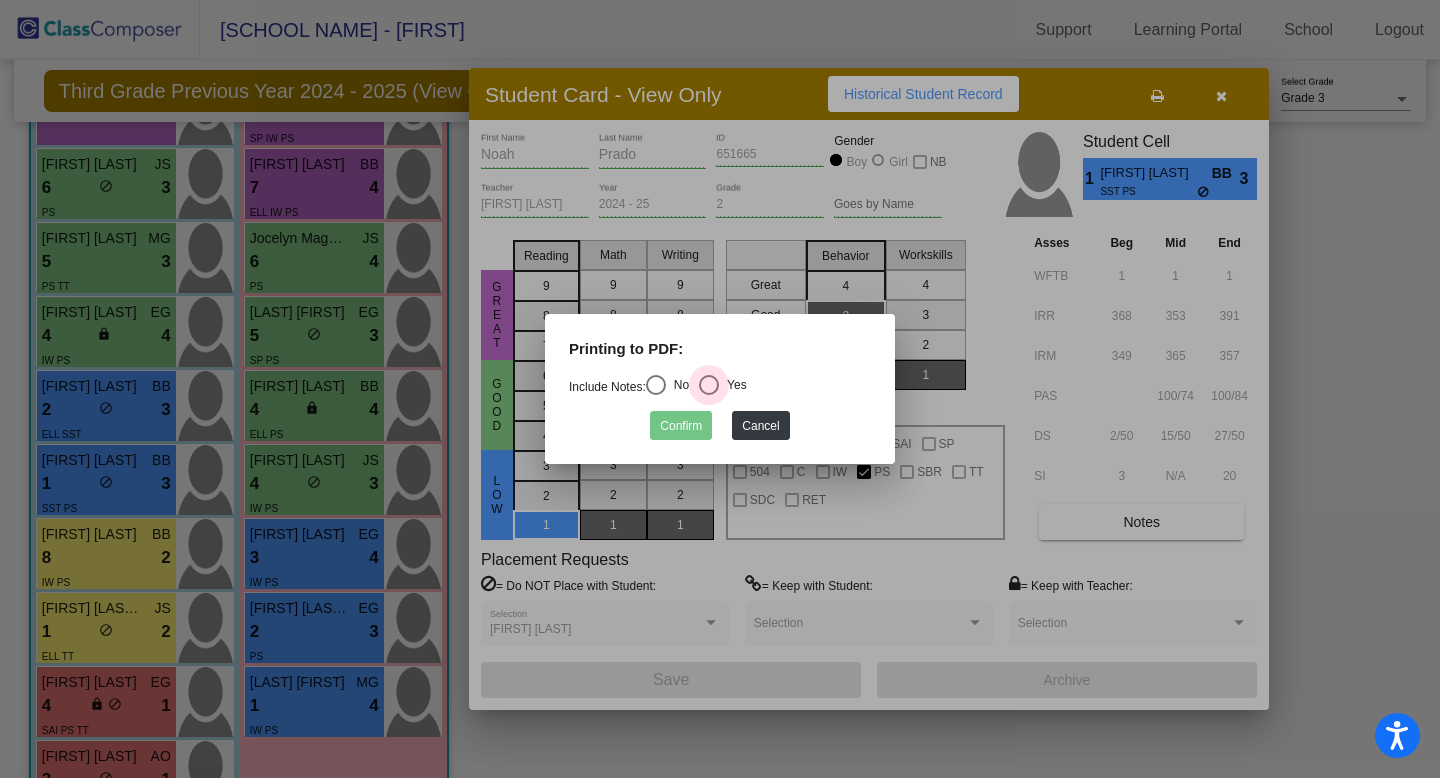 click at bounding box center (709, 385) 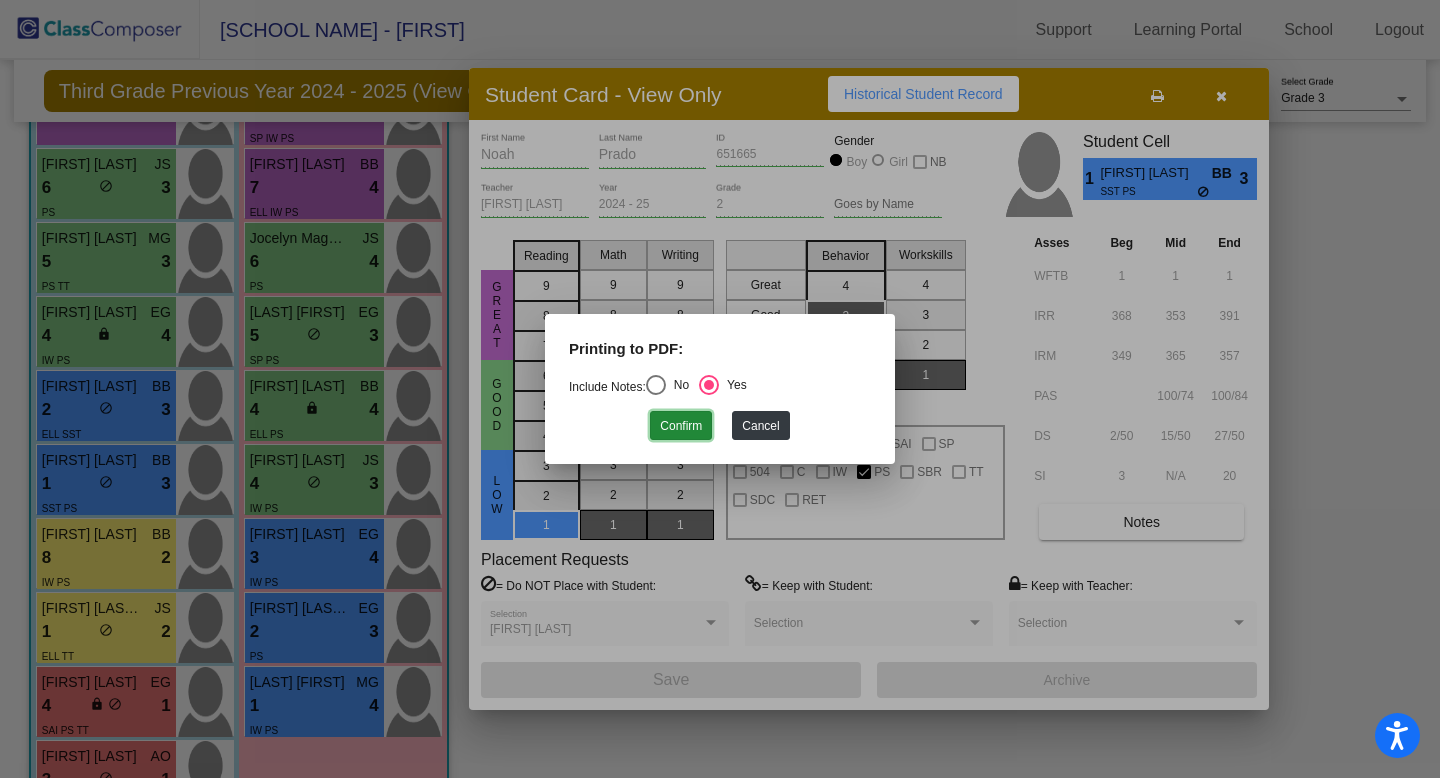 click on "Confirm" at bounding box center [681, 425] 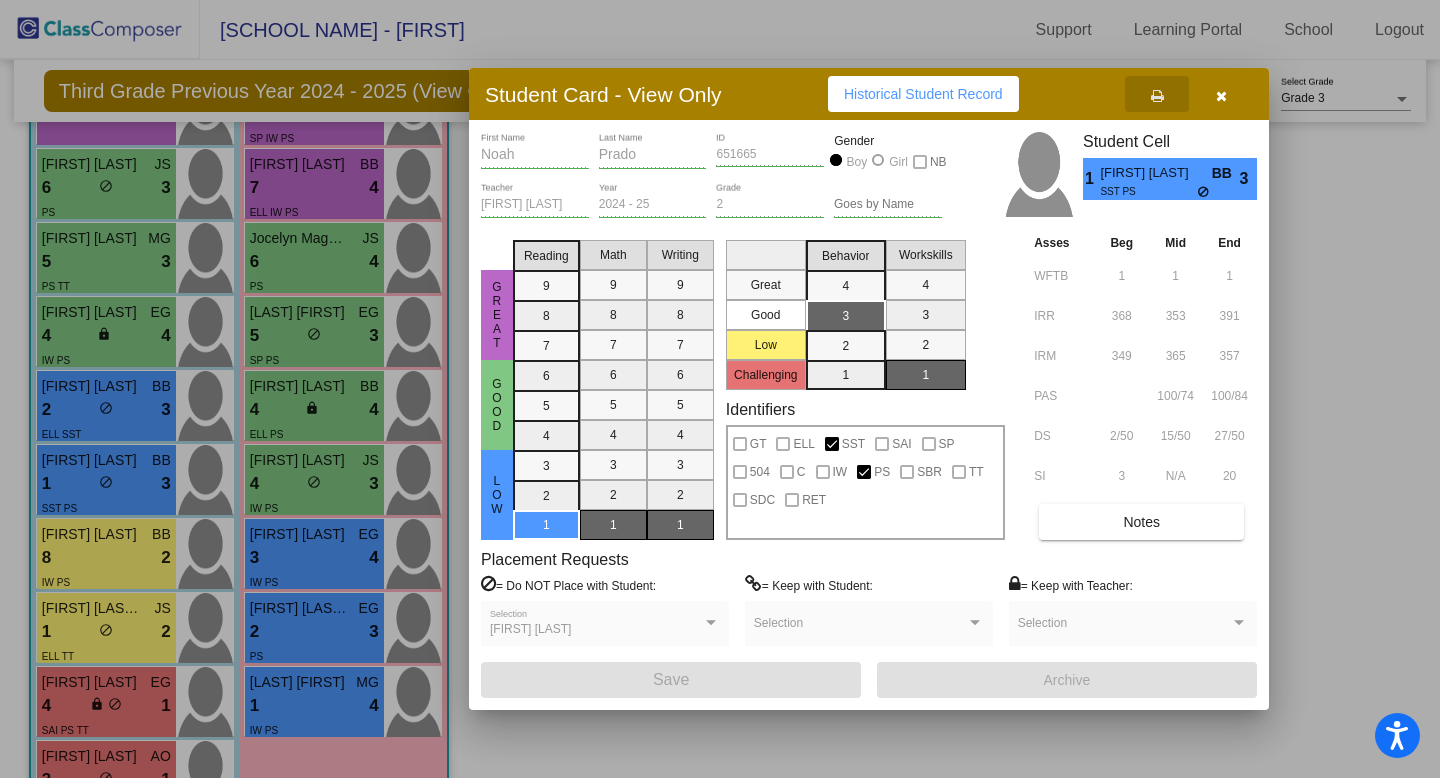 click at bounding box center [1221, 96] 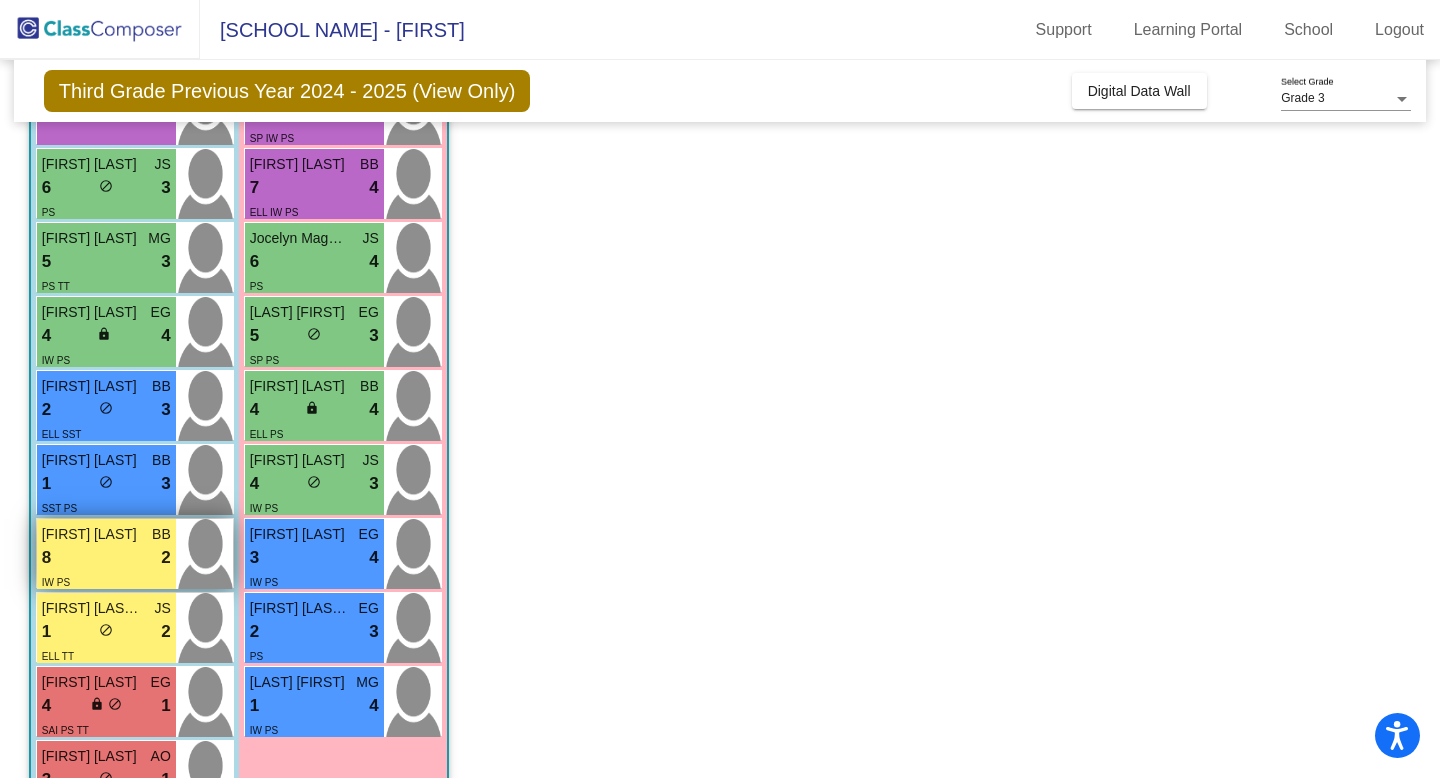 click on "8 lock do_not_disturb_alt 2" at bounding box center [106, 558] 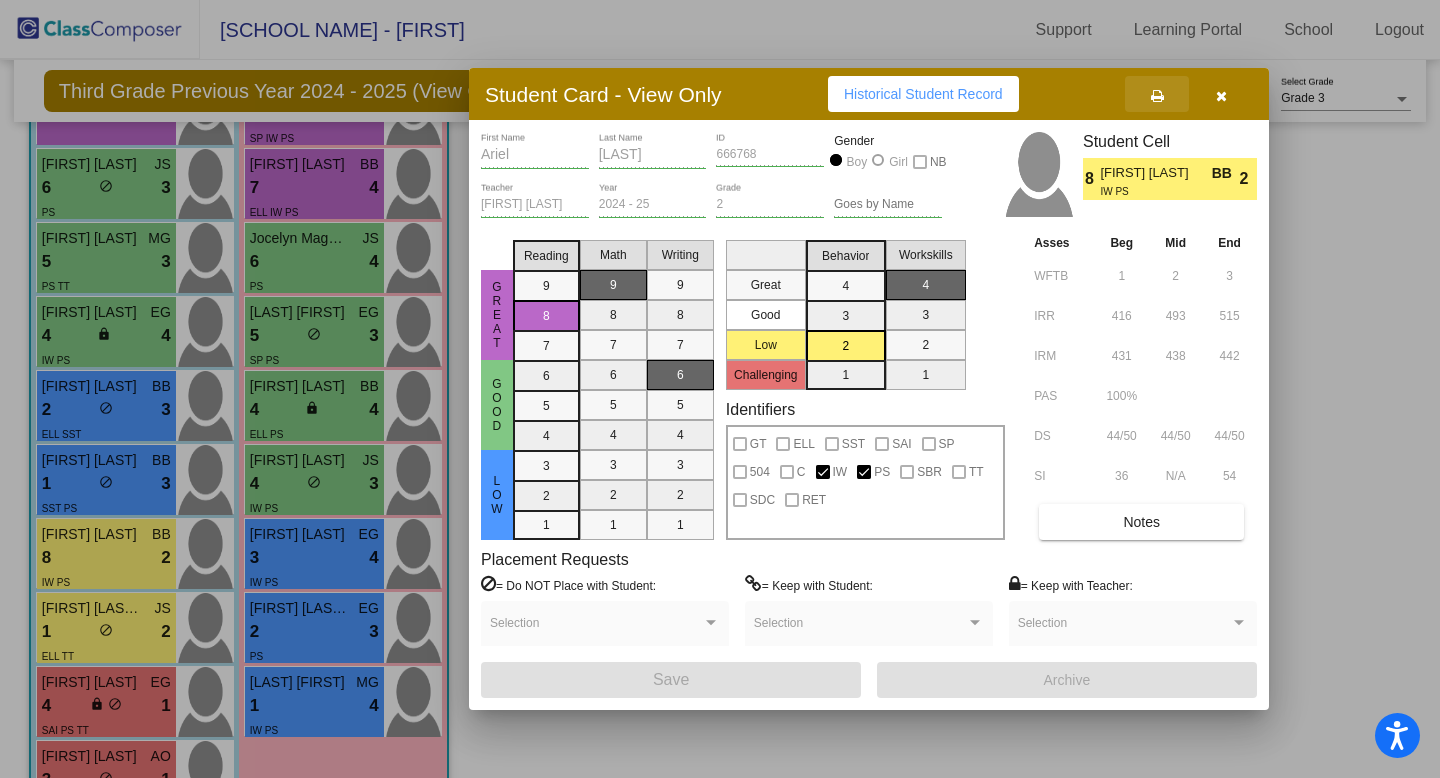 click at bounding box center (1157, 96) 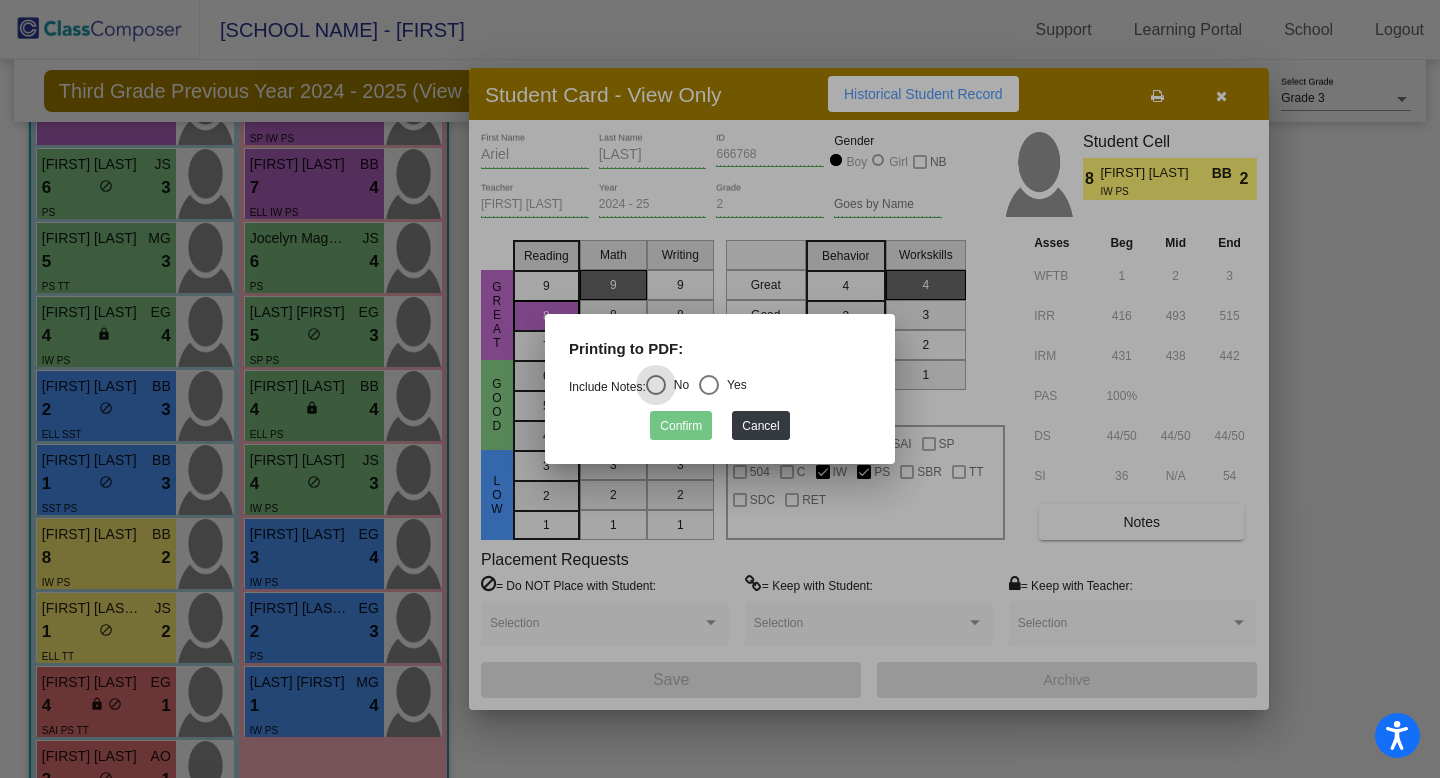 click at bounding box center (709, 385) 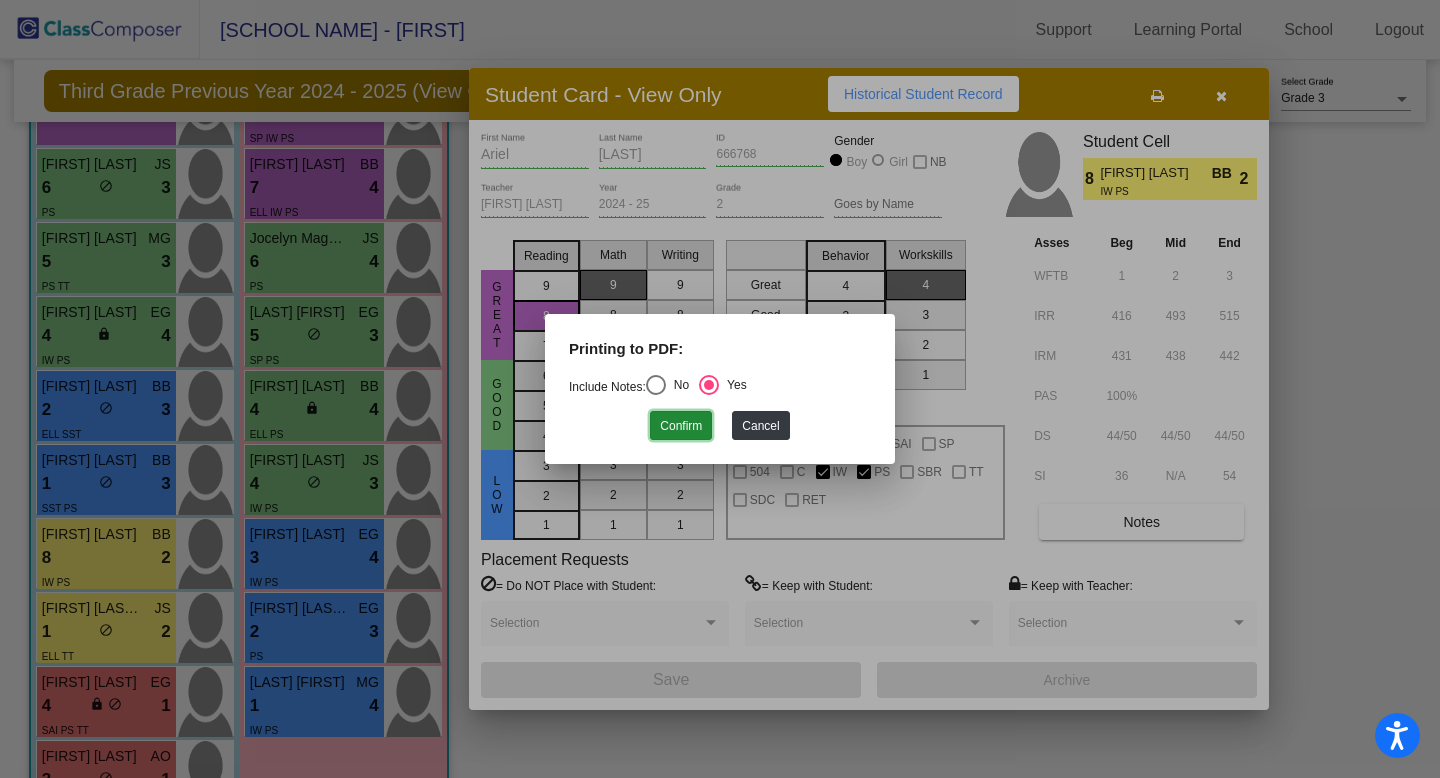 click on "Confirm" at bounding box center (681, 425) 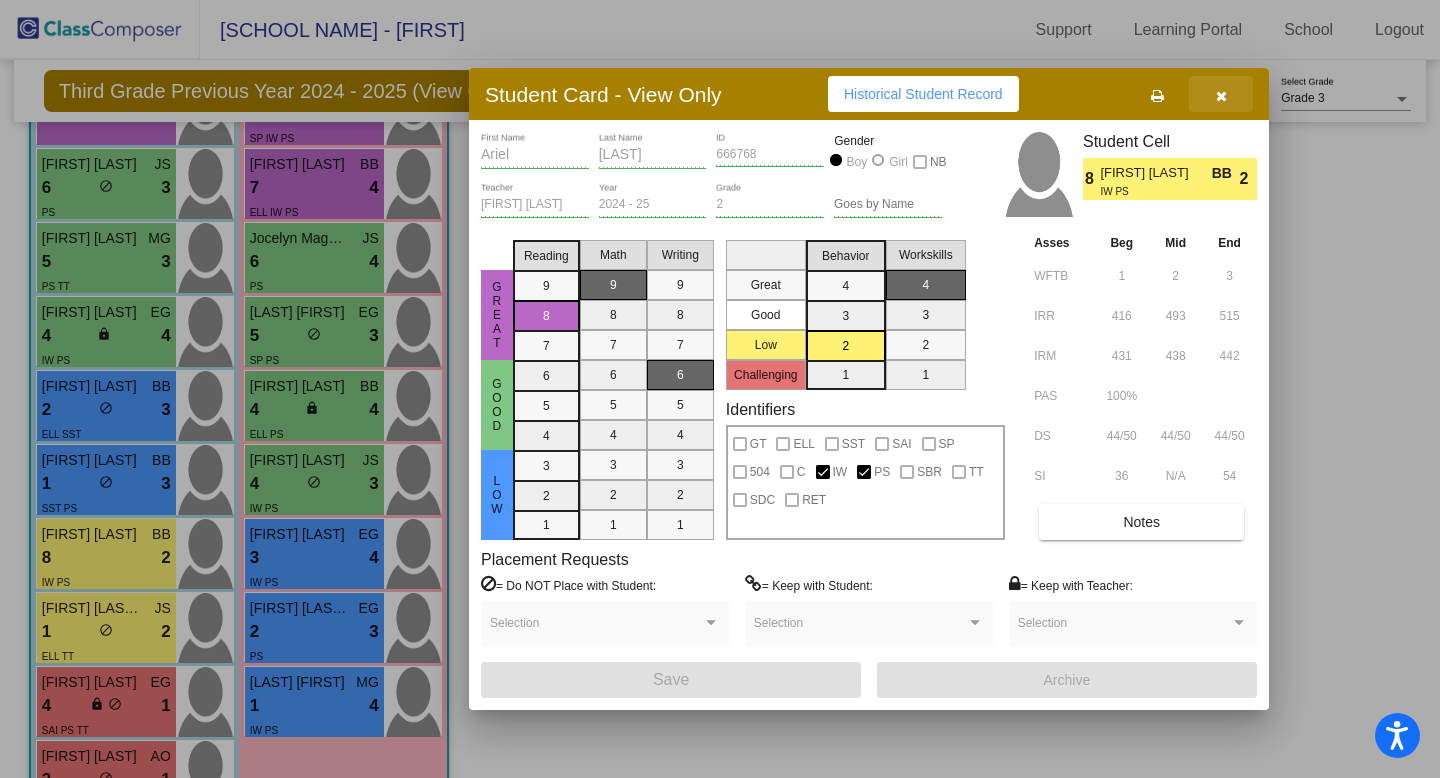 click at bounding box center (1221, 96) 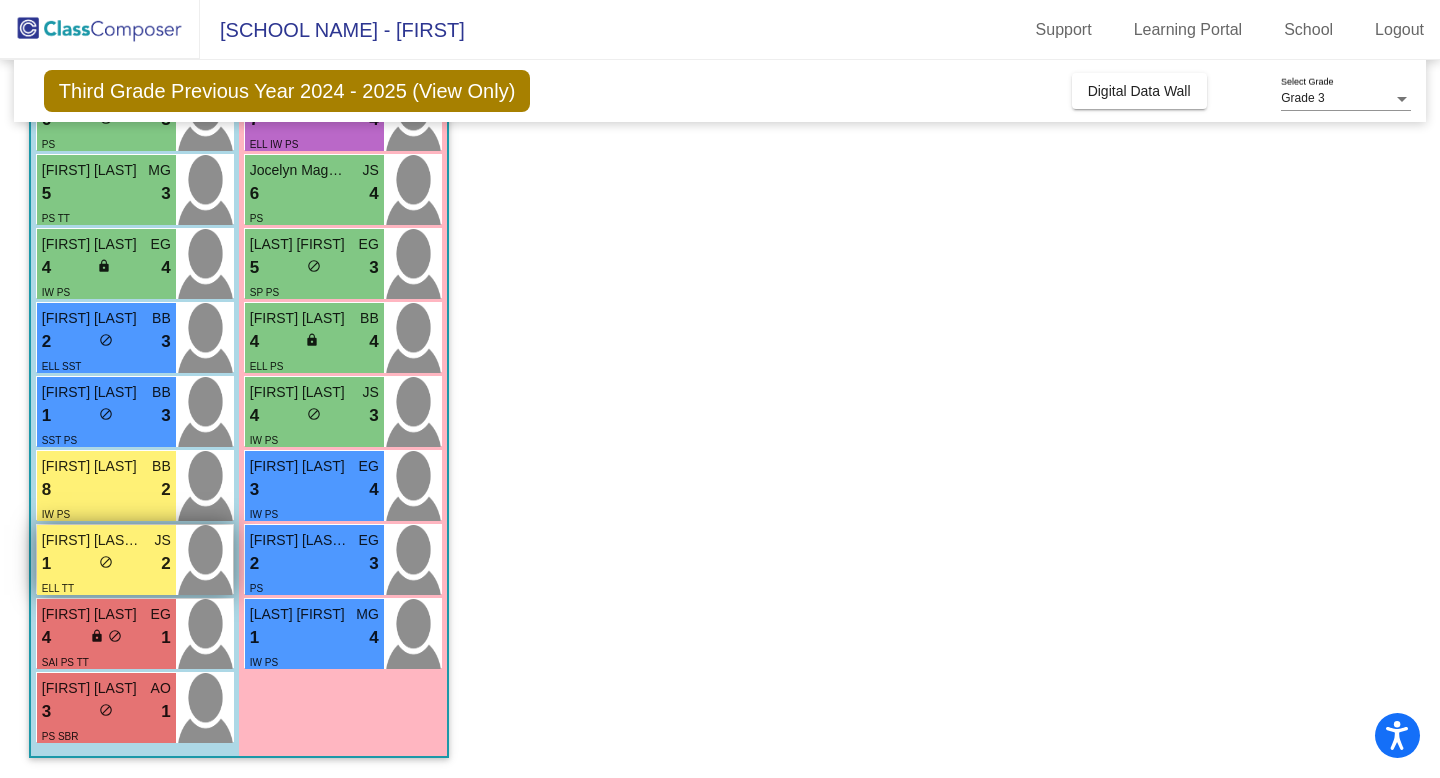 scroll, scrollTop: 385, scrollLeft: 0, axis: vertical 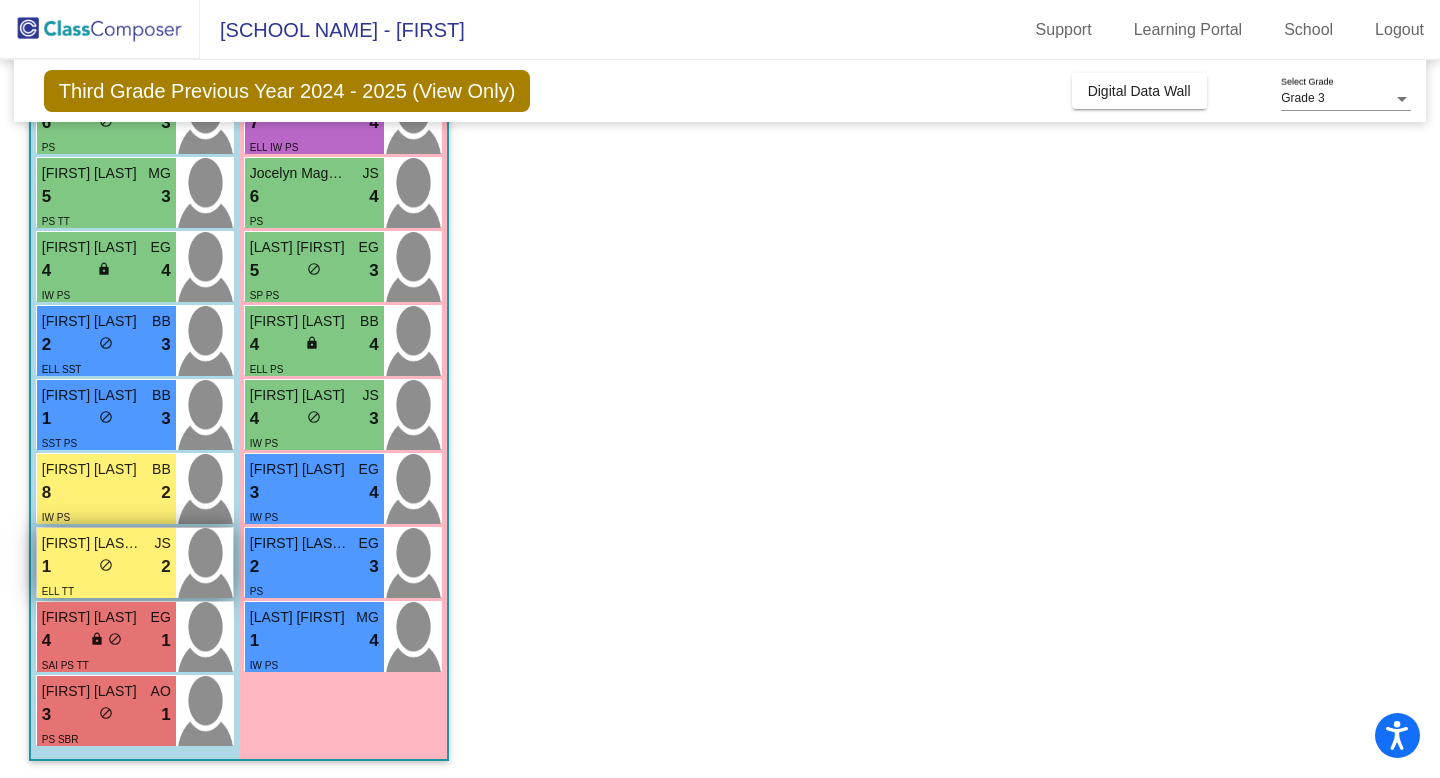 click on "do_not_disturb_alt" at bounding box center (106, 565) 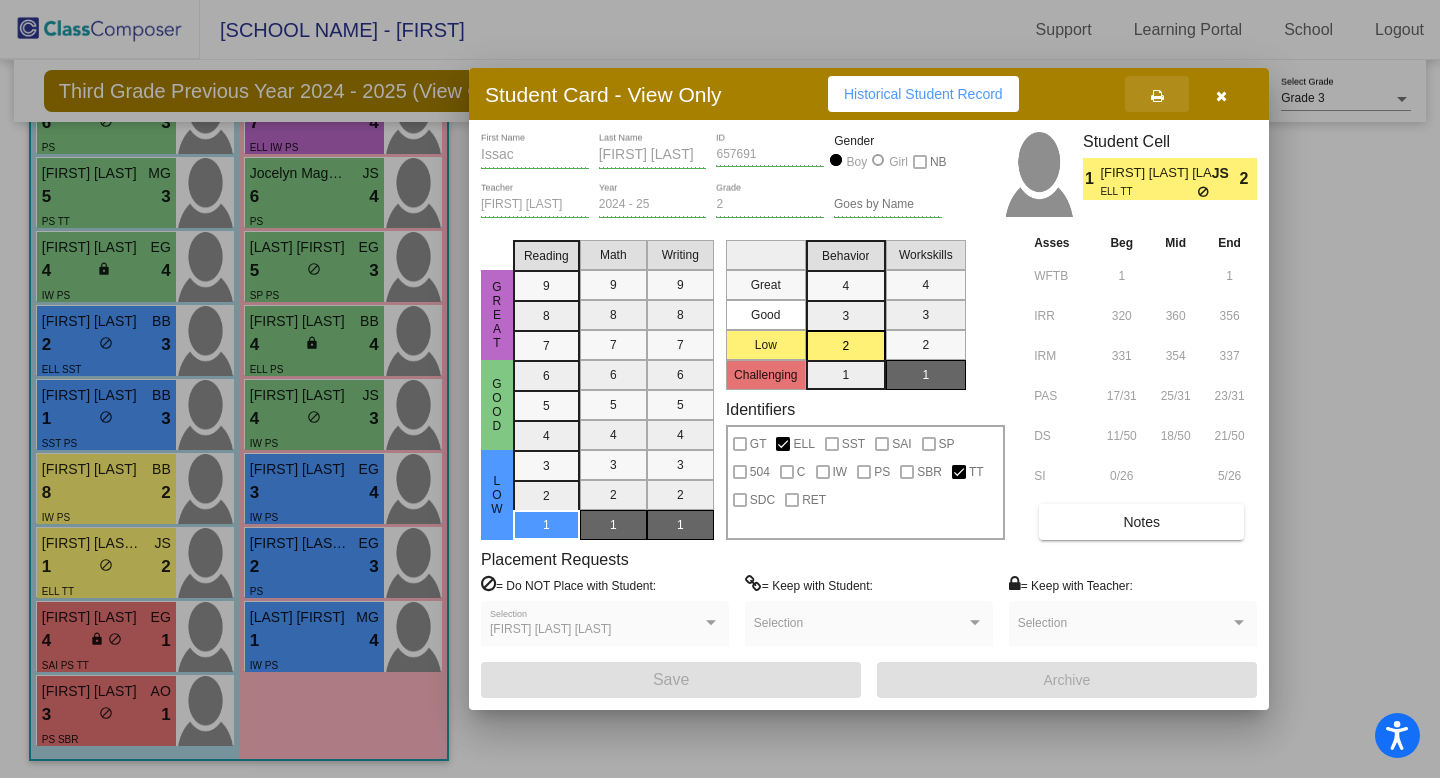 click at bounding box center [1157, 96] 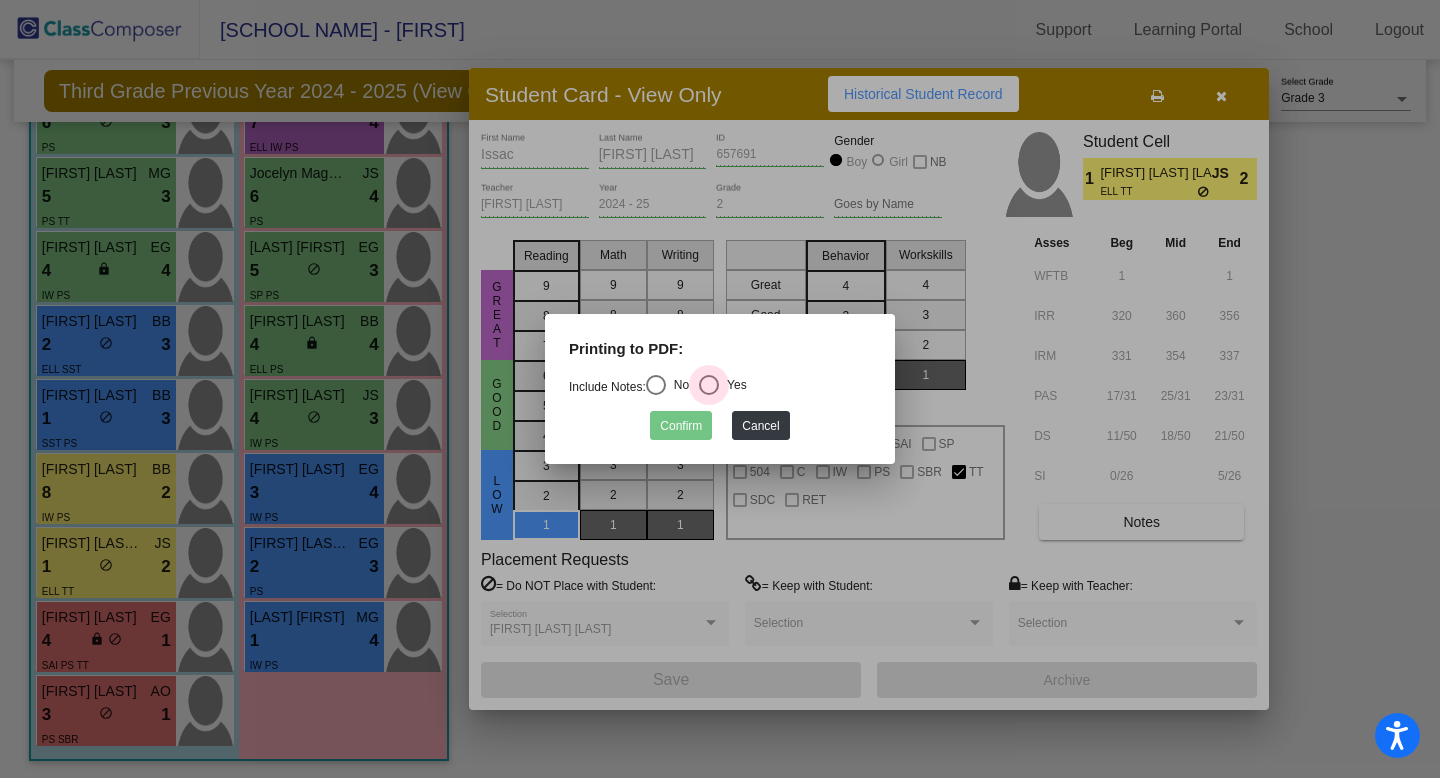 click at bounding box center [709, 385] 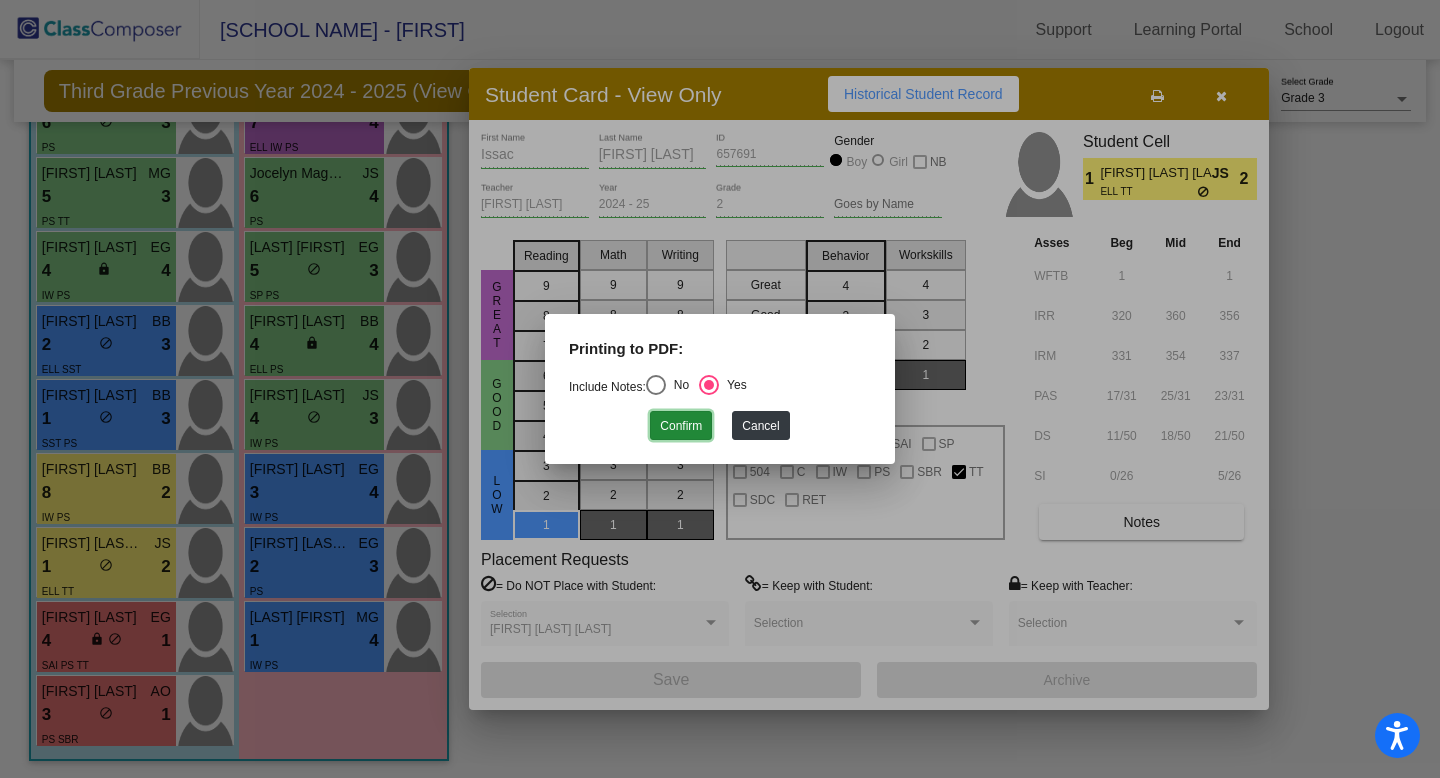 click on "Confirm" at bounding box center [681, 425] 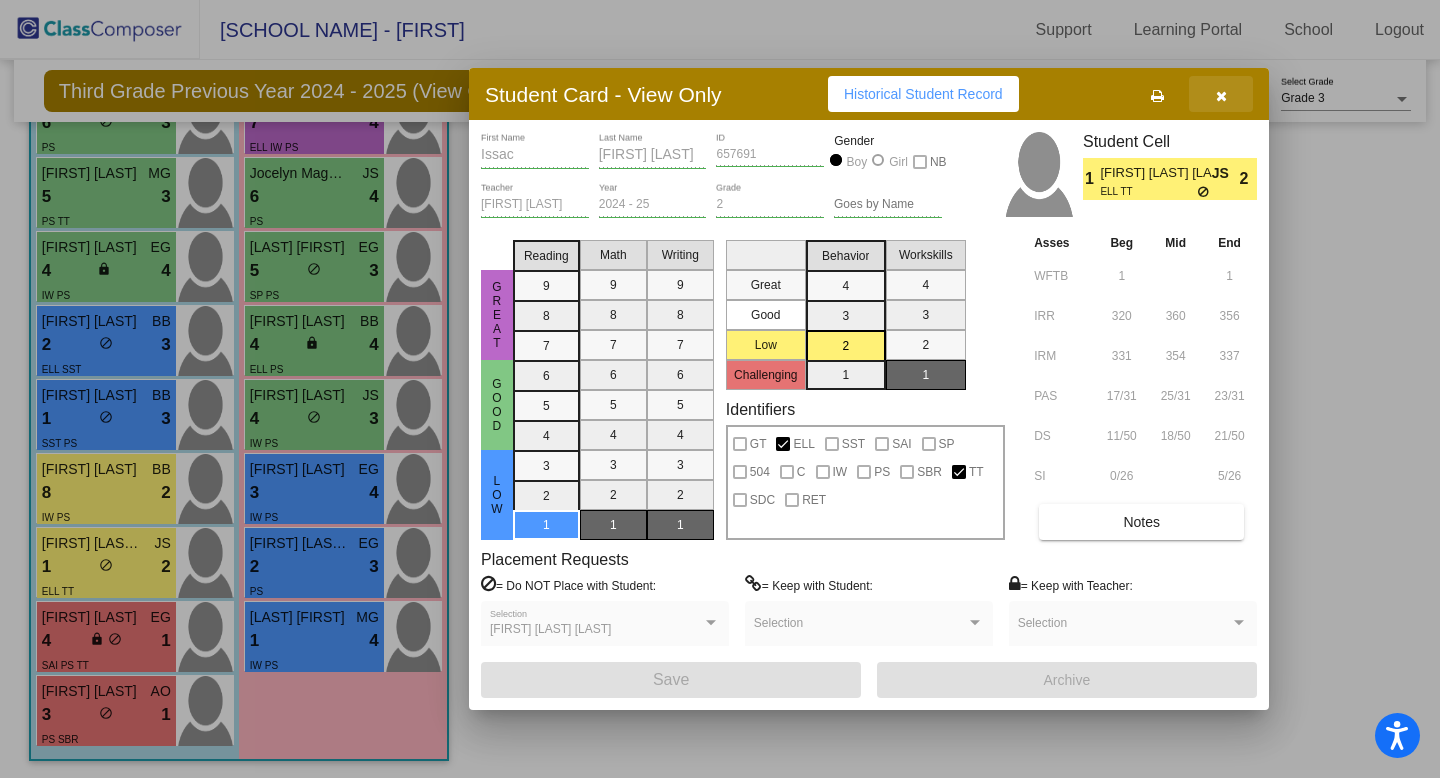 click at bounding box center [1221, 96] 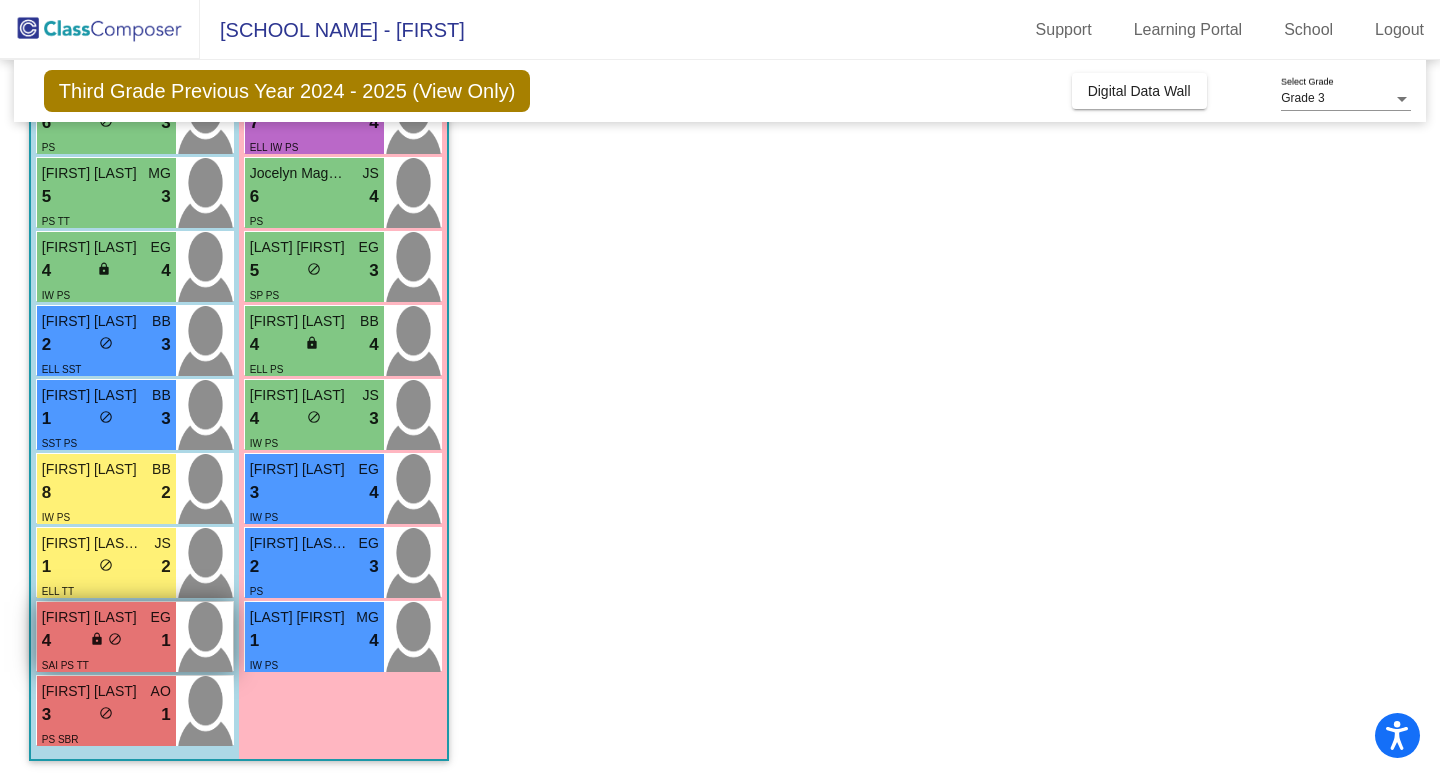 scroll, scrollTop: 388, scrollLeft: 0, axis: vertical 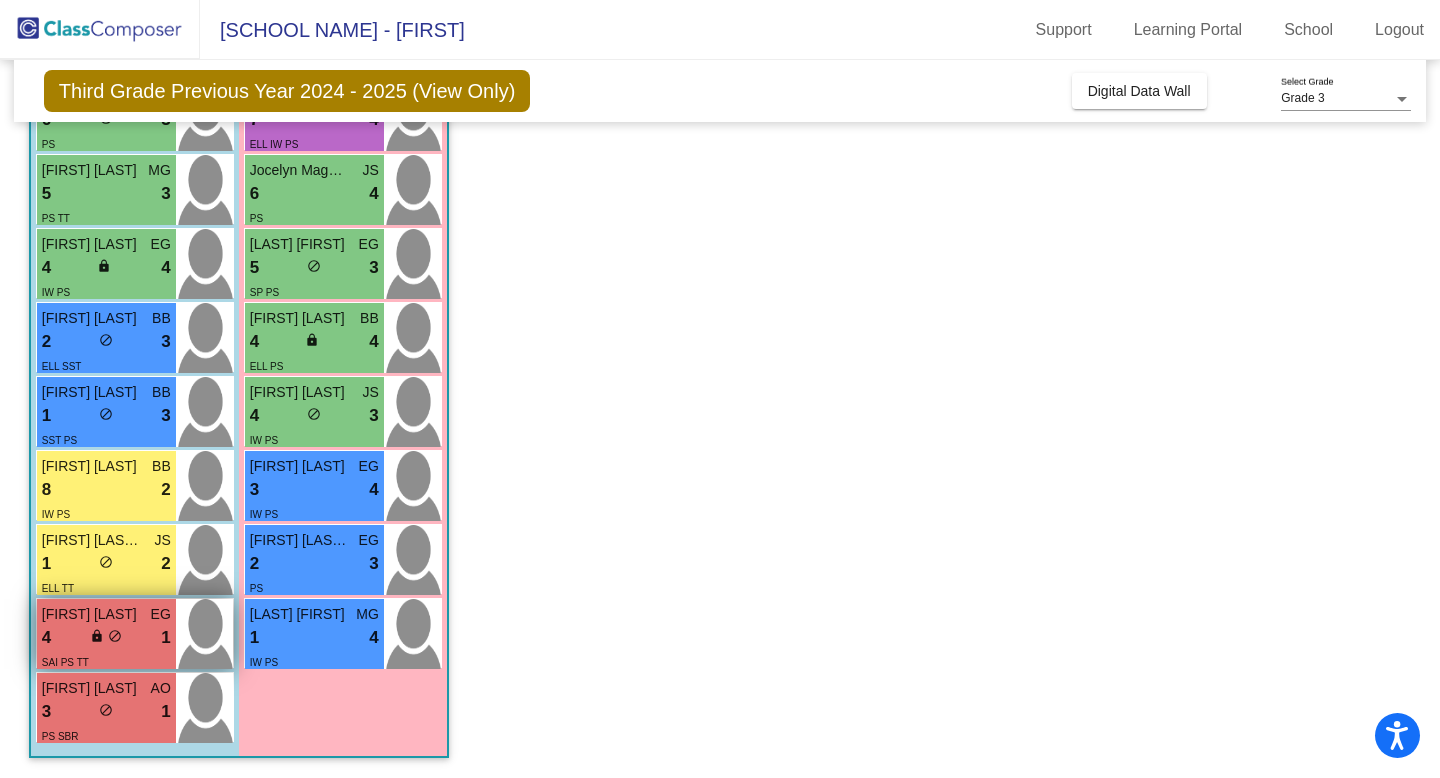 click on "4 lock do_not_disturb_alt 1" at bounding box center (106, 638) 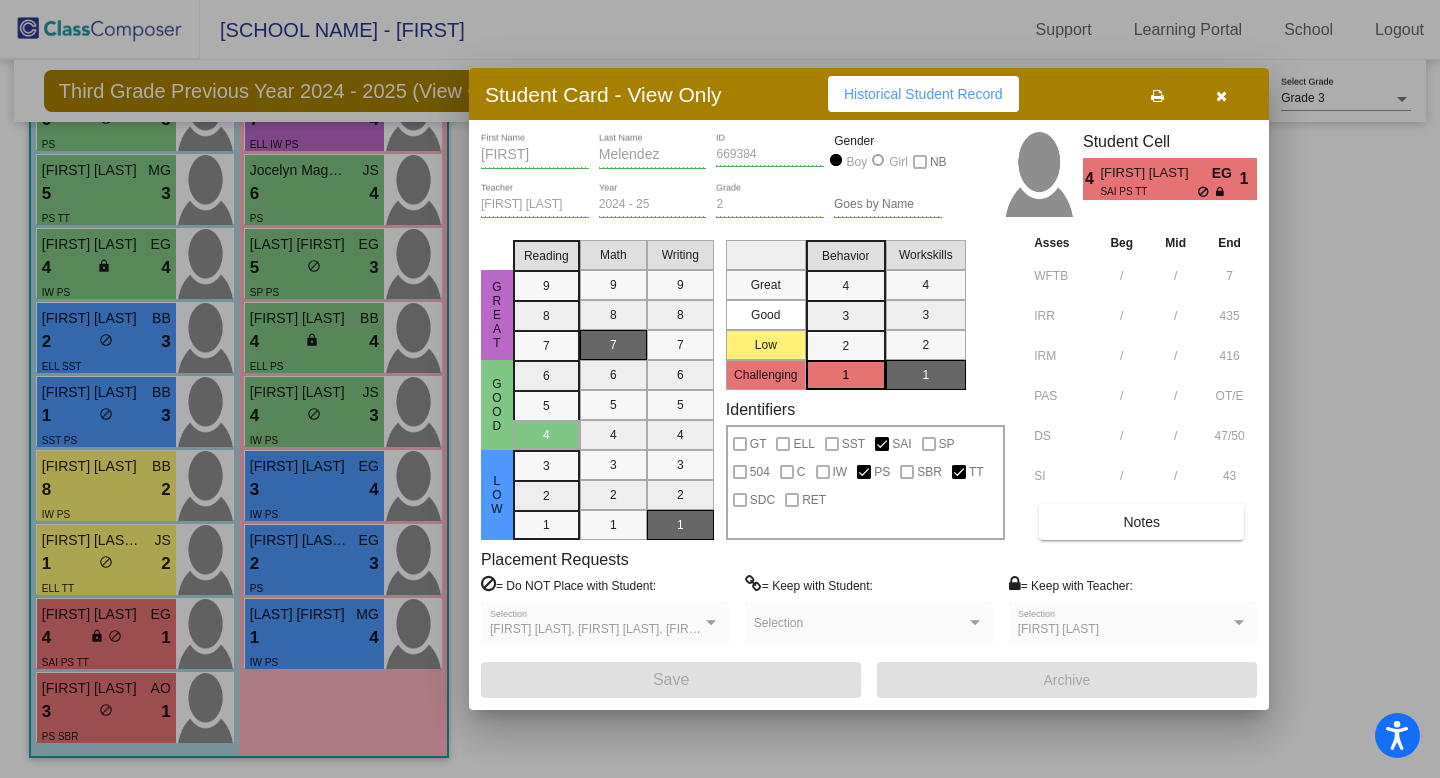 click at bounding box center [1157, 96] 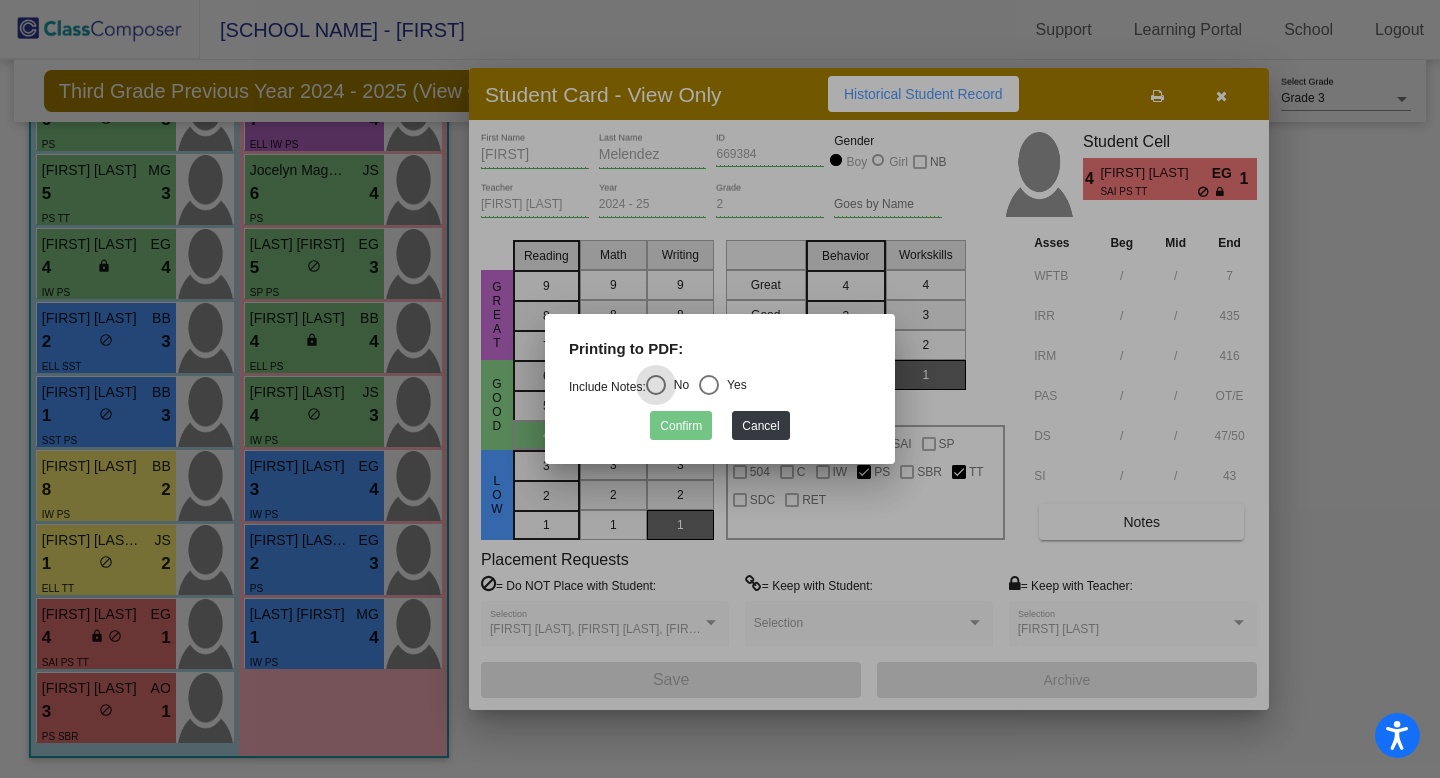 click at bounding box center [709, 385] 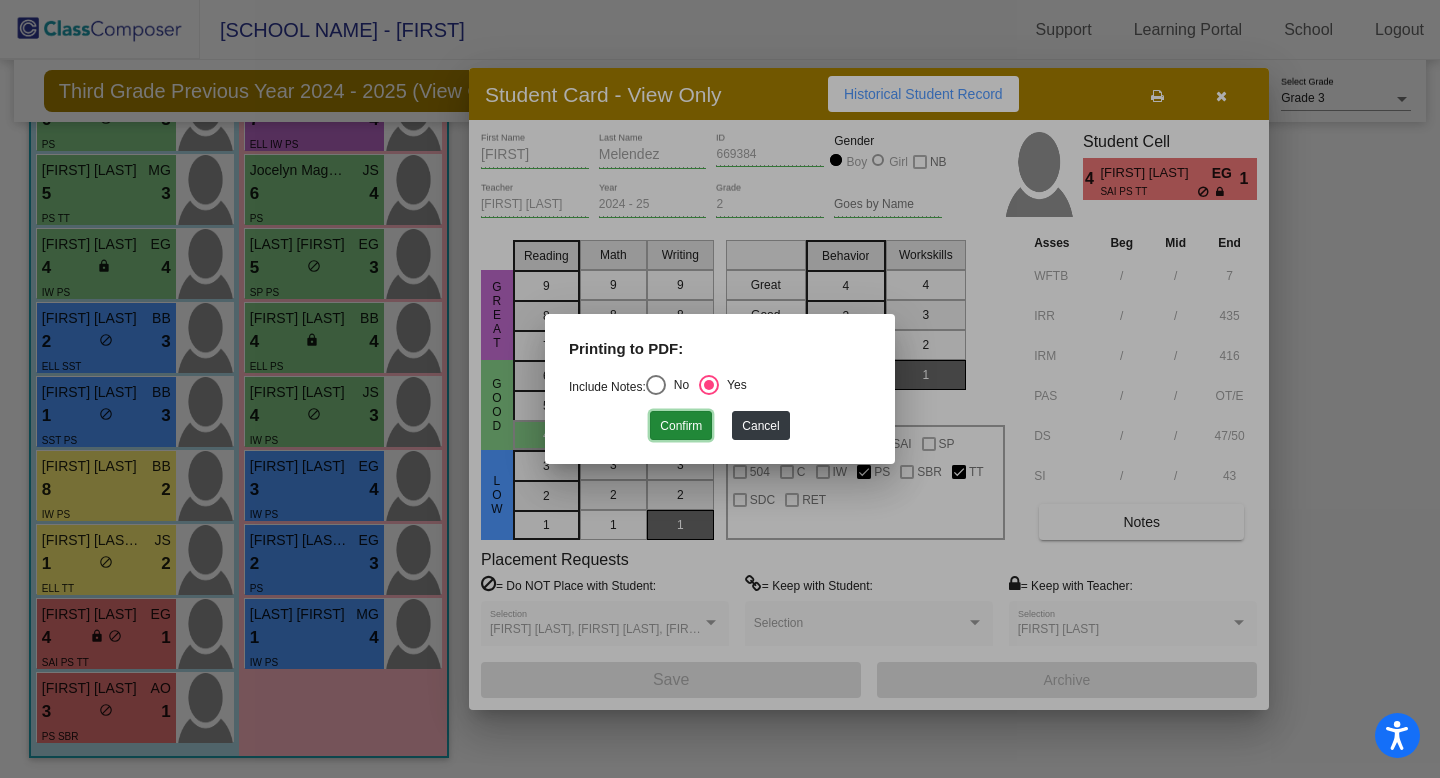 click on "Confirm" at bounding box center [681, 425] 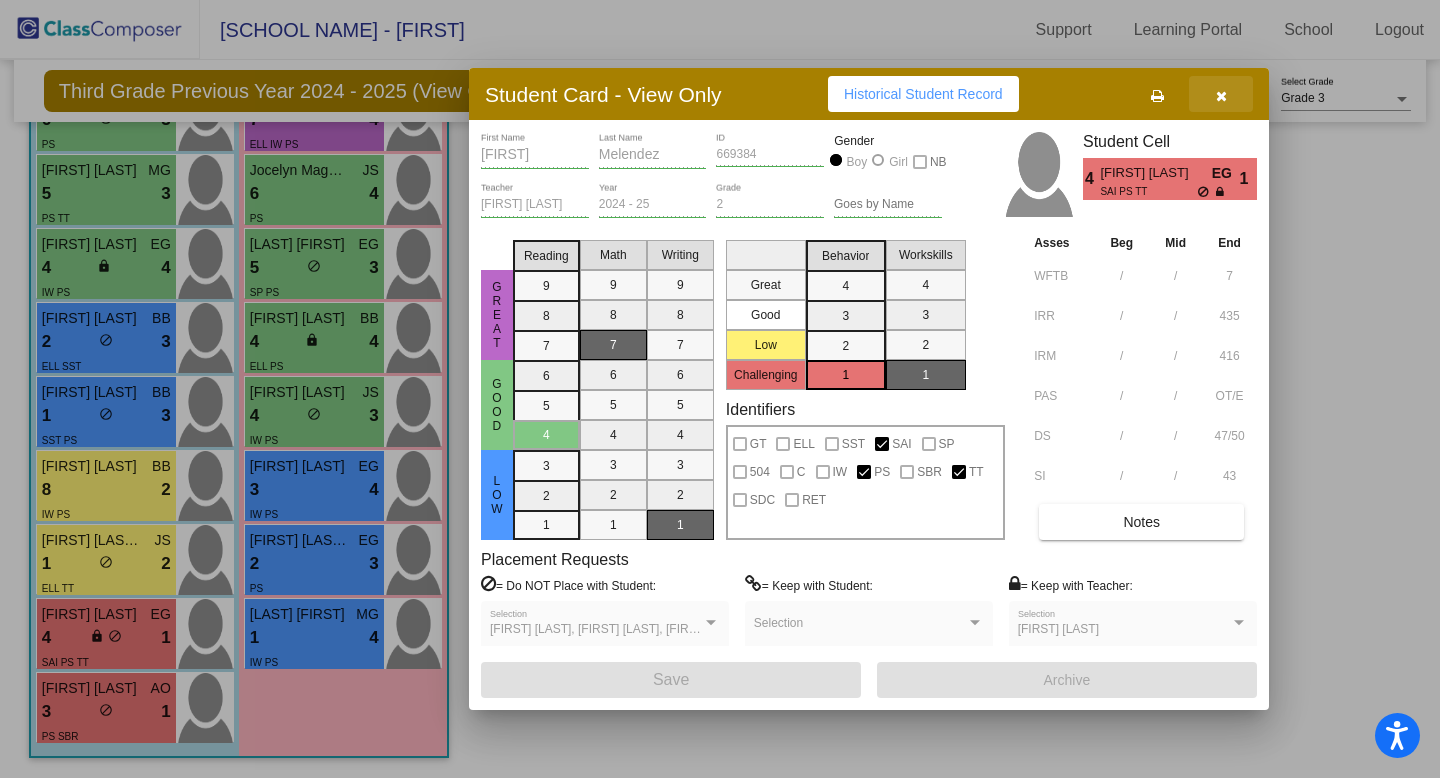 click at bounding box center [1221, 96] 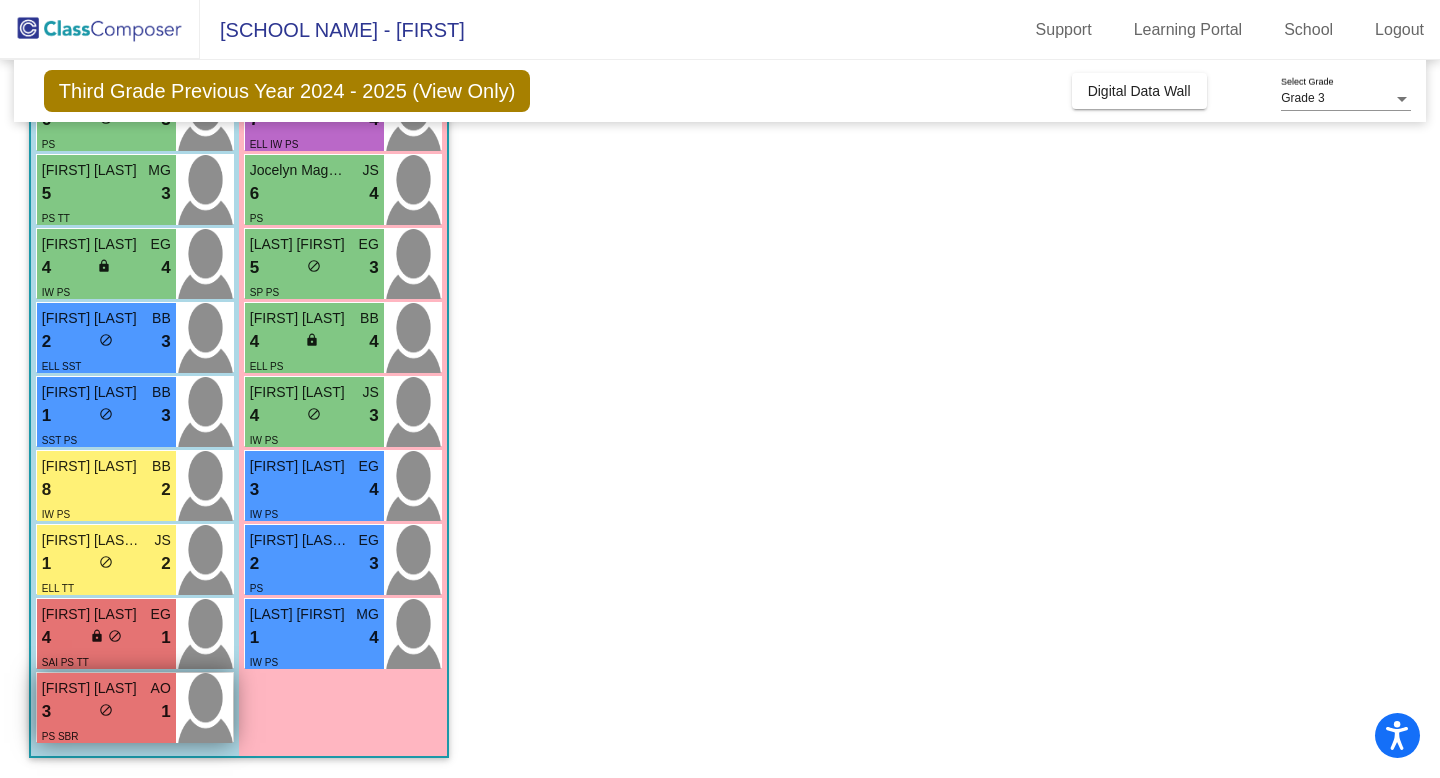 click on "3 lock do_not_disturb_alt 1" at bounding box center (106, 712) 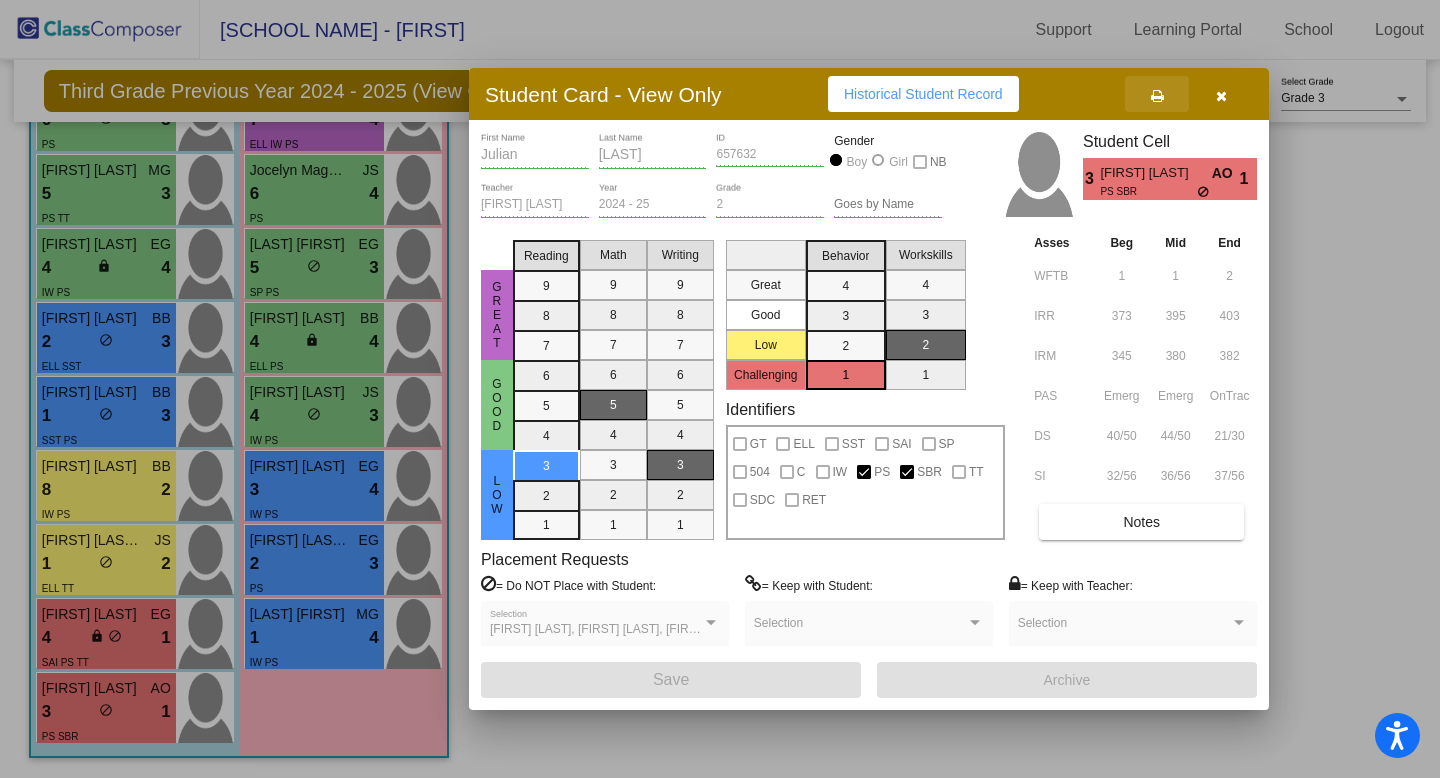 click at bounding box center [1157, 96] 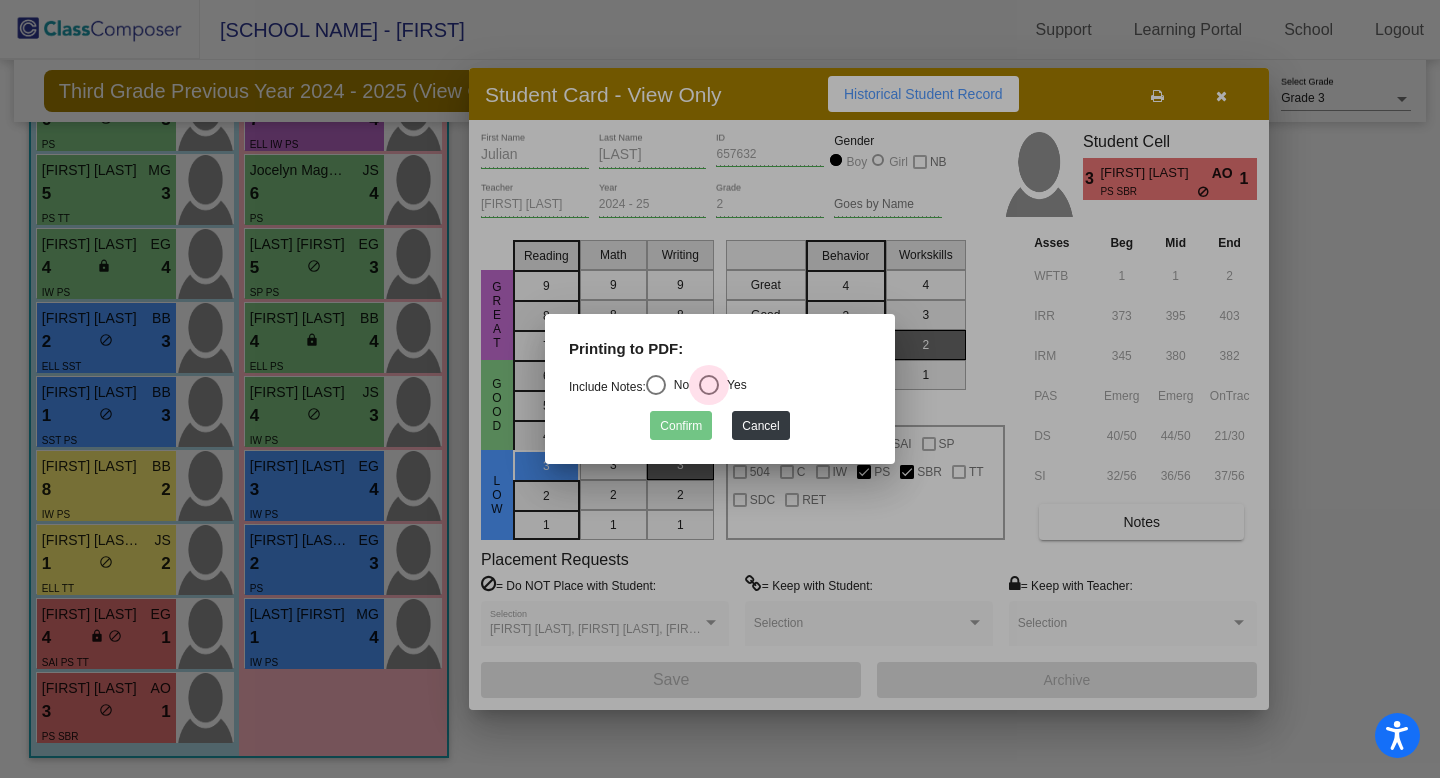 click at bounding box center (709, 385) 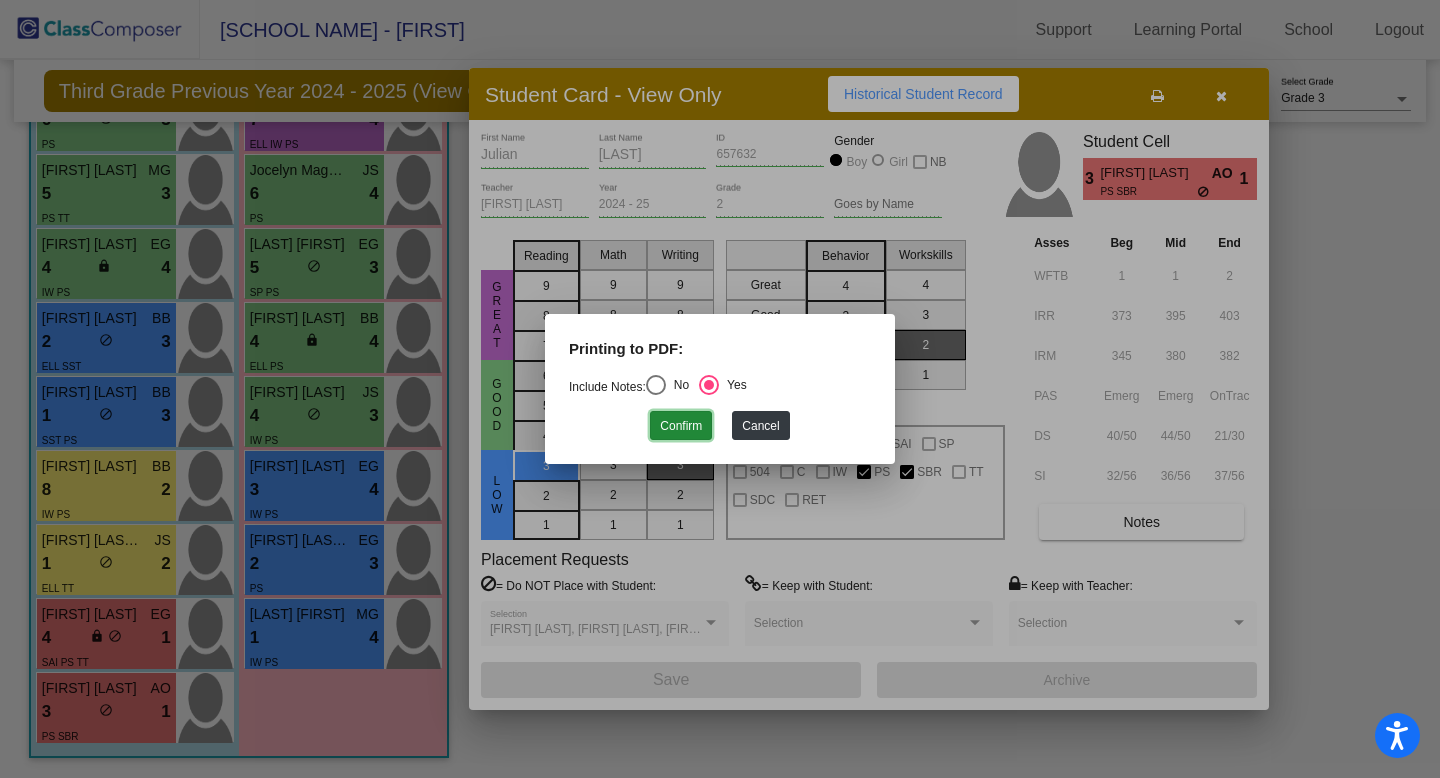 click on "Confirm" at bounding box center (681, 425) 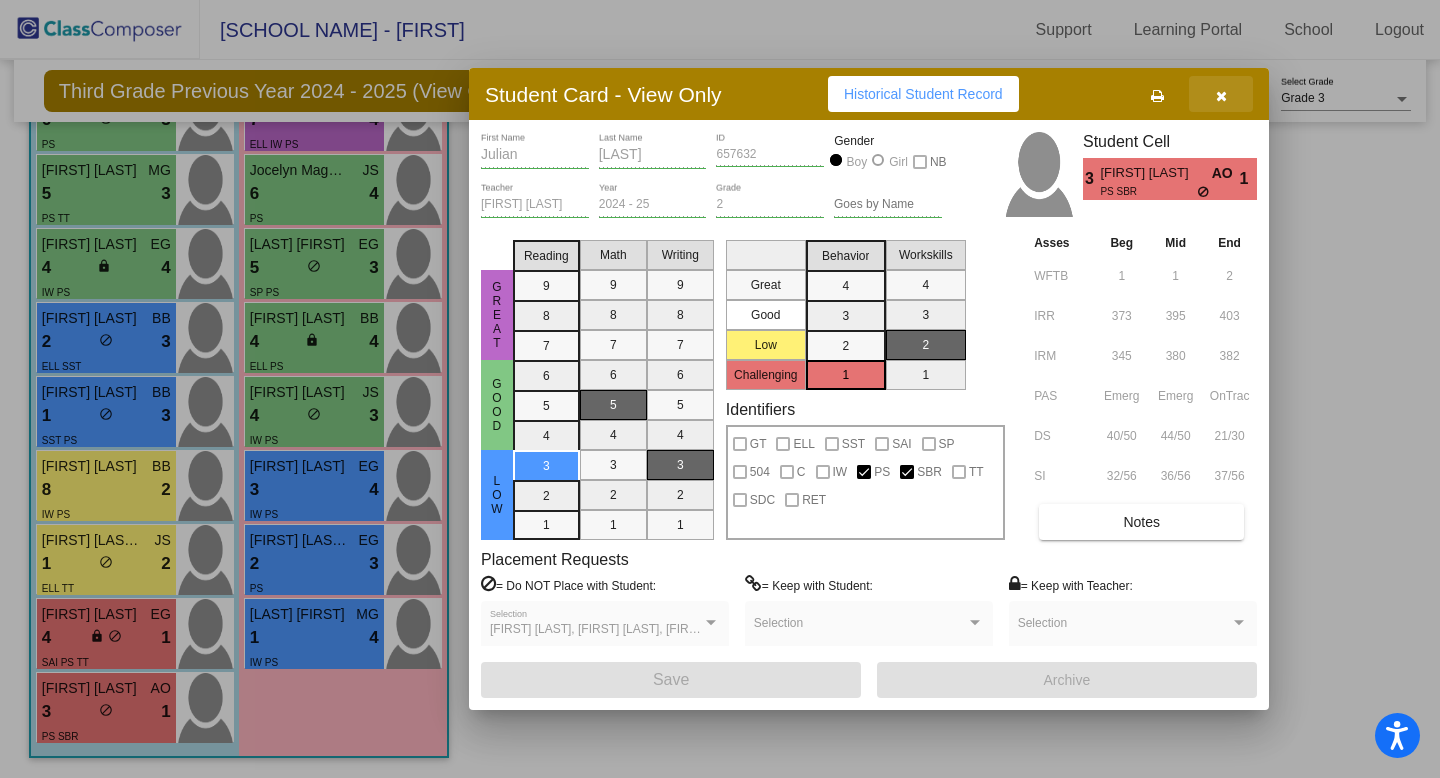 click at bounding box center [1221, 96] 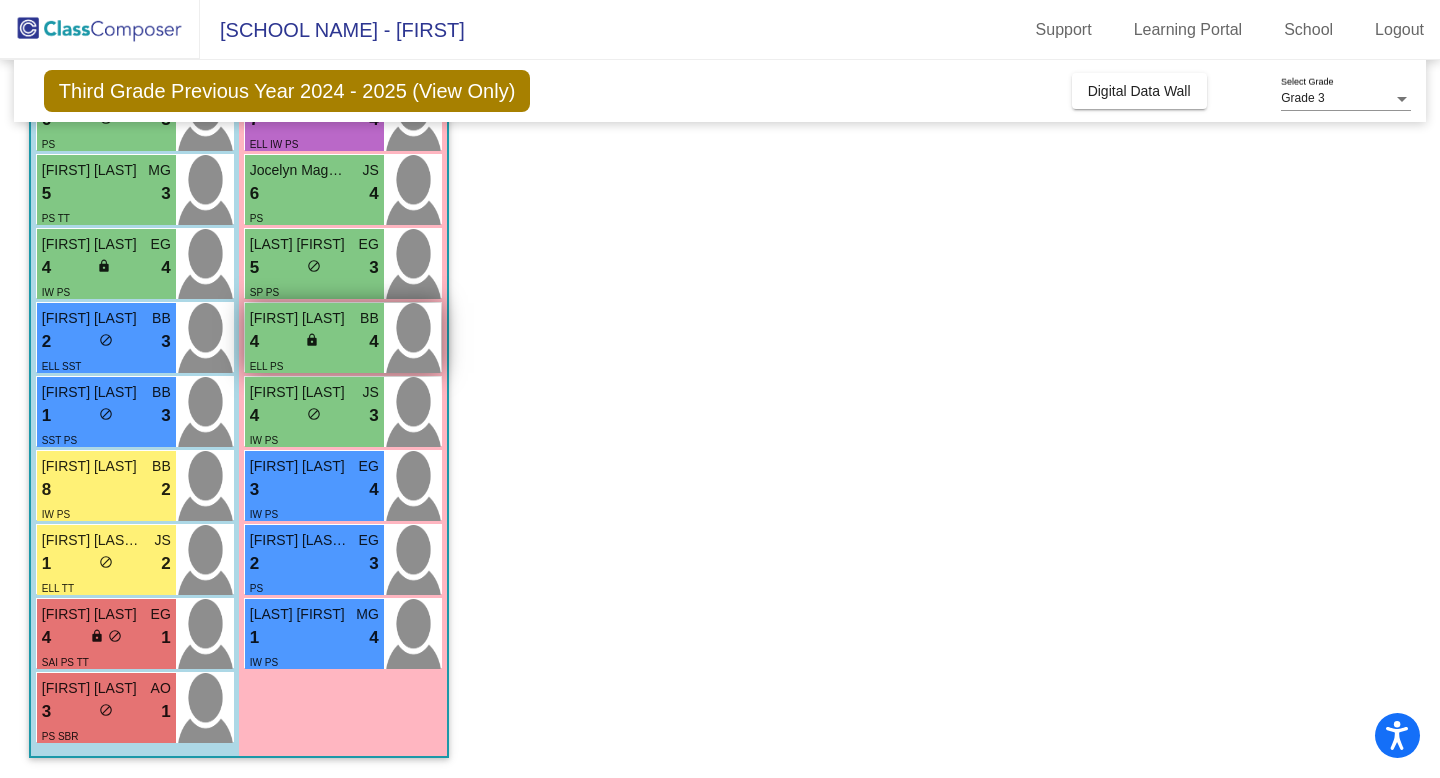 scroll, scrollTop: 0, scrollLeft: 0, axis: both 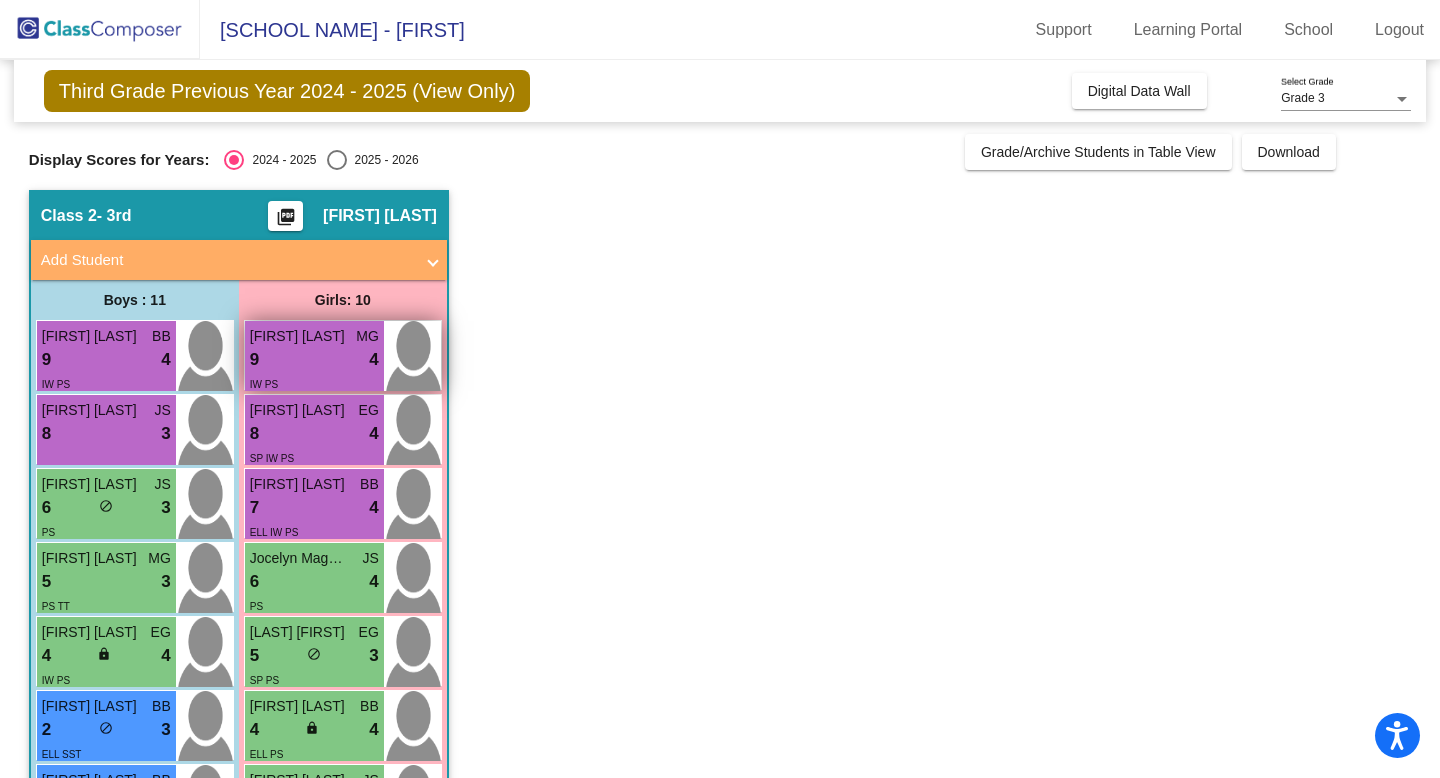 click on "9 lock do_not_disturb_alt 4" at bounding box center (314, 360) 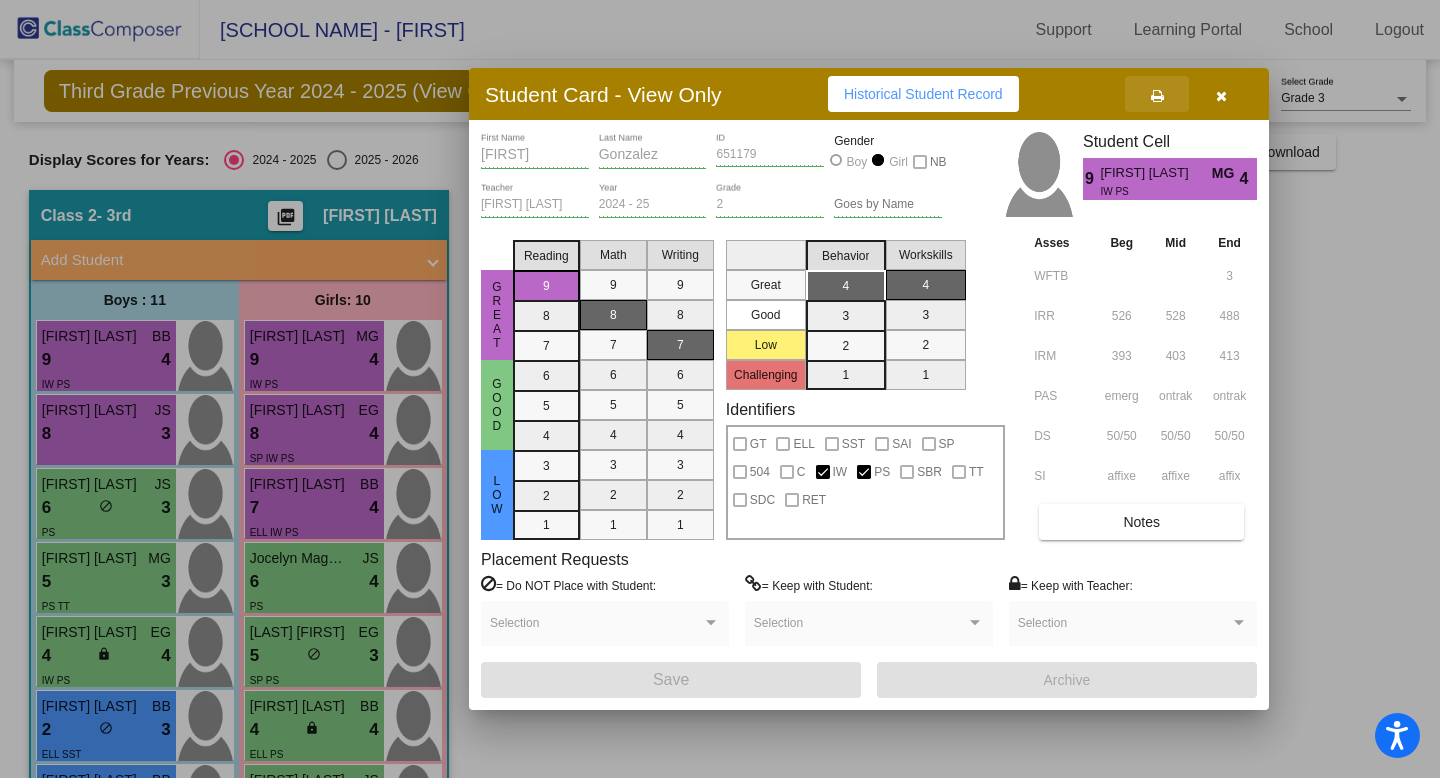 click at bounding box center (1157, 96) 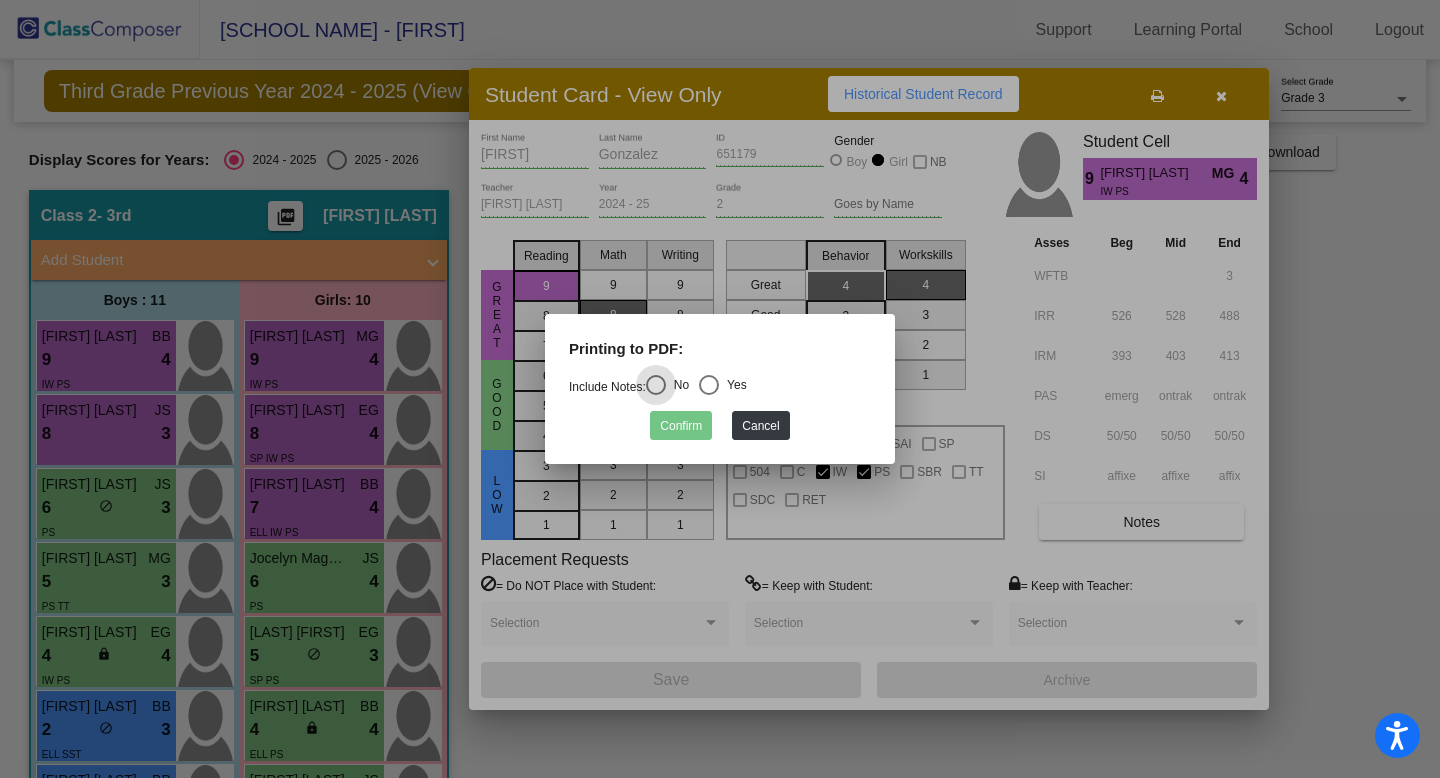 click at bounding box center (709, 385) 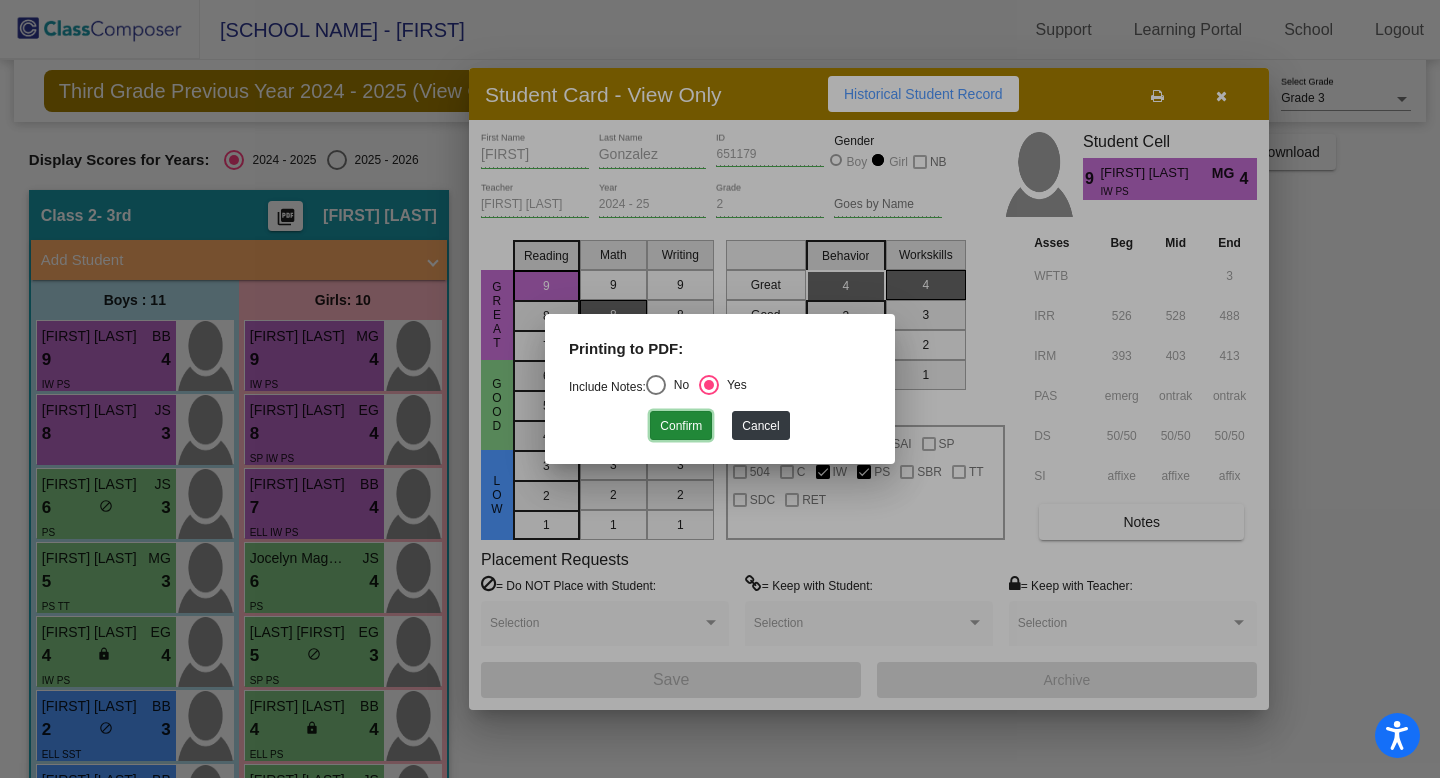 click on "Confirm" at bounding box center [681, 425] 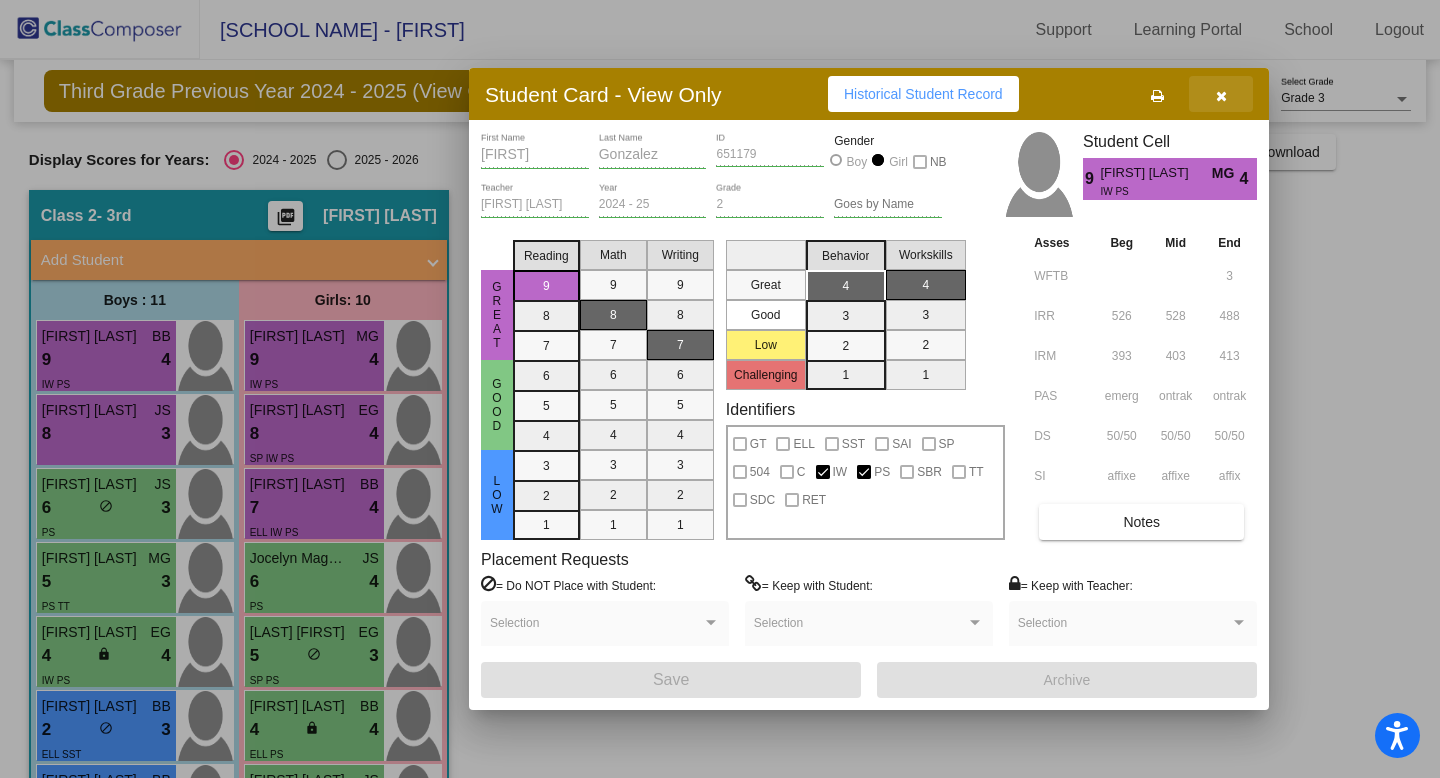 click at bounding box center (1221, 96) 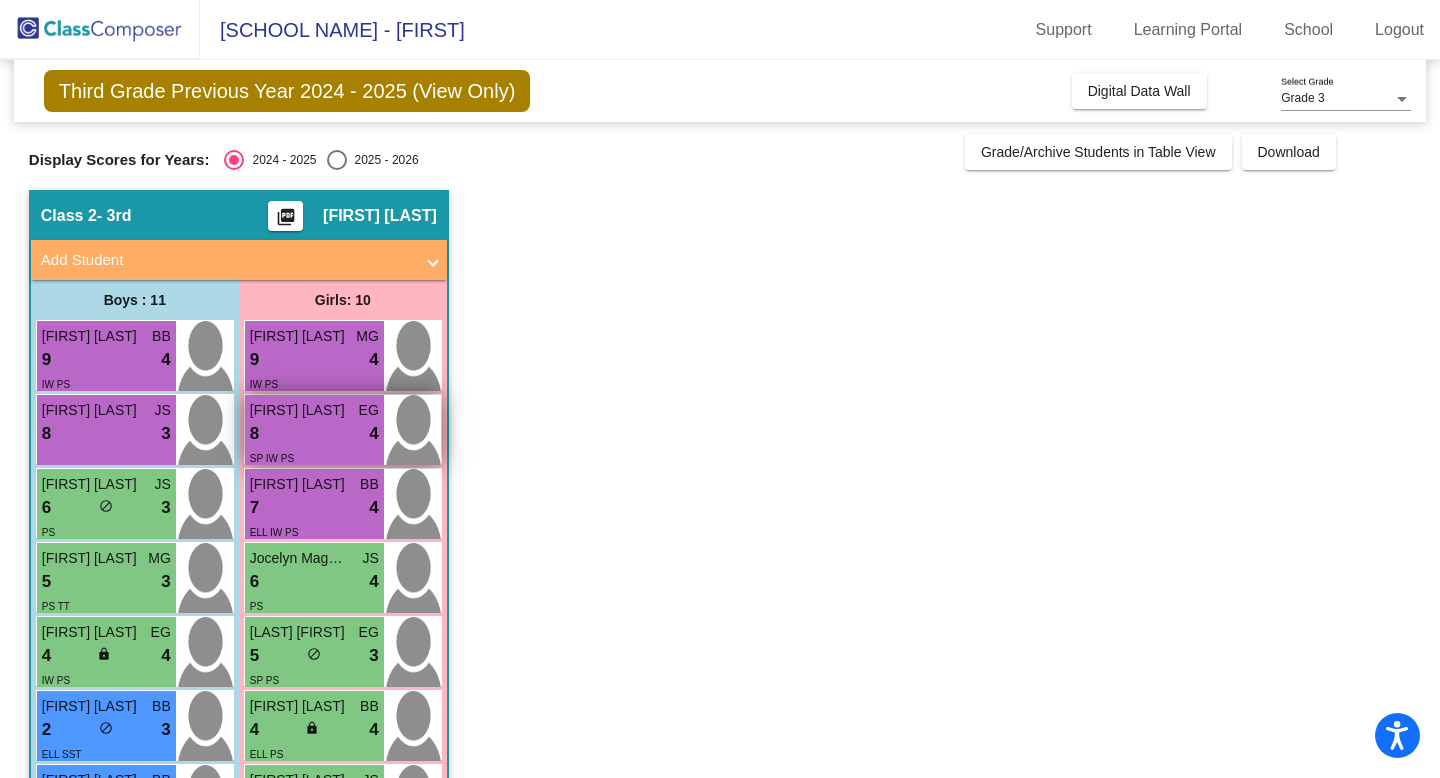 click on "[FIRST] [LAST]" at bounding box center (300, 410) 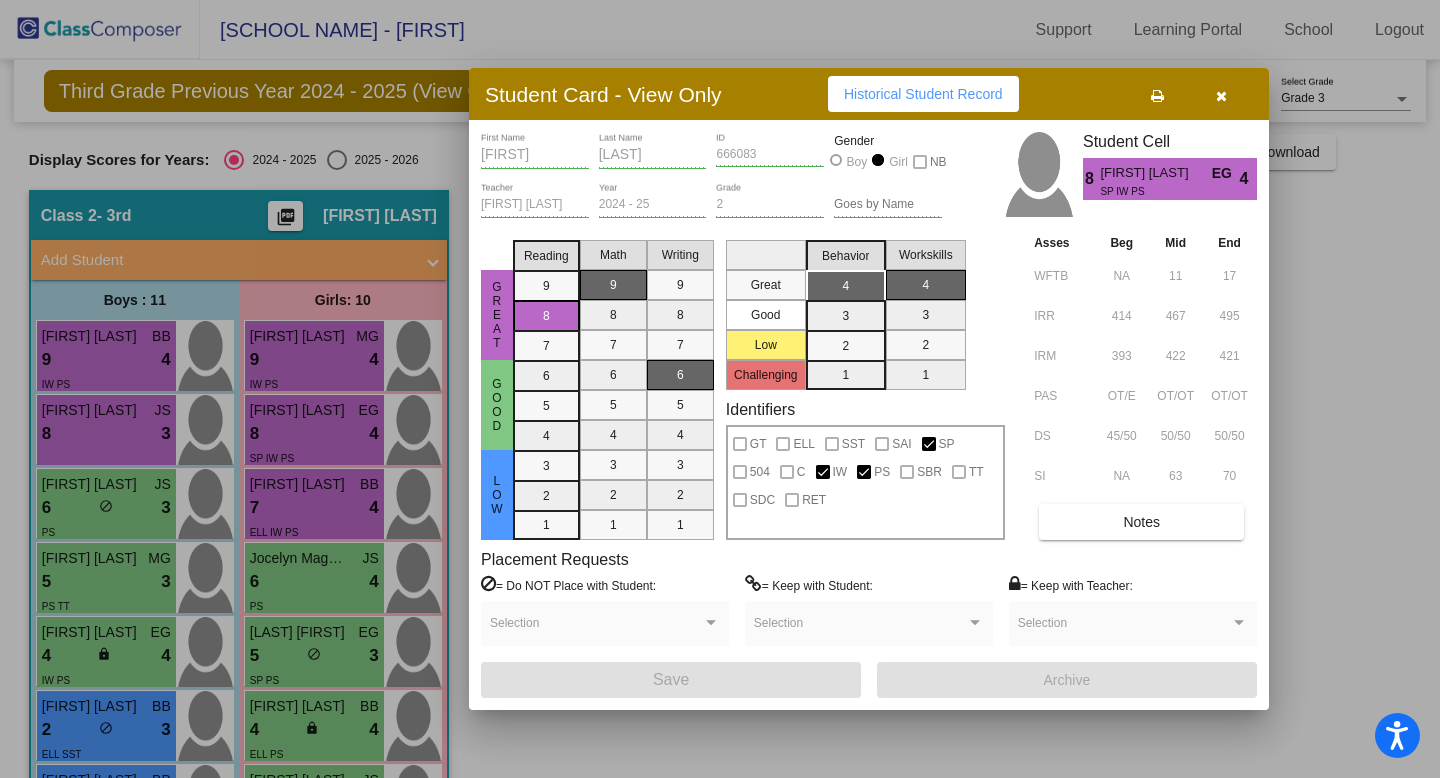 click at bounding box center (1157, 96) 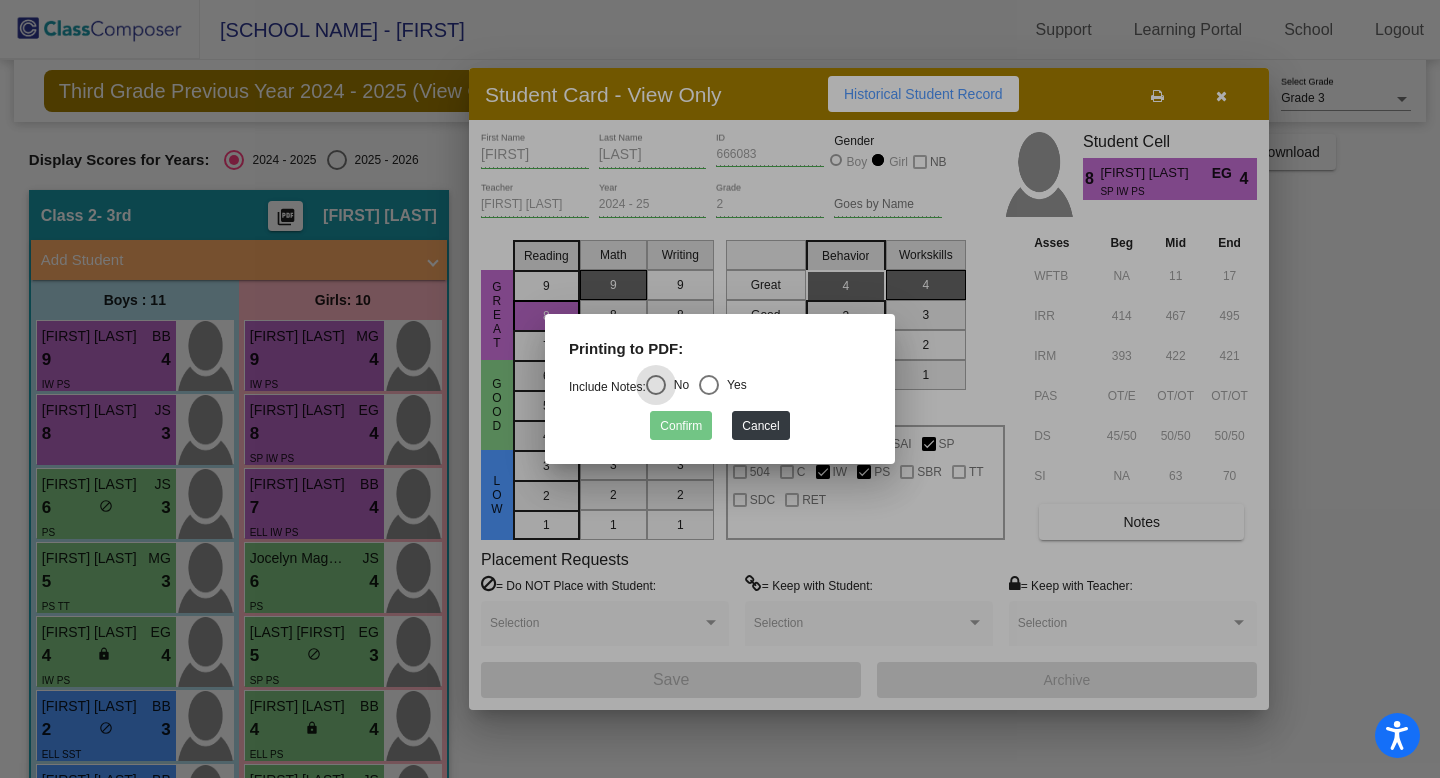 click at bounding box center [709, 385] 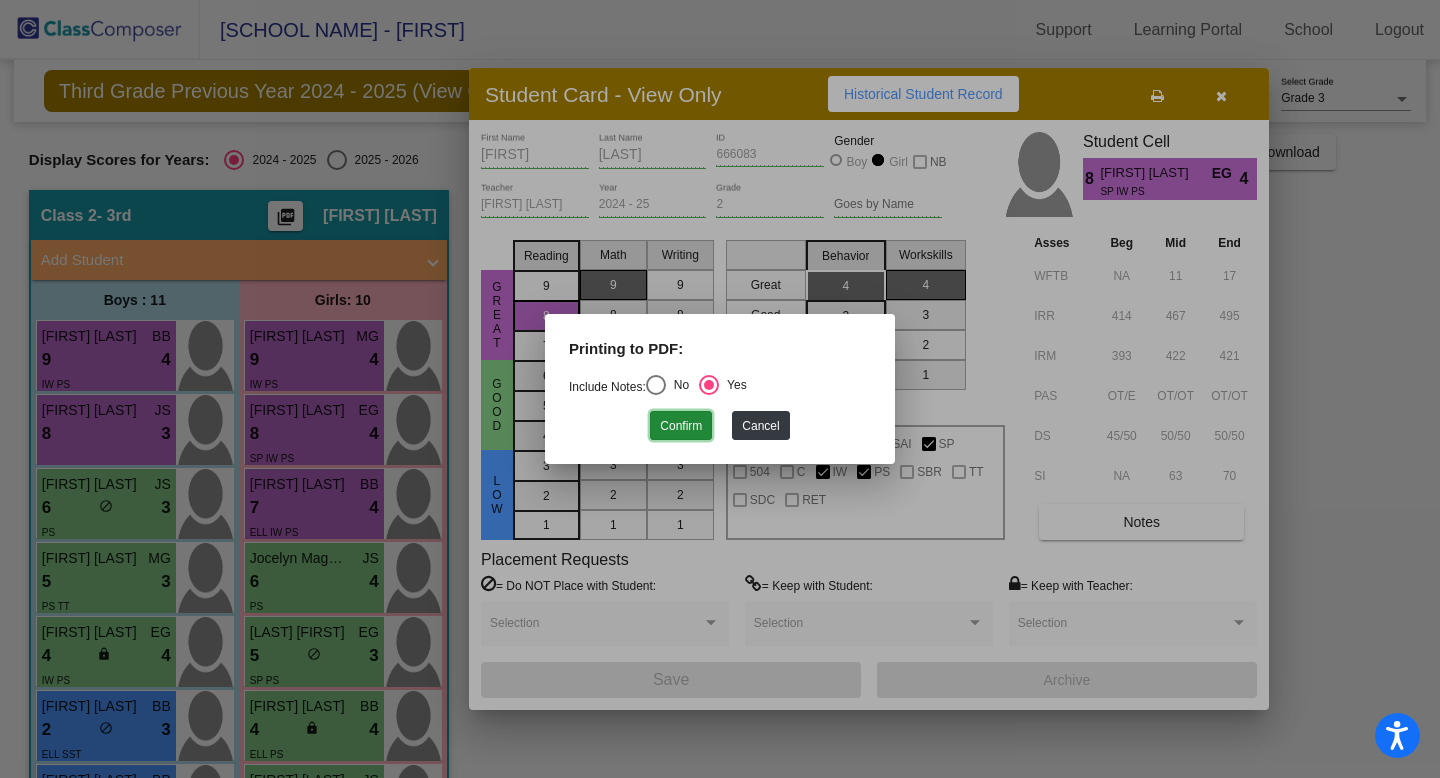 click on "Confirm" at bounding box center [681, 425] 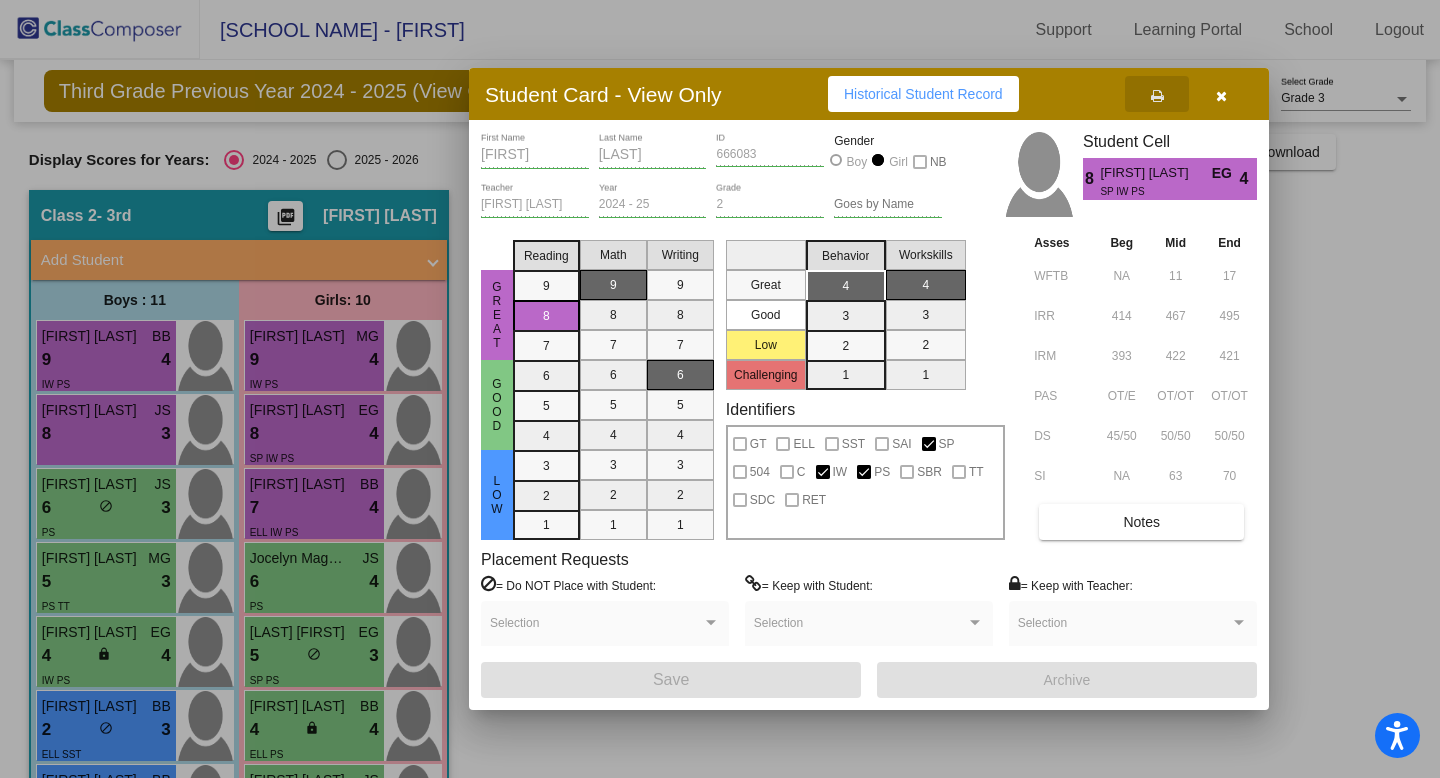 click at bounding box center (1221, 96) 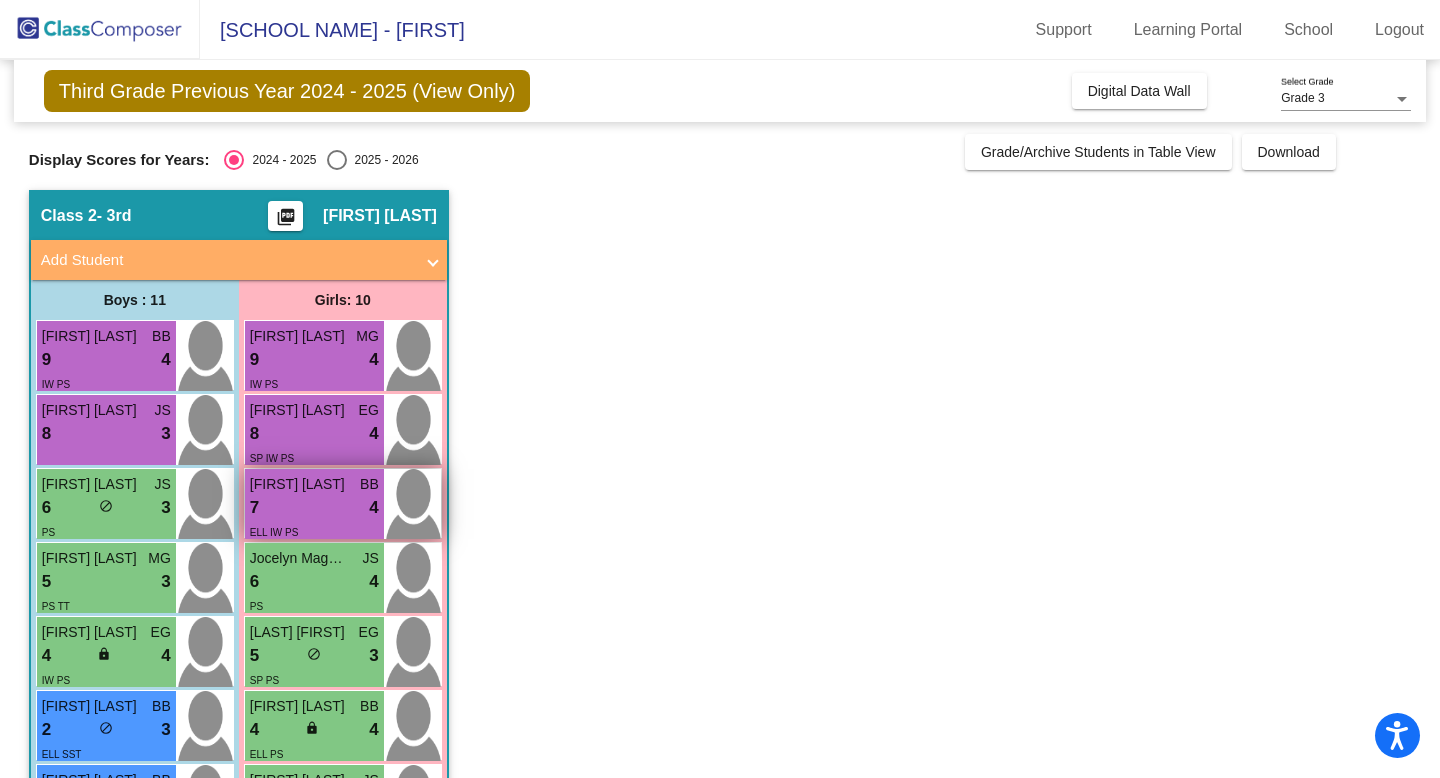 click on "7 lock do_not_disturb_alt 4" at bounding box center [314, 508] 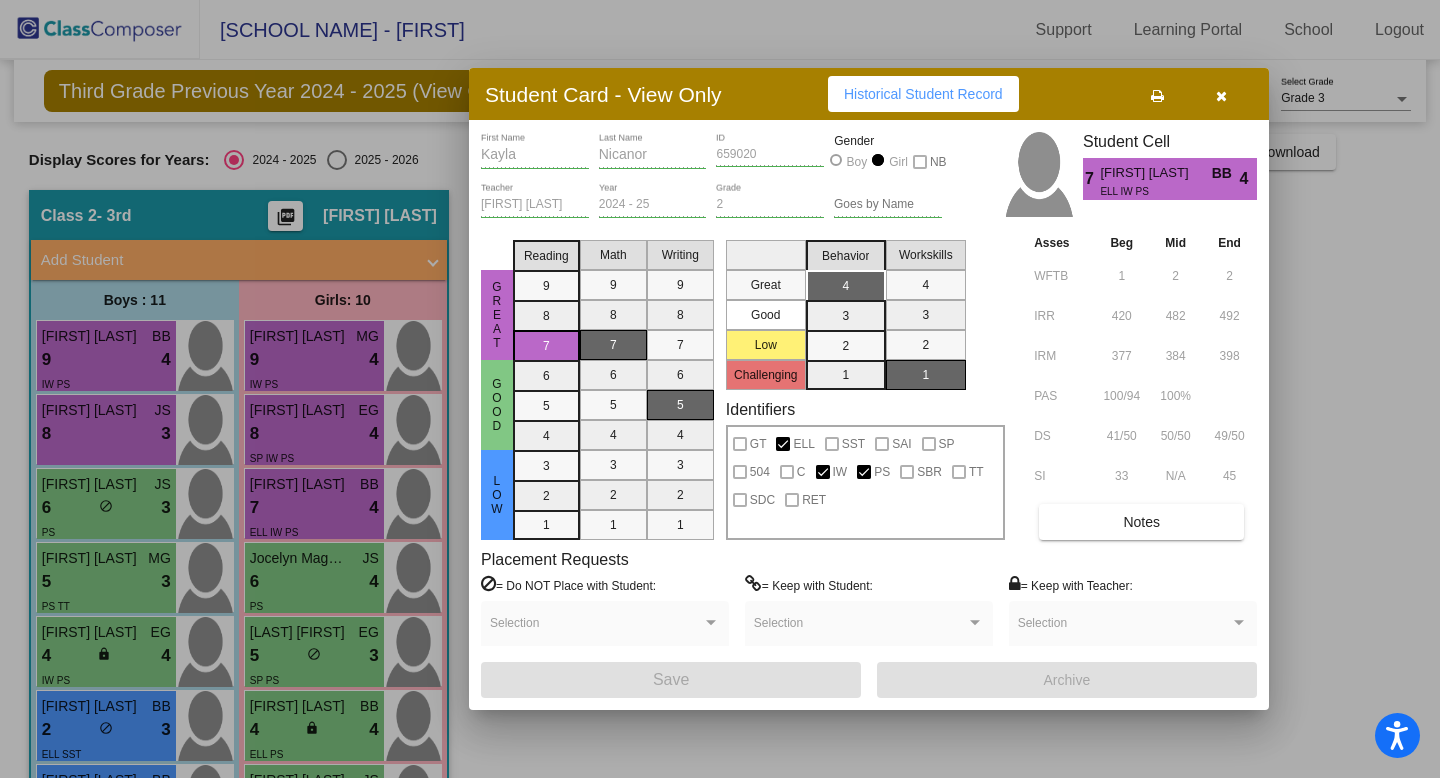 click at bounding box center (1157, 96) 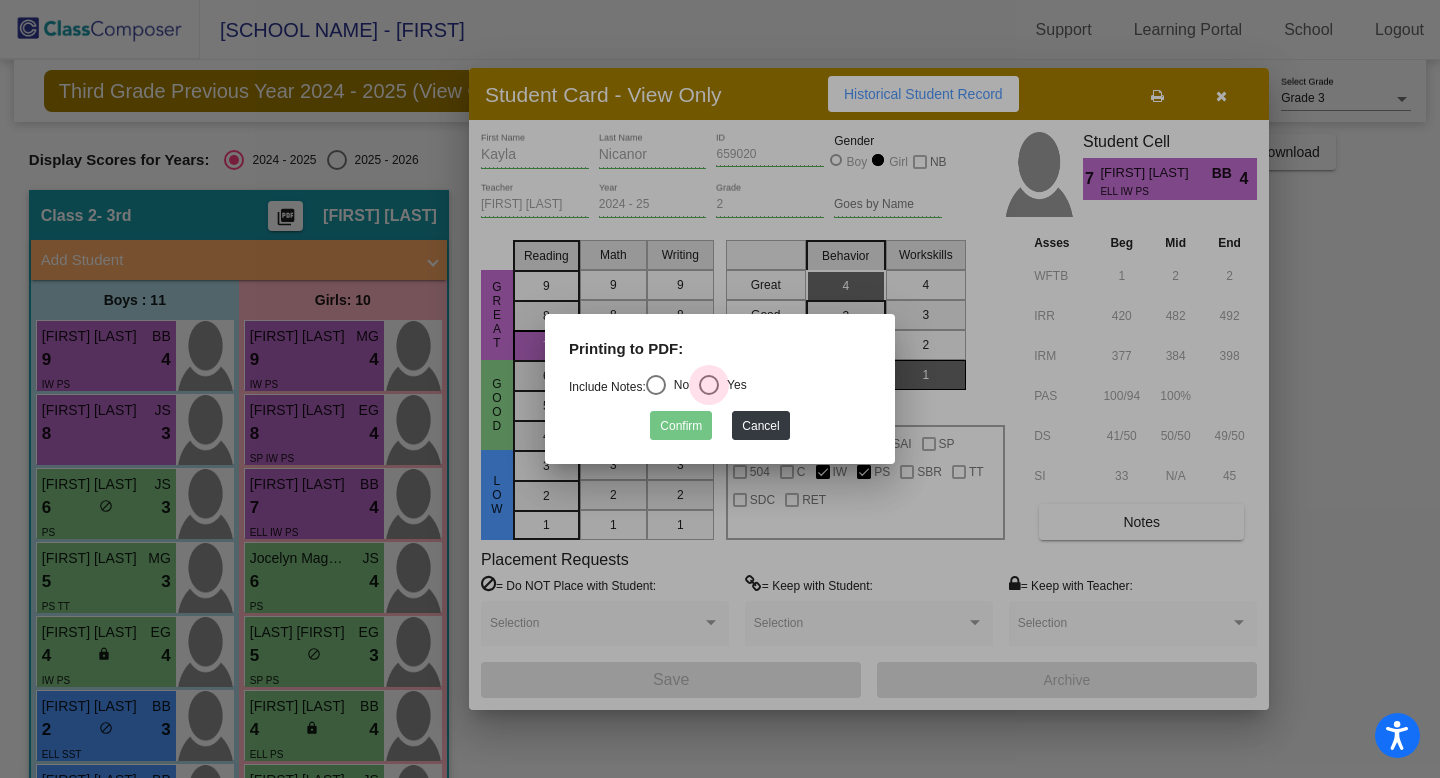 click at bounding box center (709, 385) 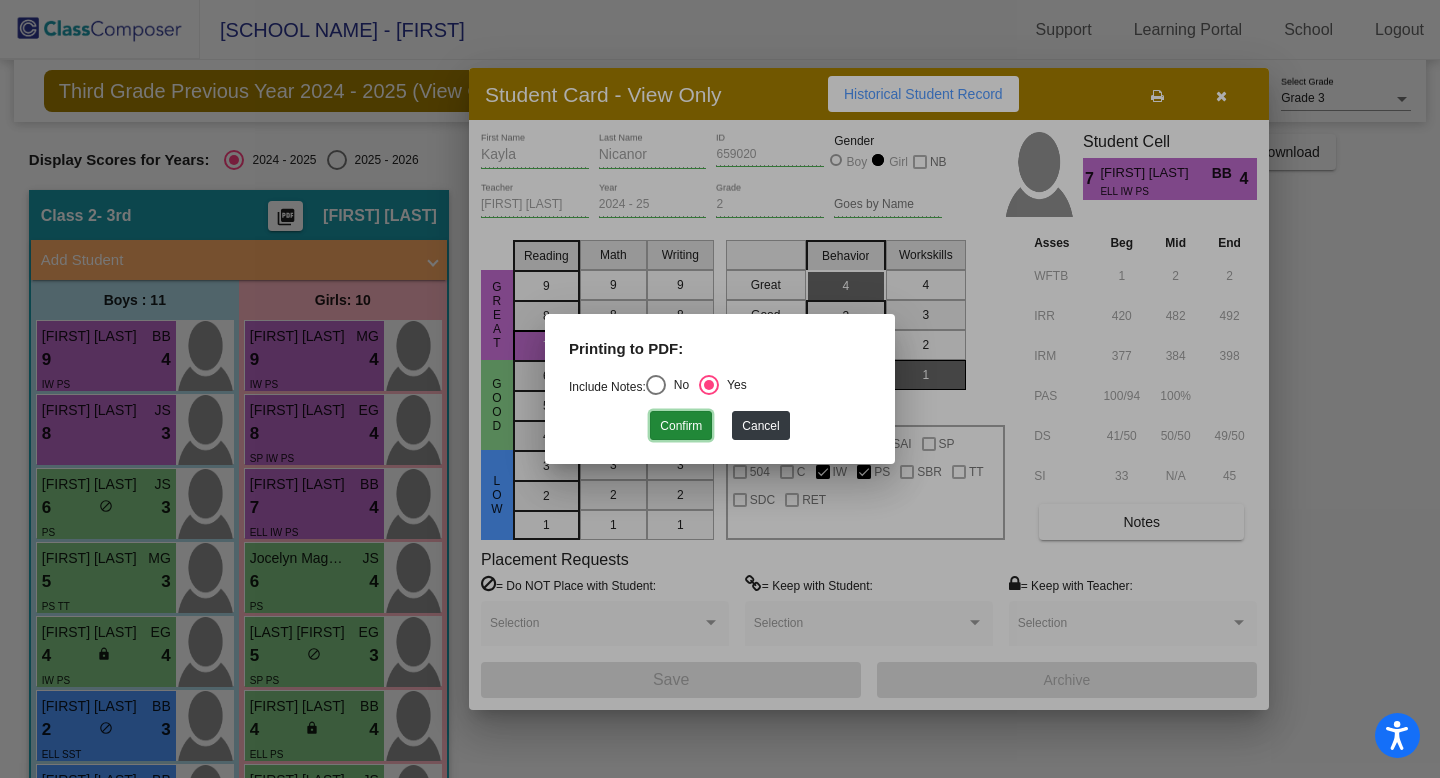 click on "Confirm" at bounding box center (681, 425) 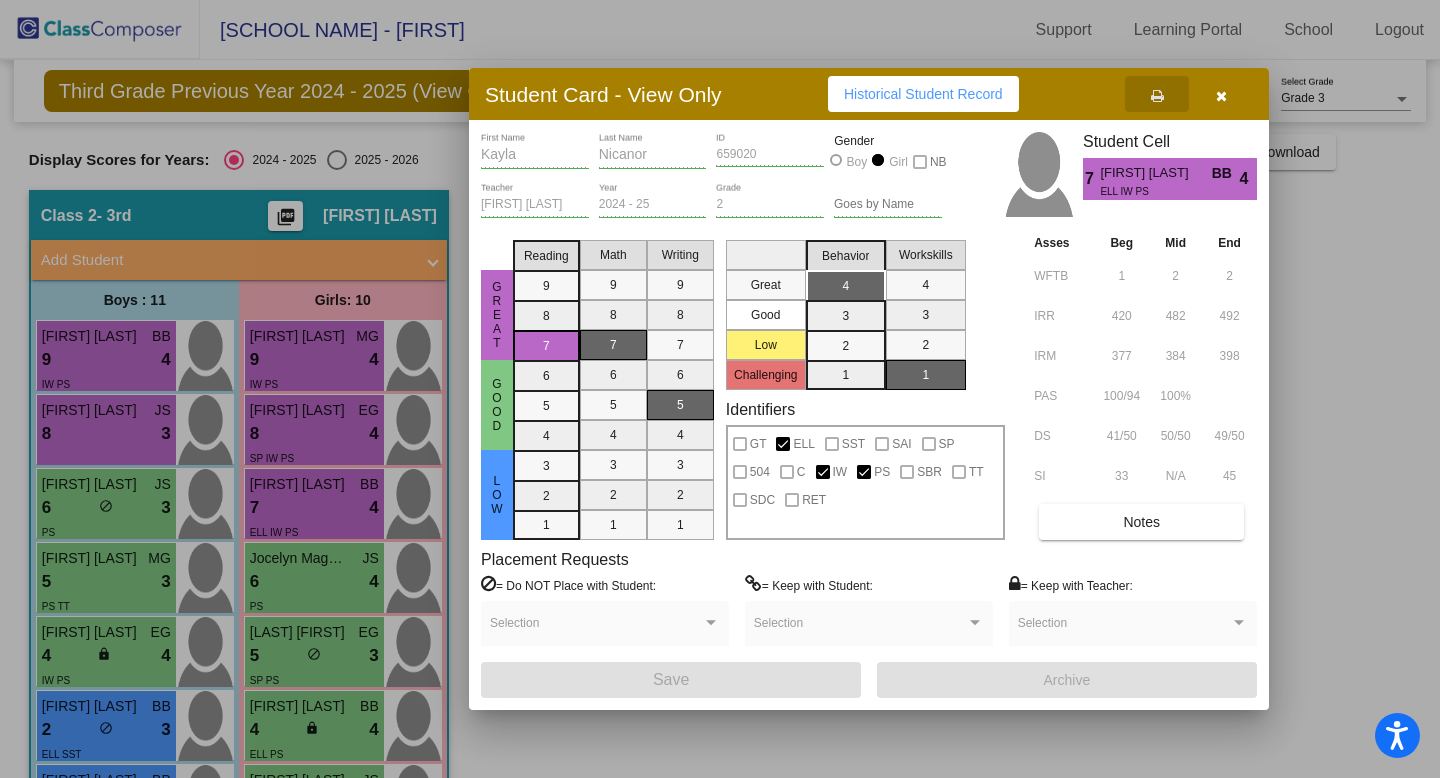 click at bounding box center (1221, 96) 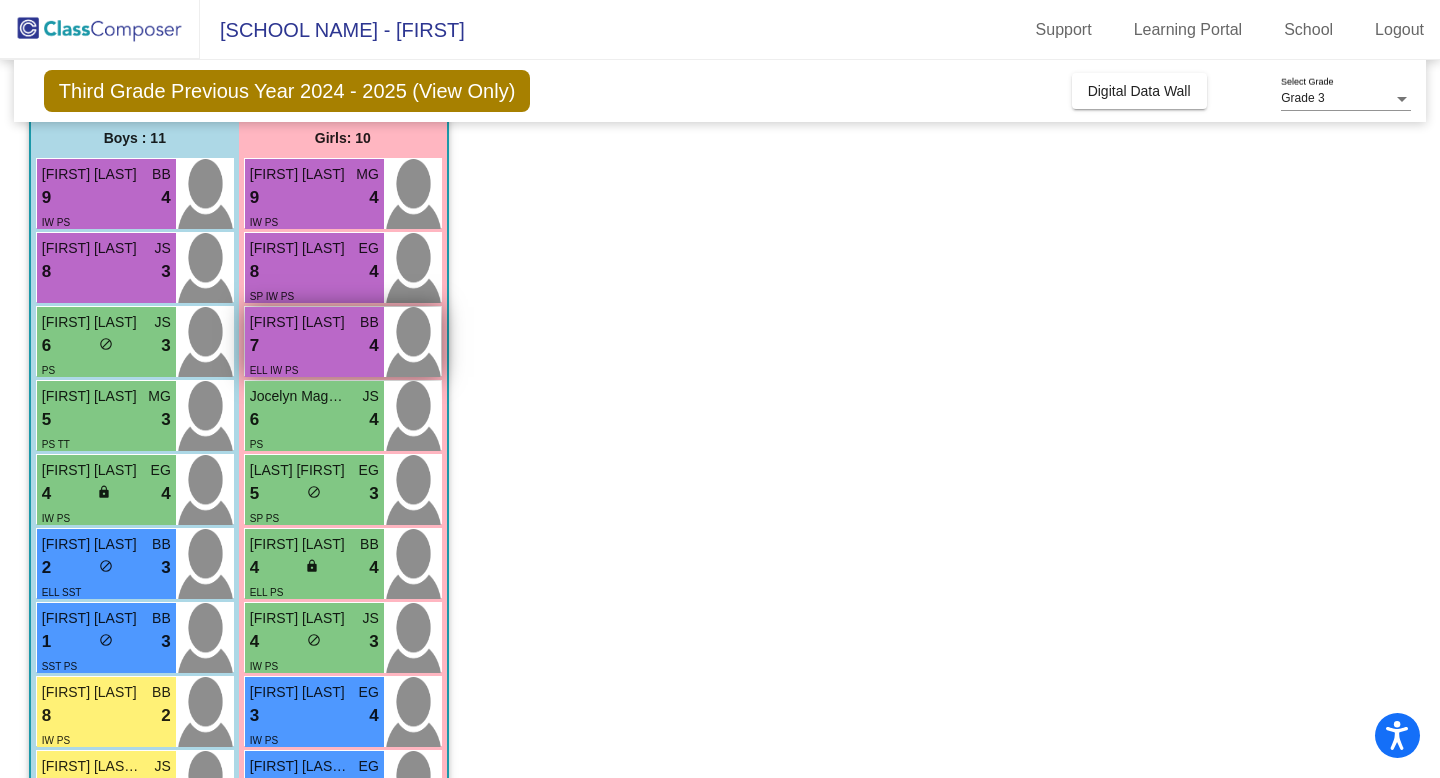 scroll, scrollTop: 163, scrollLeft: 0, axis: vertical 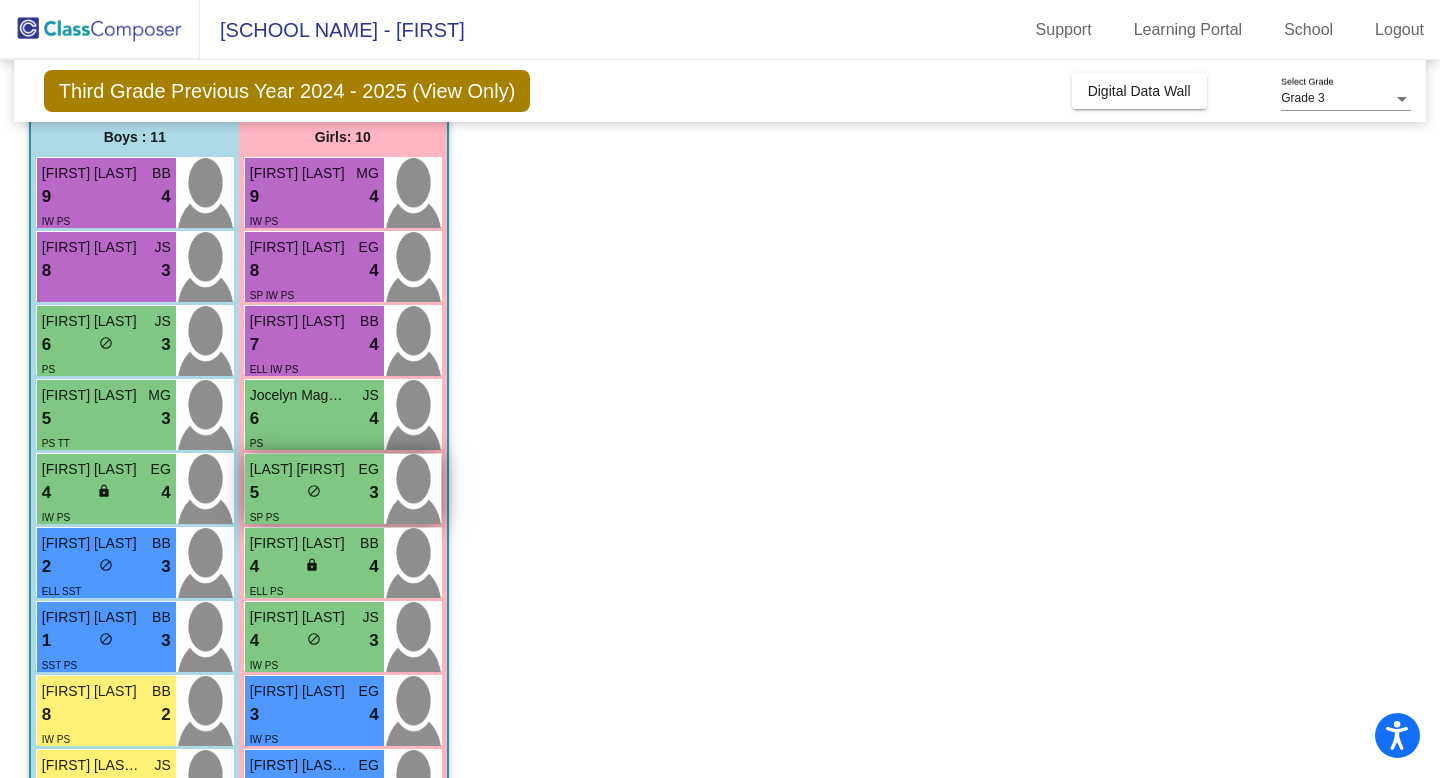 click on "5 lock do_not_disturb_alt 3" at bounding box center [314, 493] 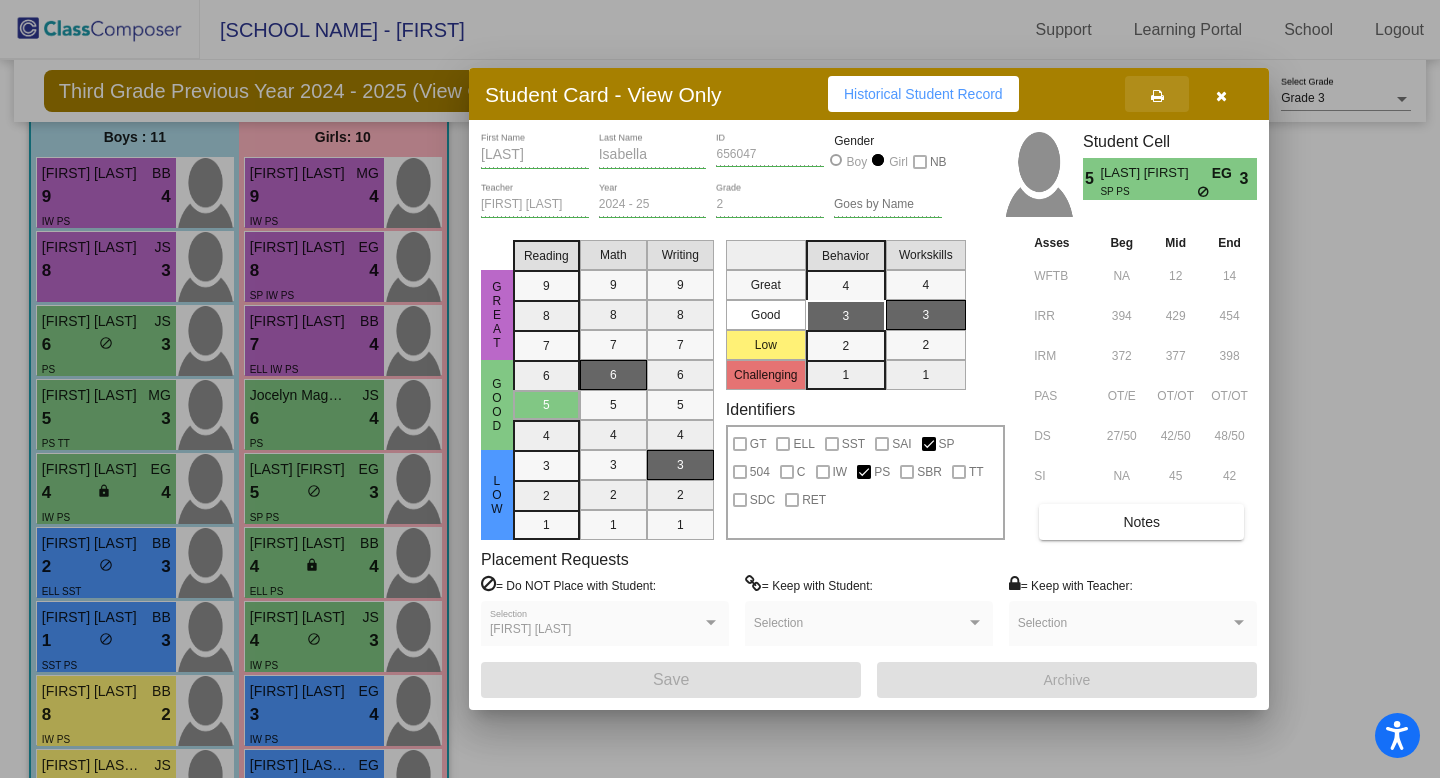 click at bounding box center (1157, 96) 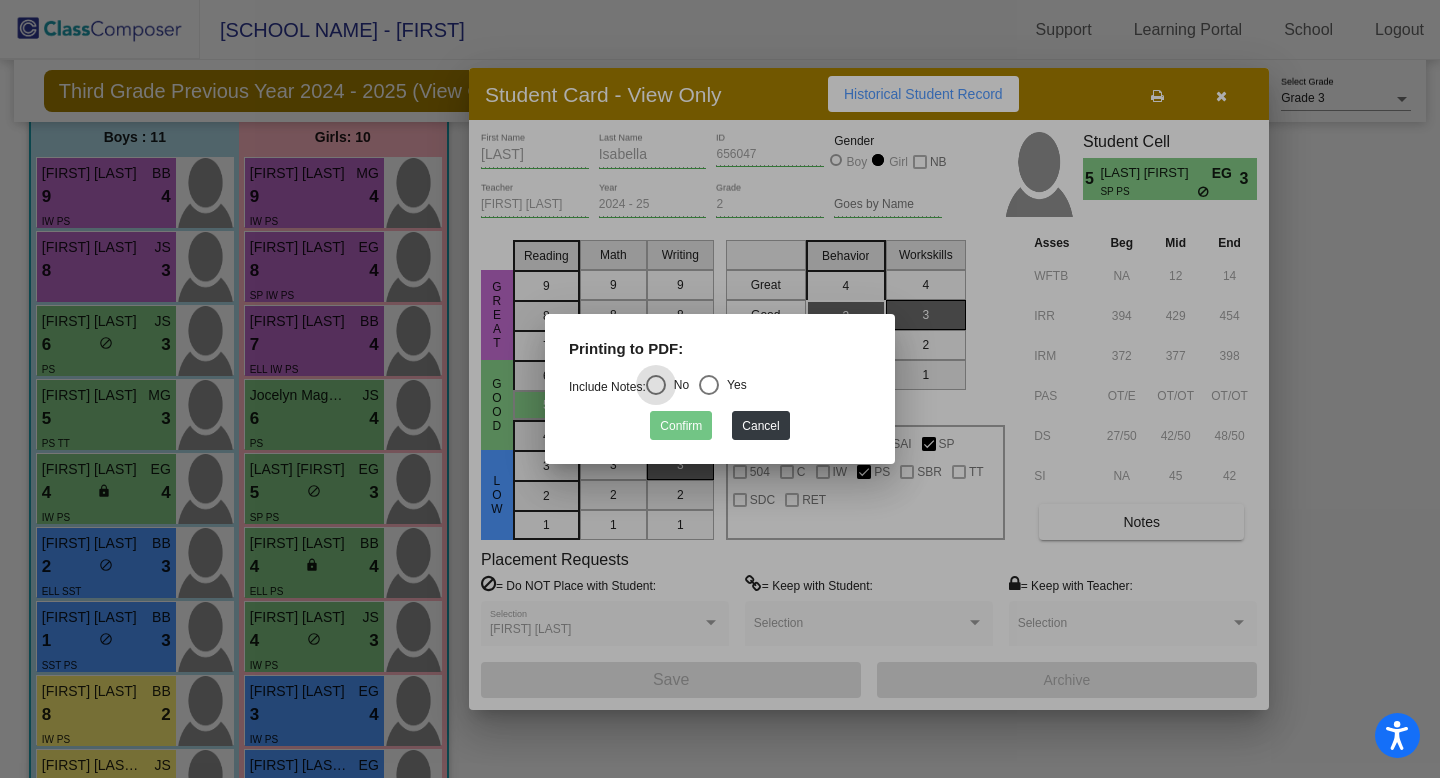 click at bounding box center [709, 385] 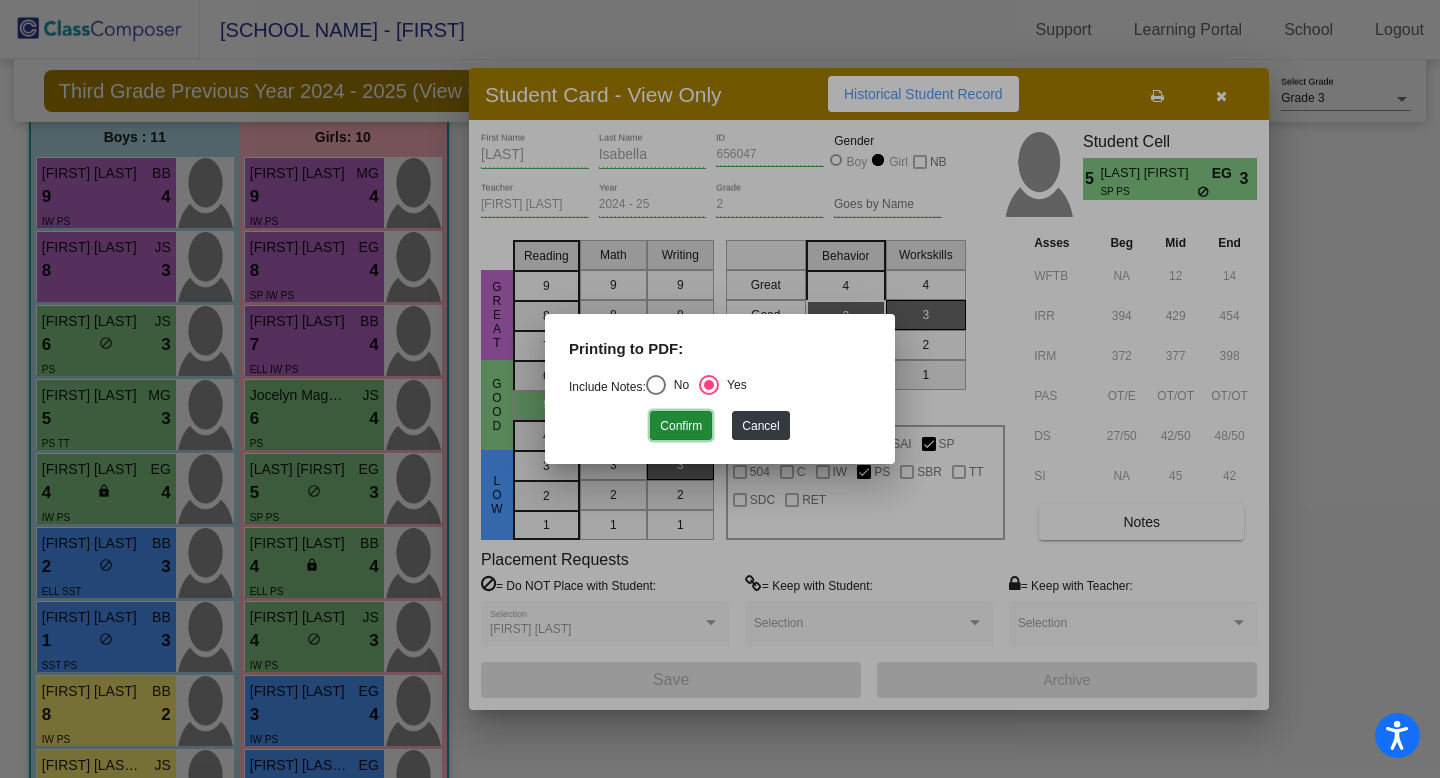 click on "Confirm" at bounding box center (681, 425) 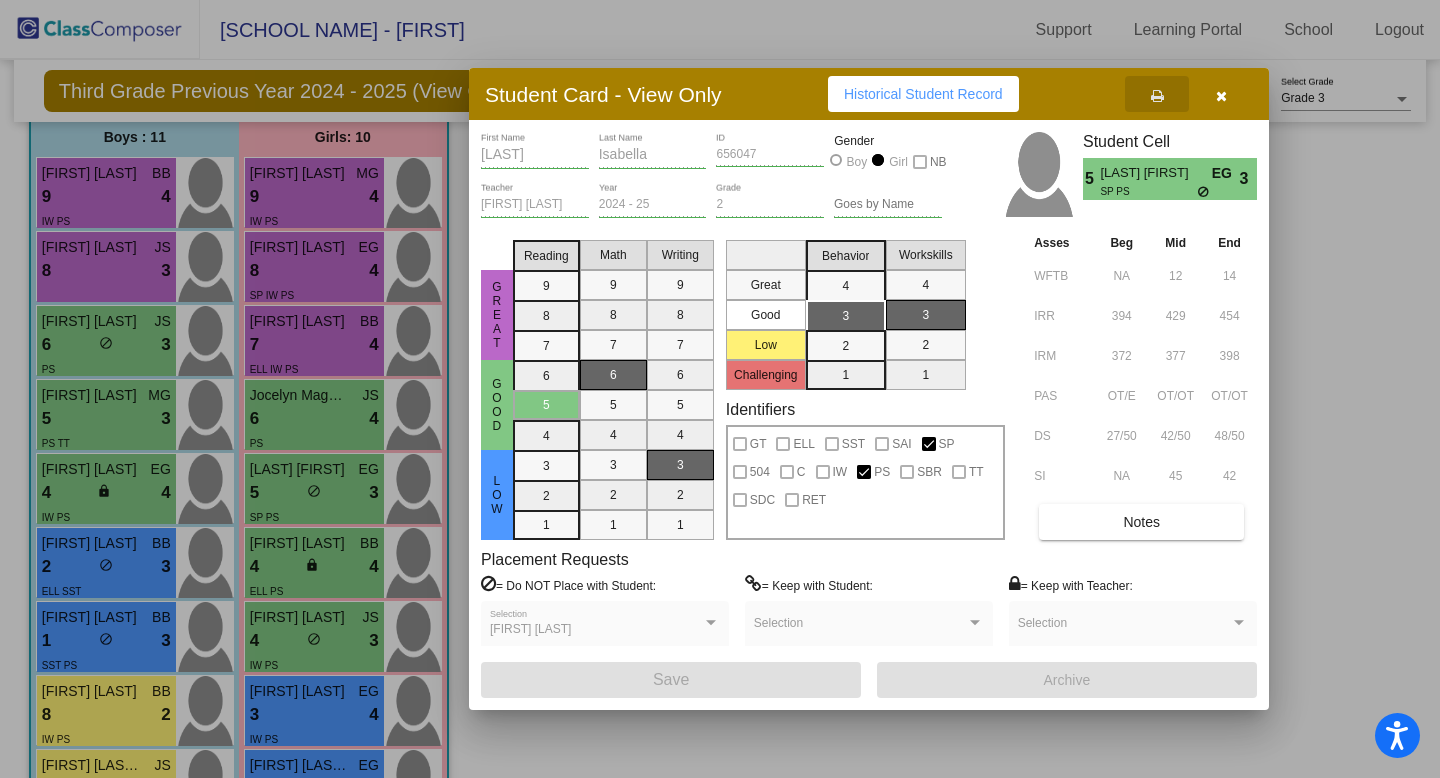 click at bounding box center (1221, 96) 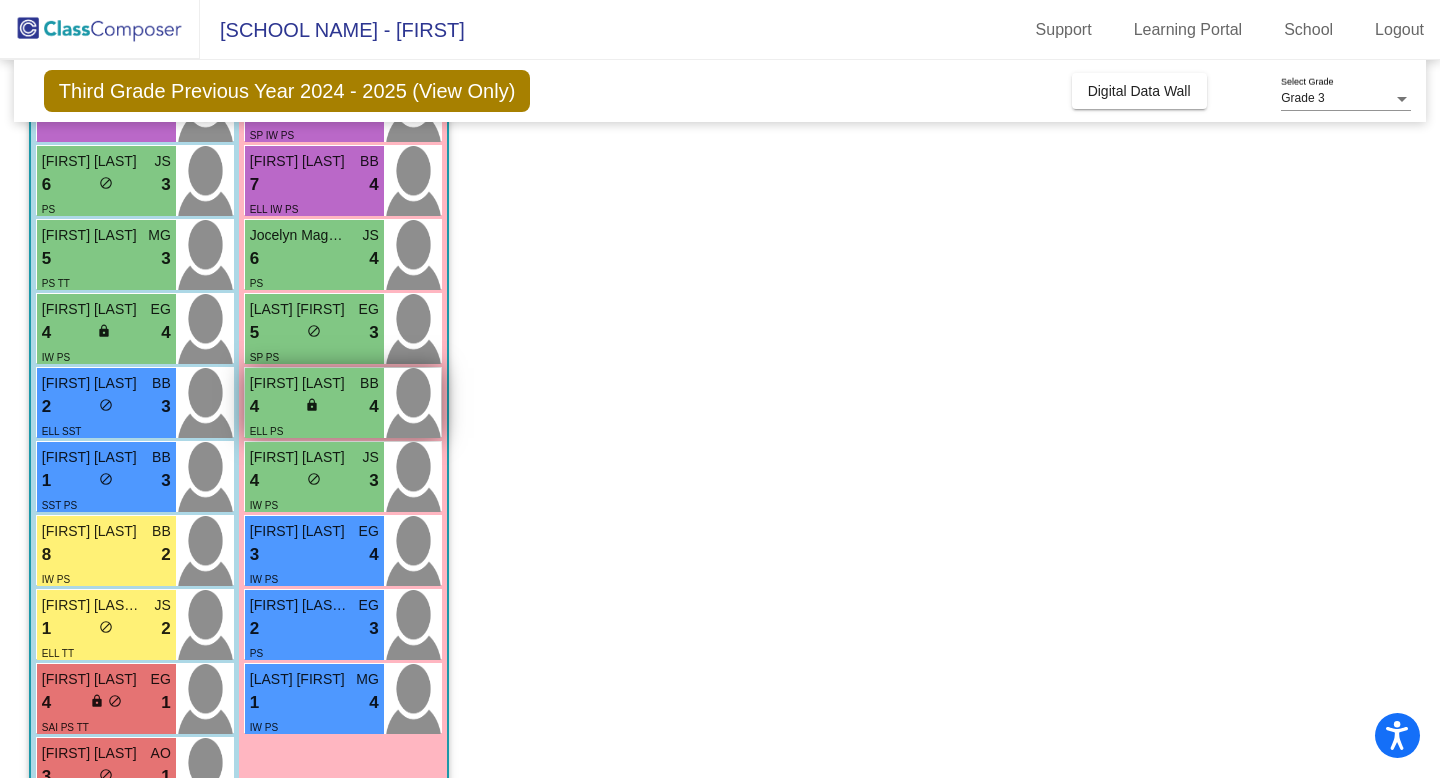 scroll, scrollTop: 324, scrollLeft: 0, axis: vertical 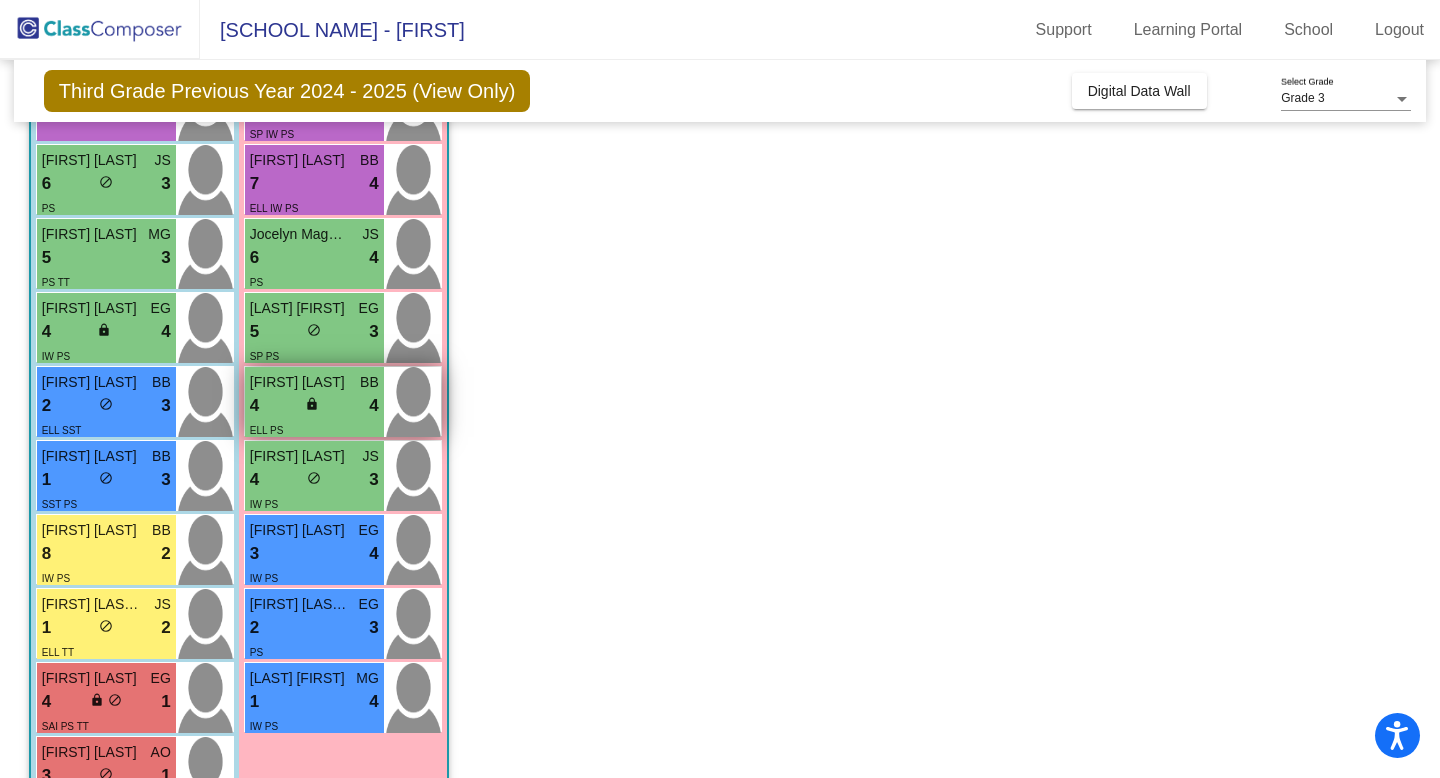 click on "lock" at bounding box center (312, 404) 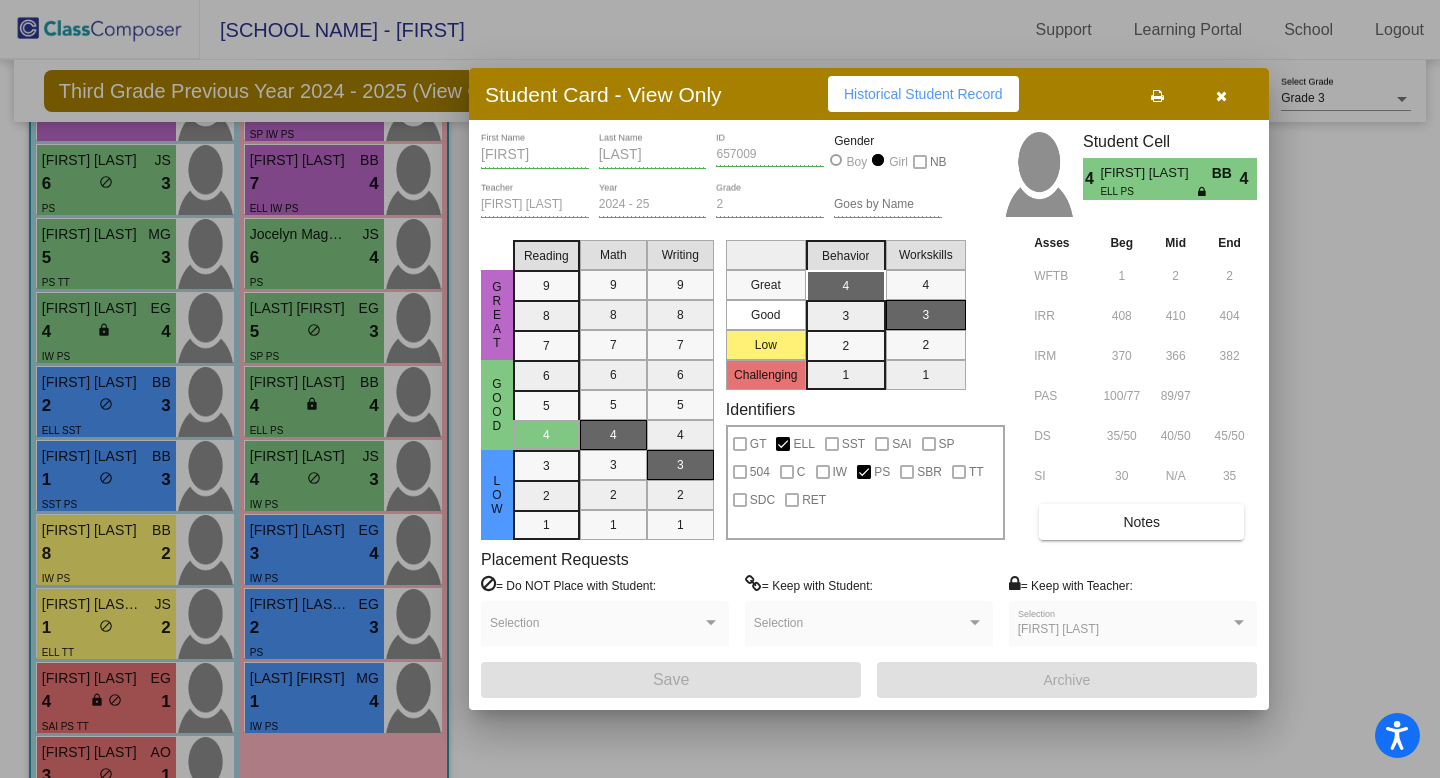 click at bounding box center (1157, 96) 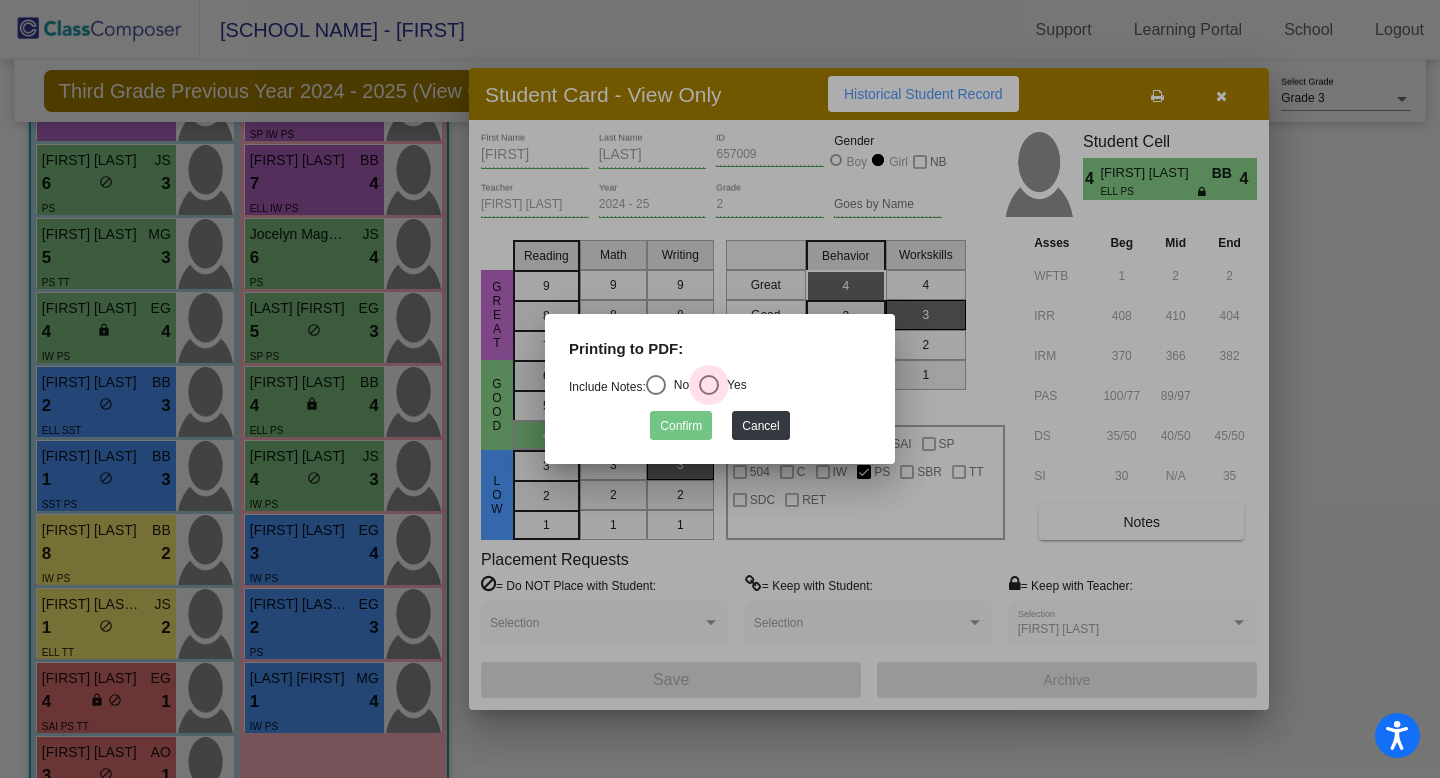 click at bounding box center (709, 385) 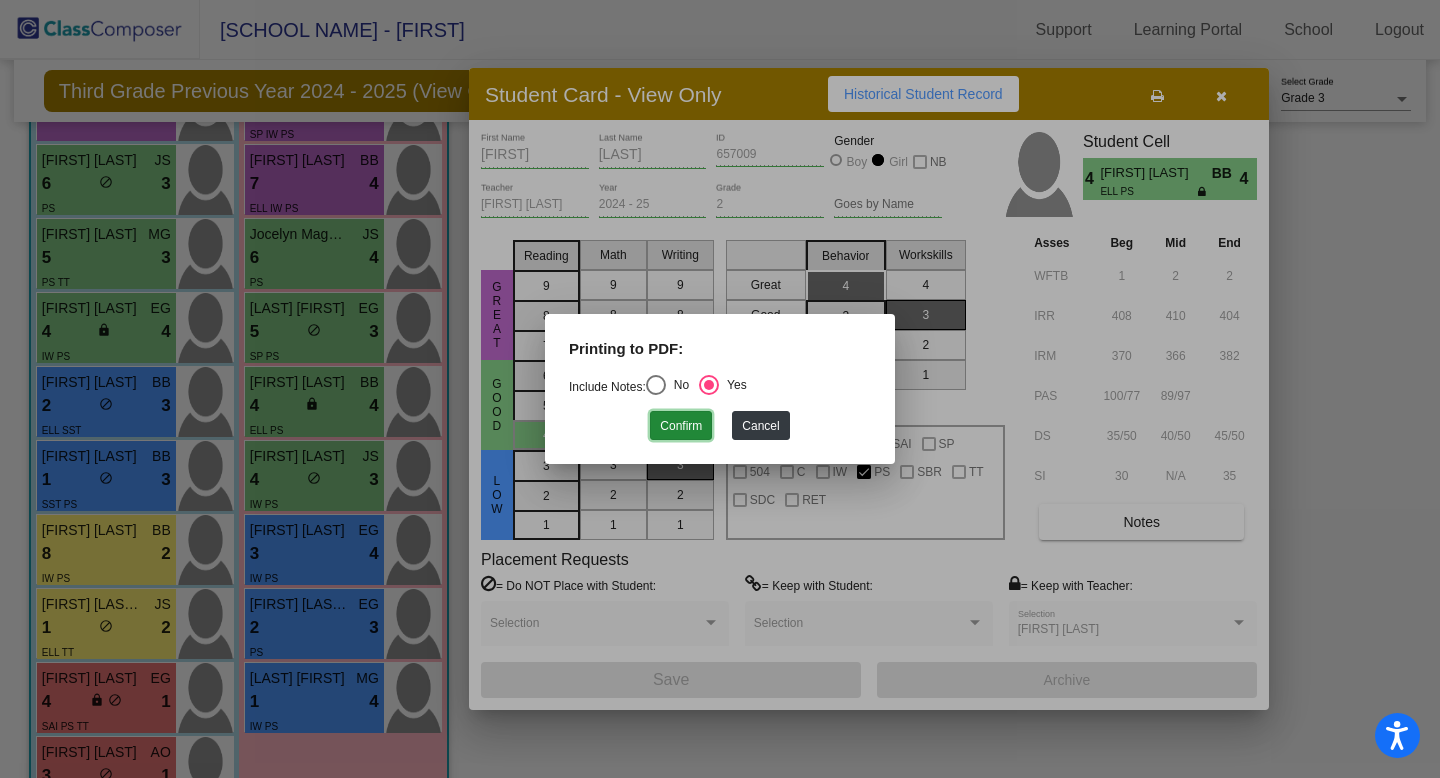 click on "Confirm" at bounding box center (681, 425) 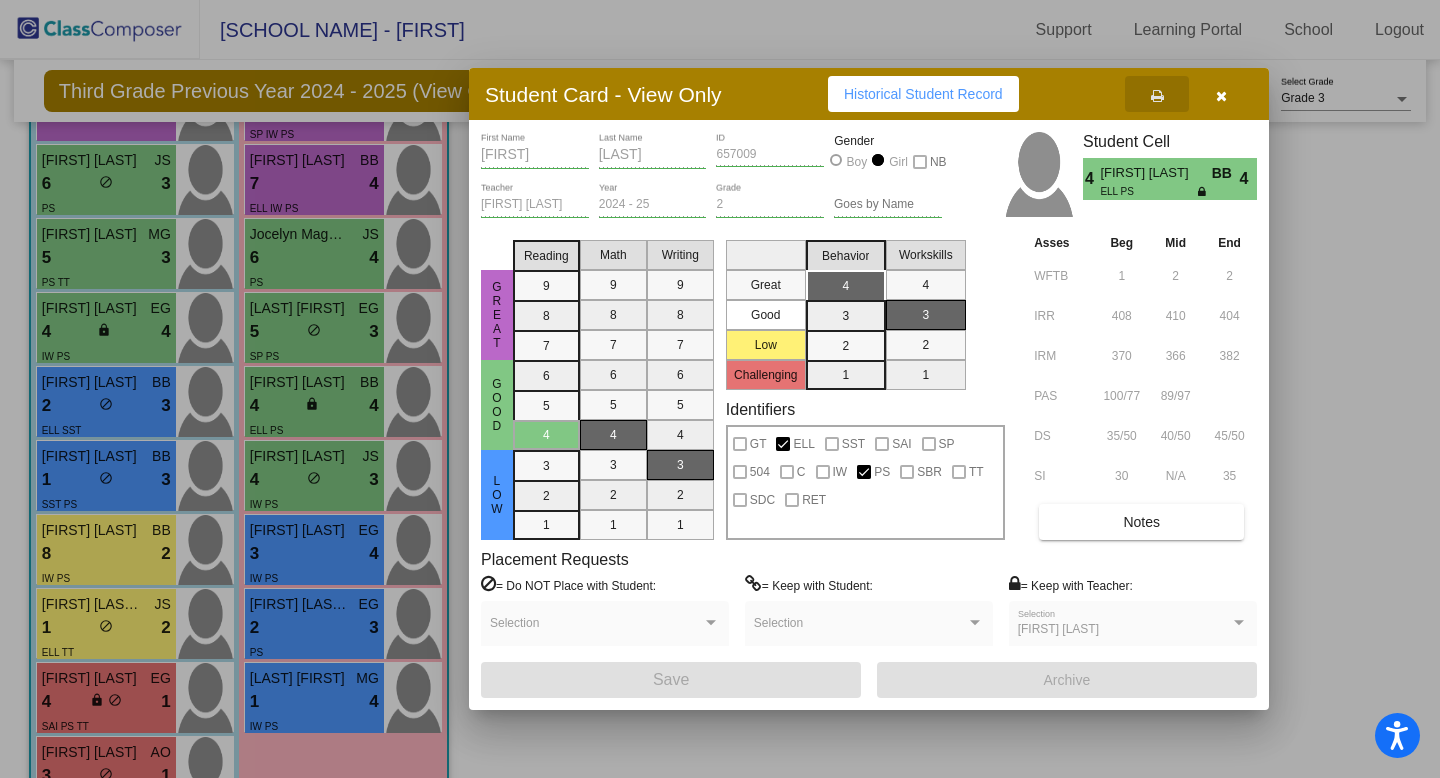 click at bounding box center (1221, 96) 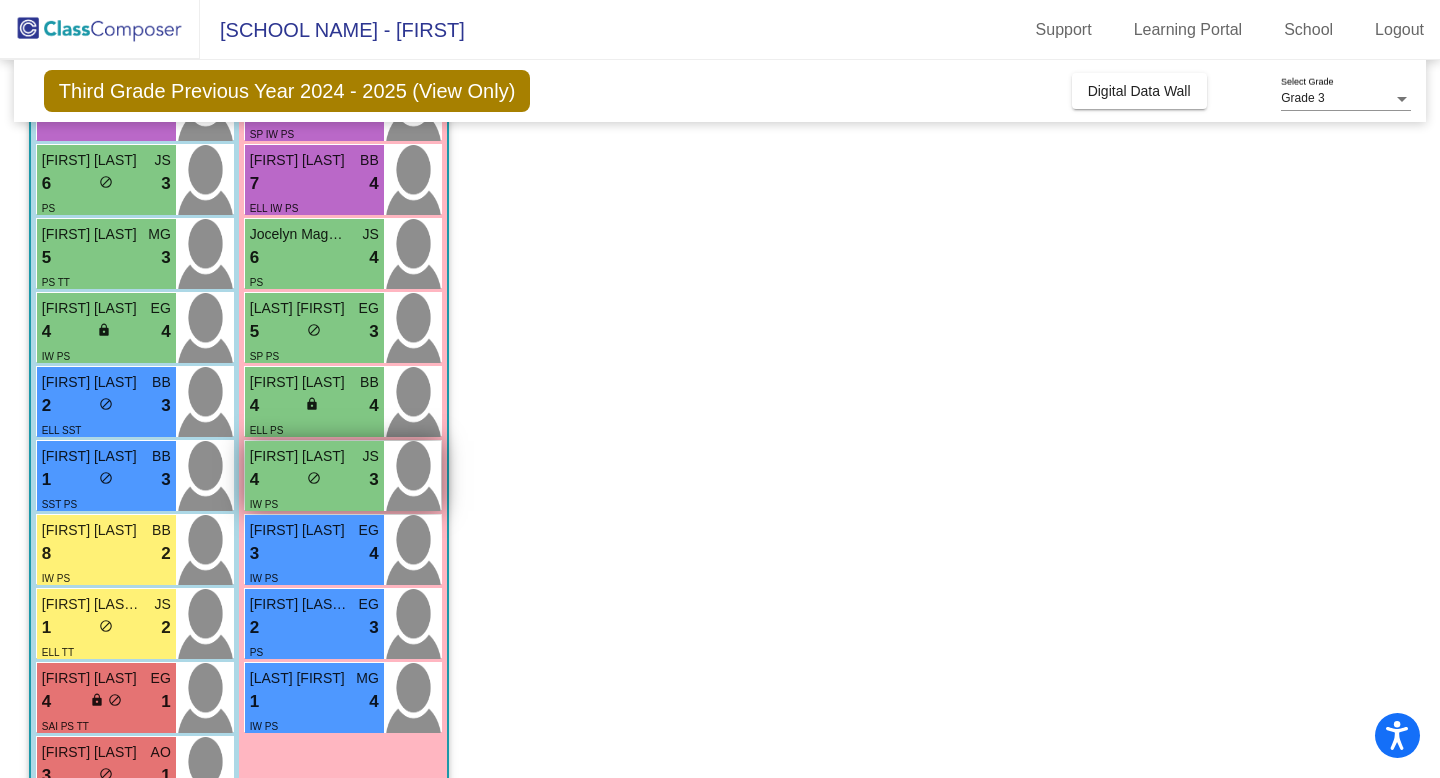 click on "4 lock do_not_disturb_alt 3" at bounding box center (314, 480) 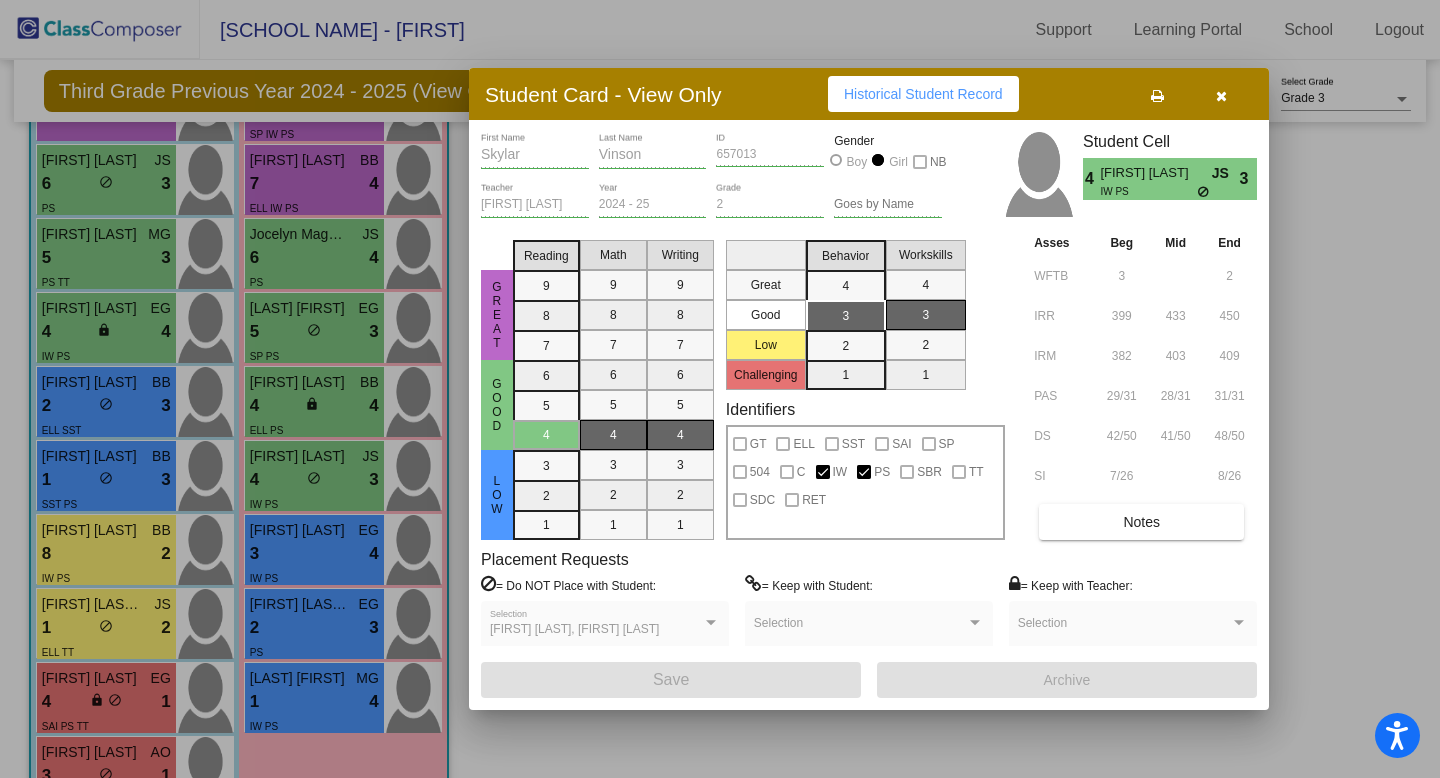 click at bounding box center (1157, 94) 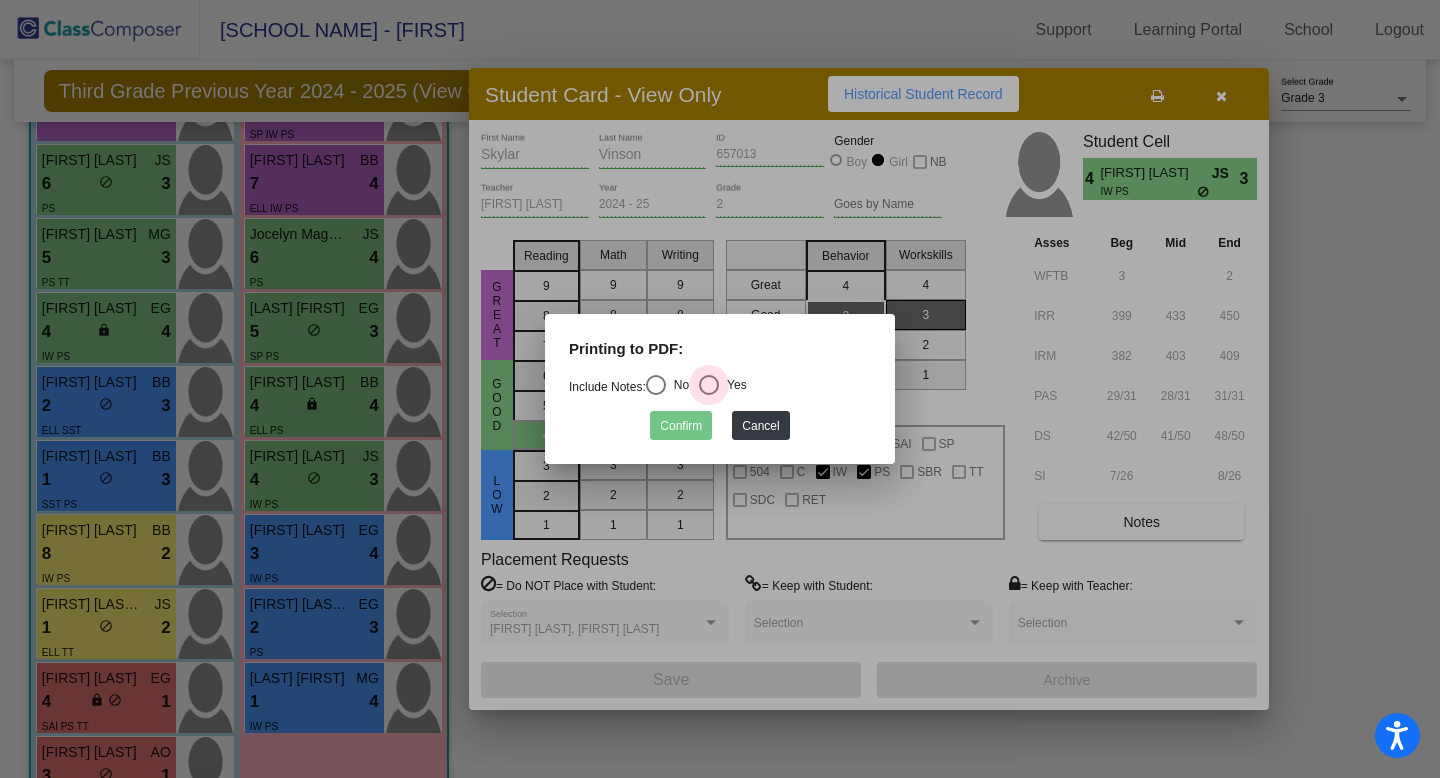 click at bounding box center [709, 385] 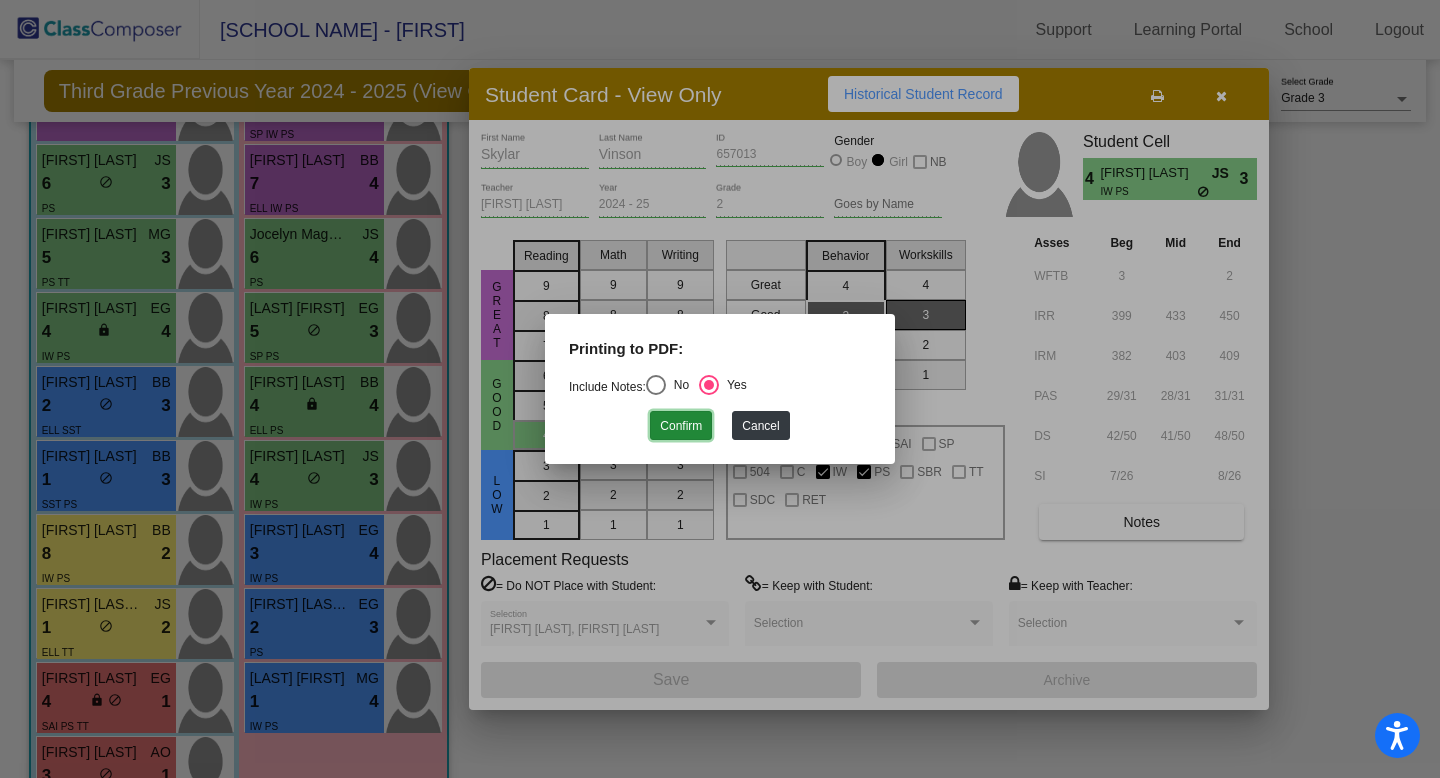 click on "Confirm" at bounding box center (681, 425) 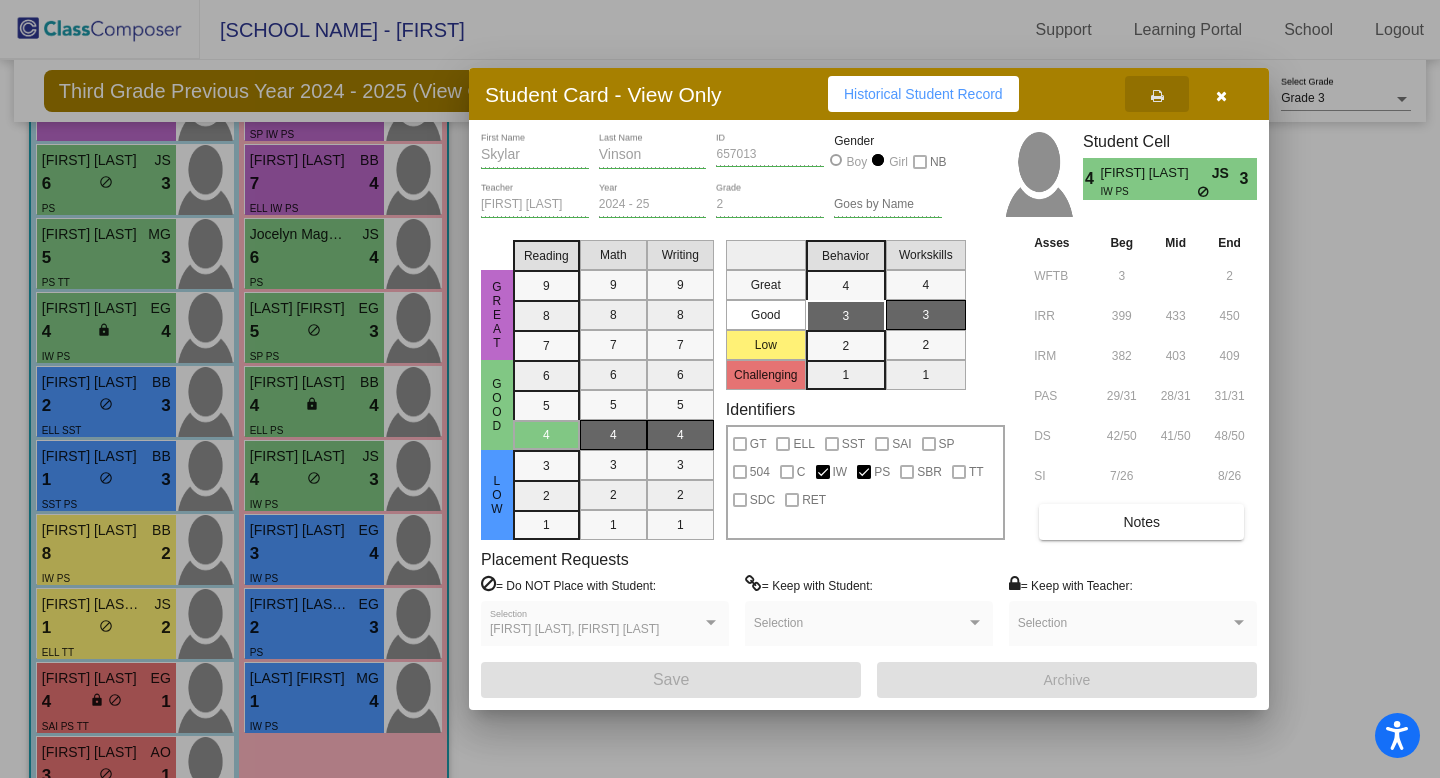 click at bounding box center (1221, 94) 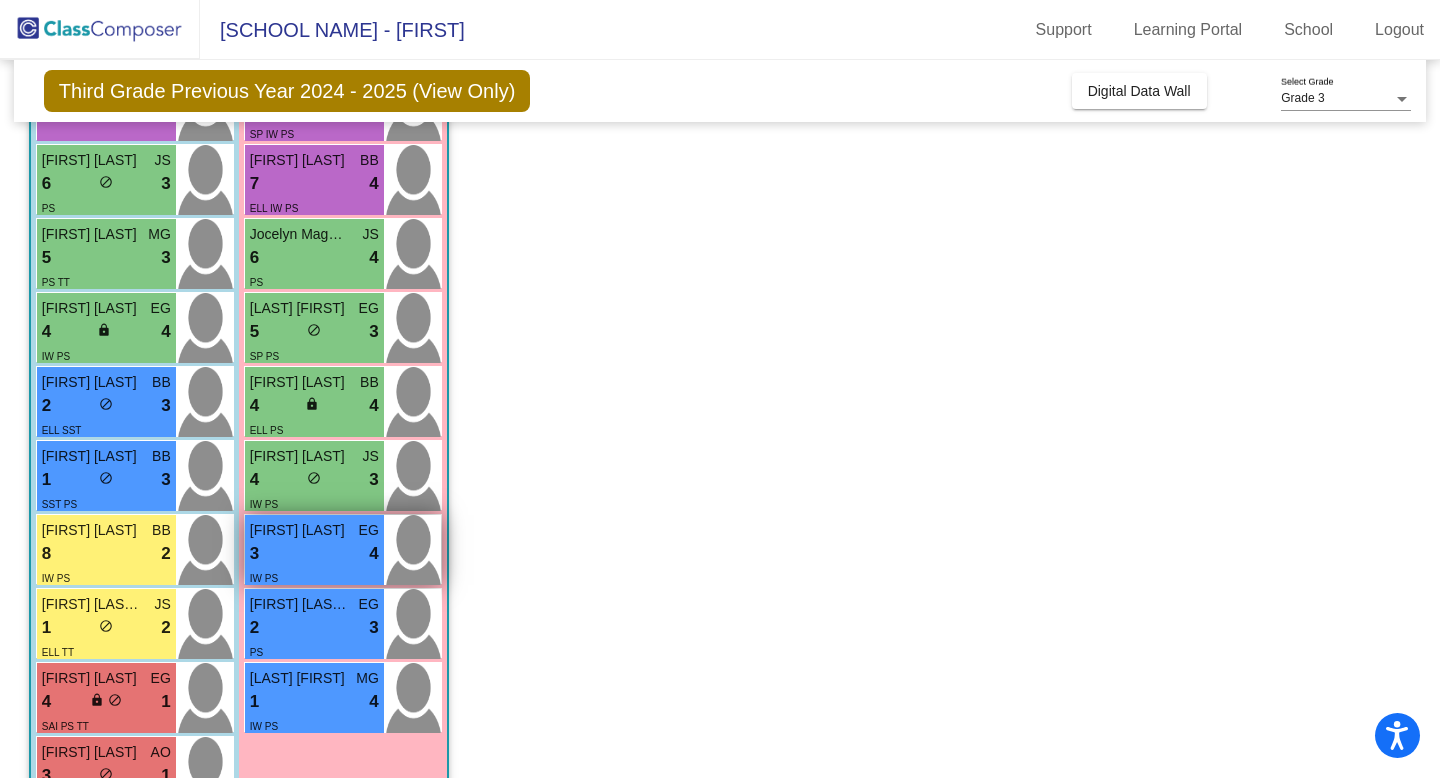 click on "3 lock do_not_disturb_alt 4" at bounding box center [314, 554] 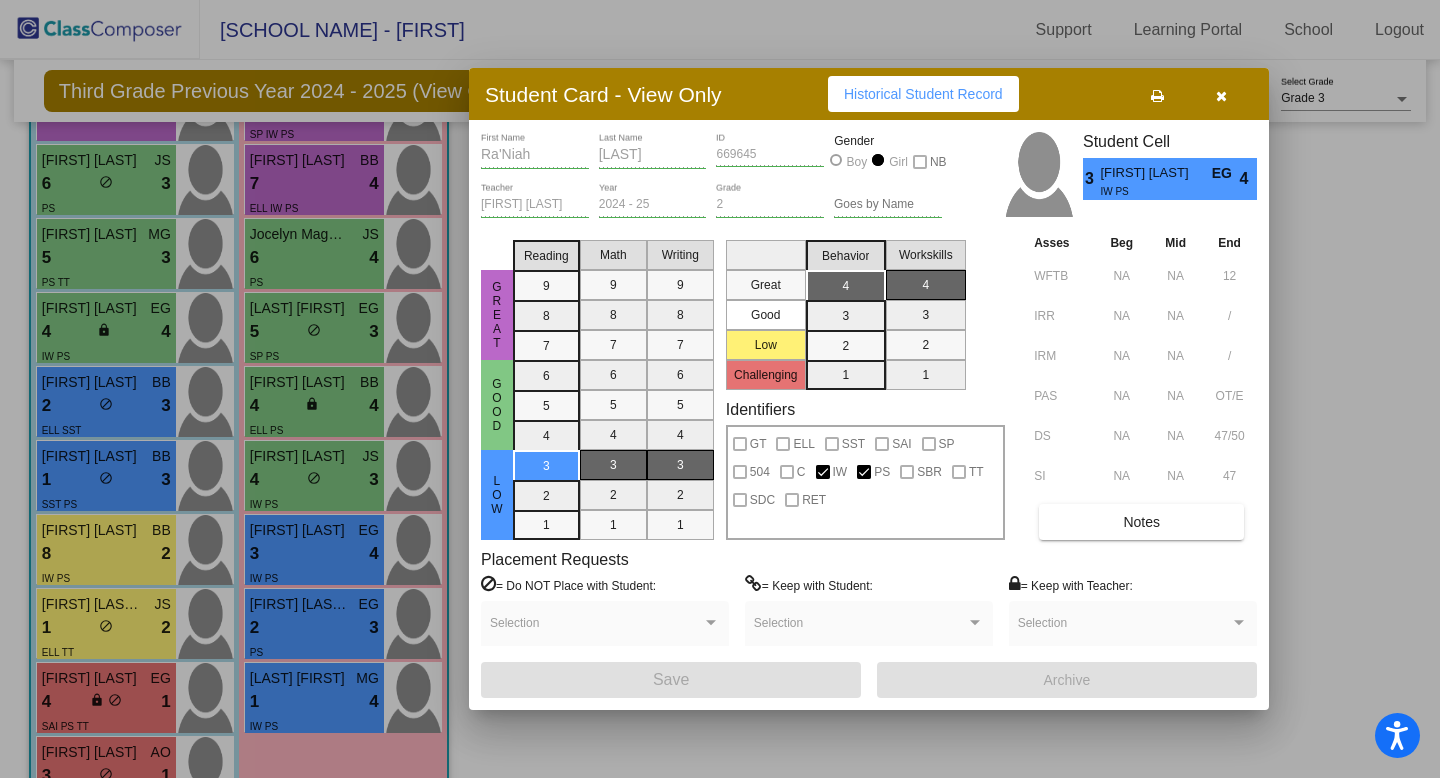 click at bounding box center (1157, 94) 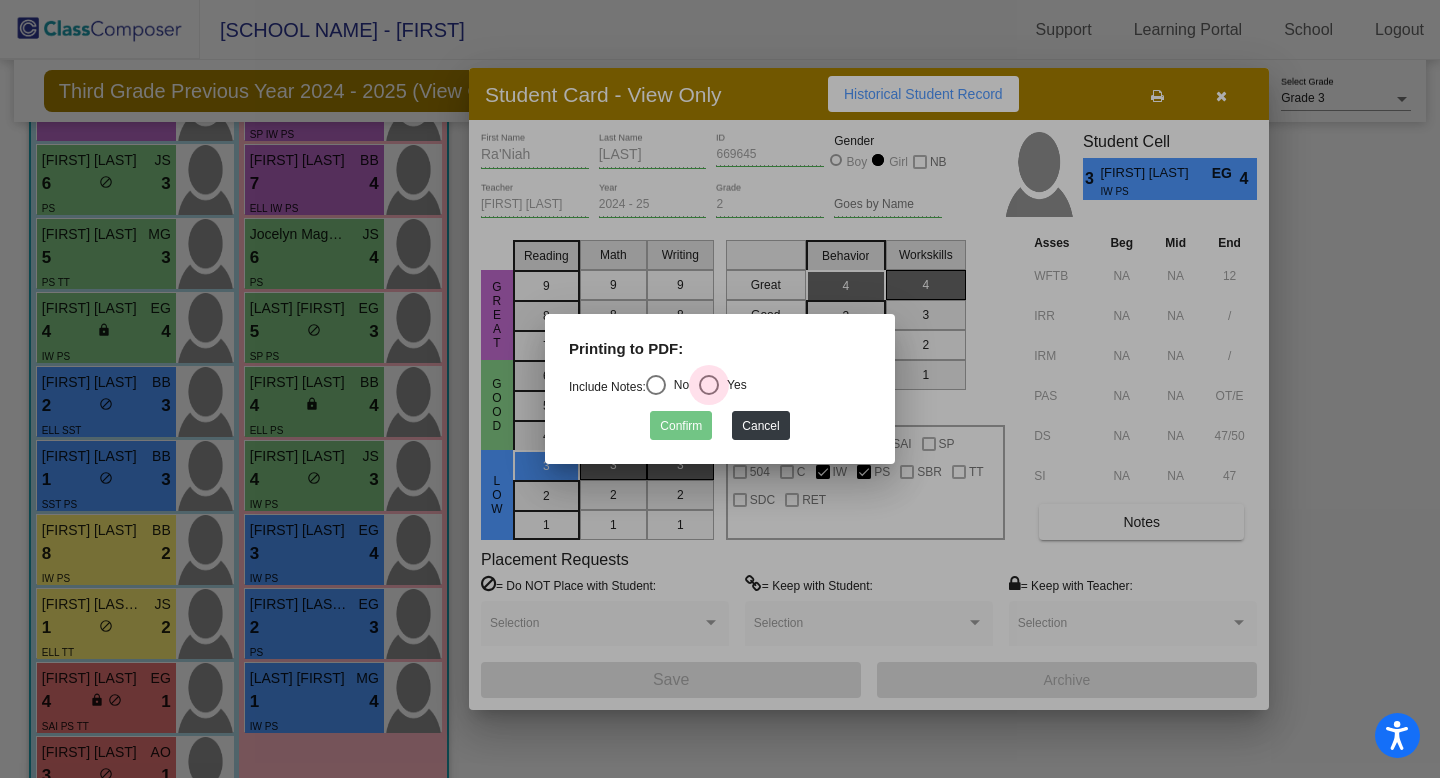 click at bounding box center (709, 385) 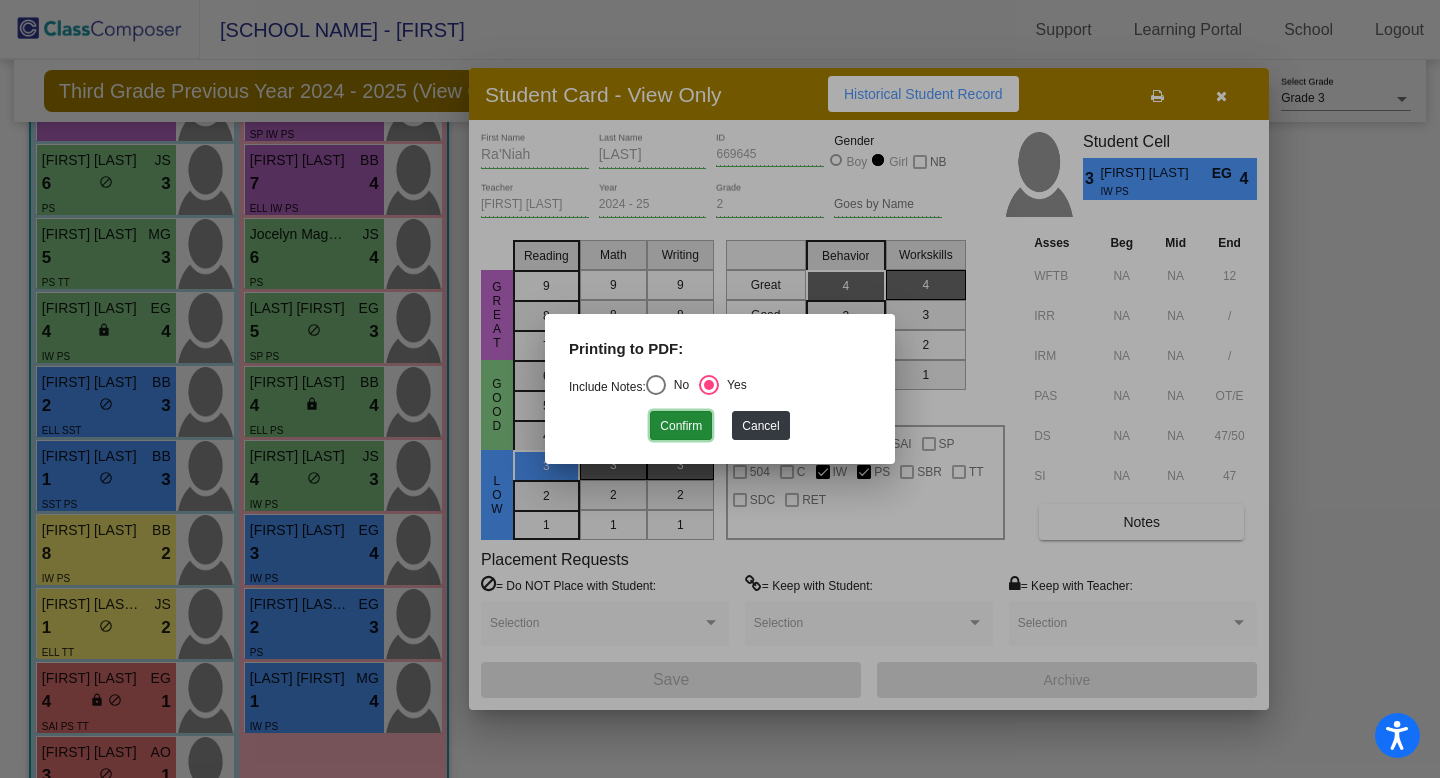 click on "Confirm" at bounding box center [681, 425] 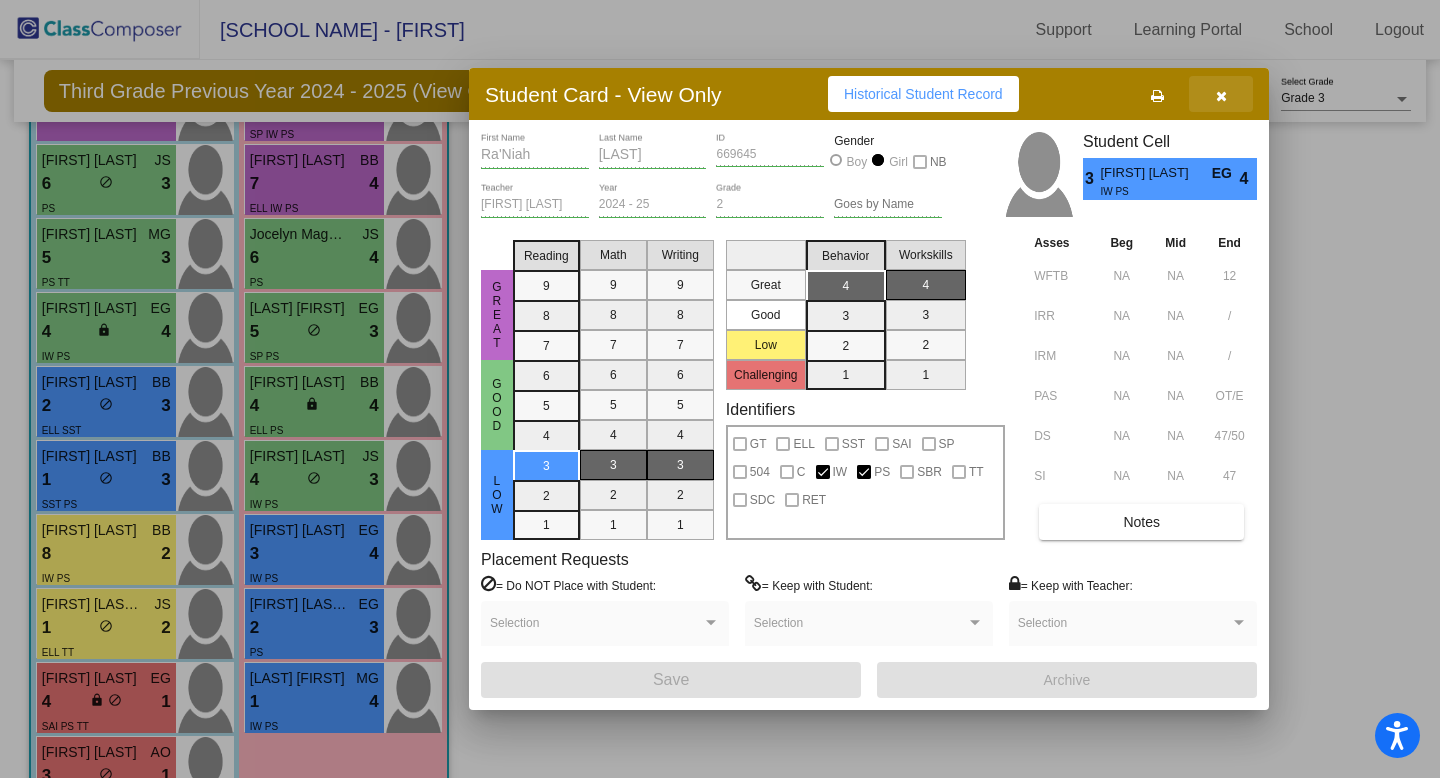 click at bounding box center (1221, 96) 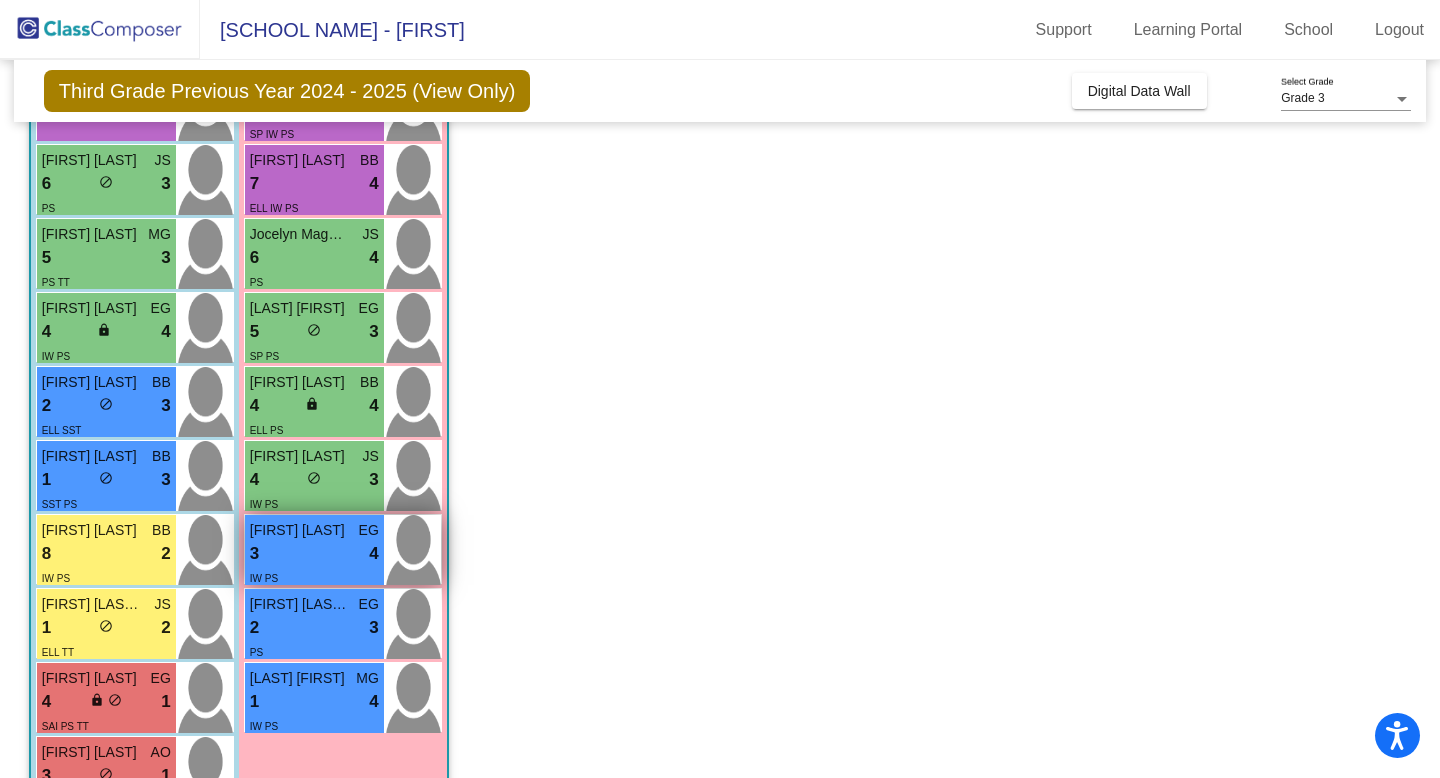 click on "3 lock do_not_disturb_alt 4" at bounding box center [314, 554] 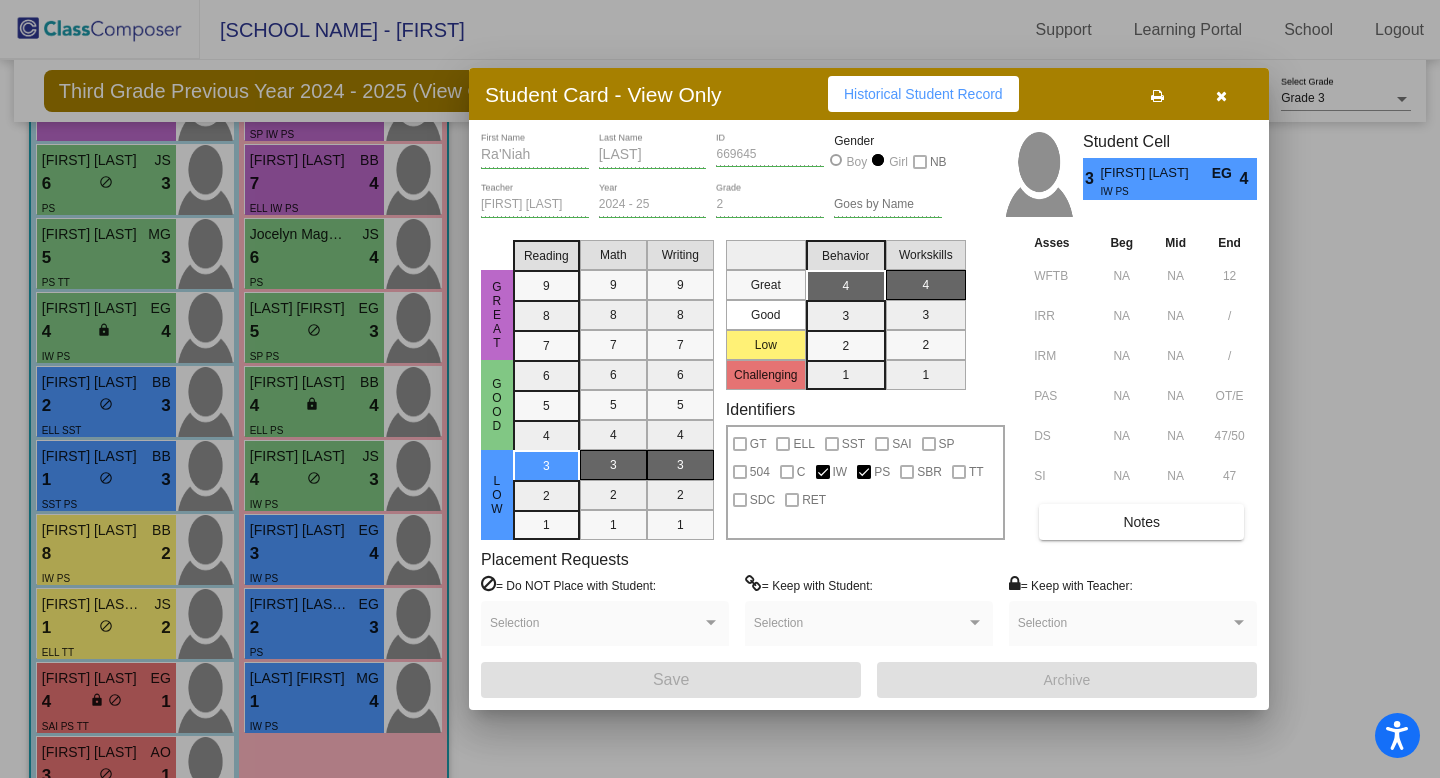 click at bounding box center [1157, 96] 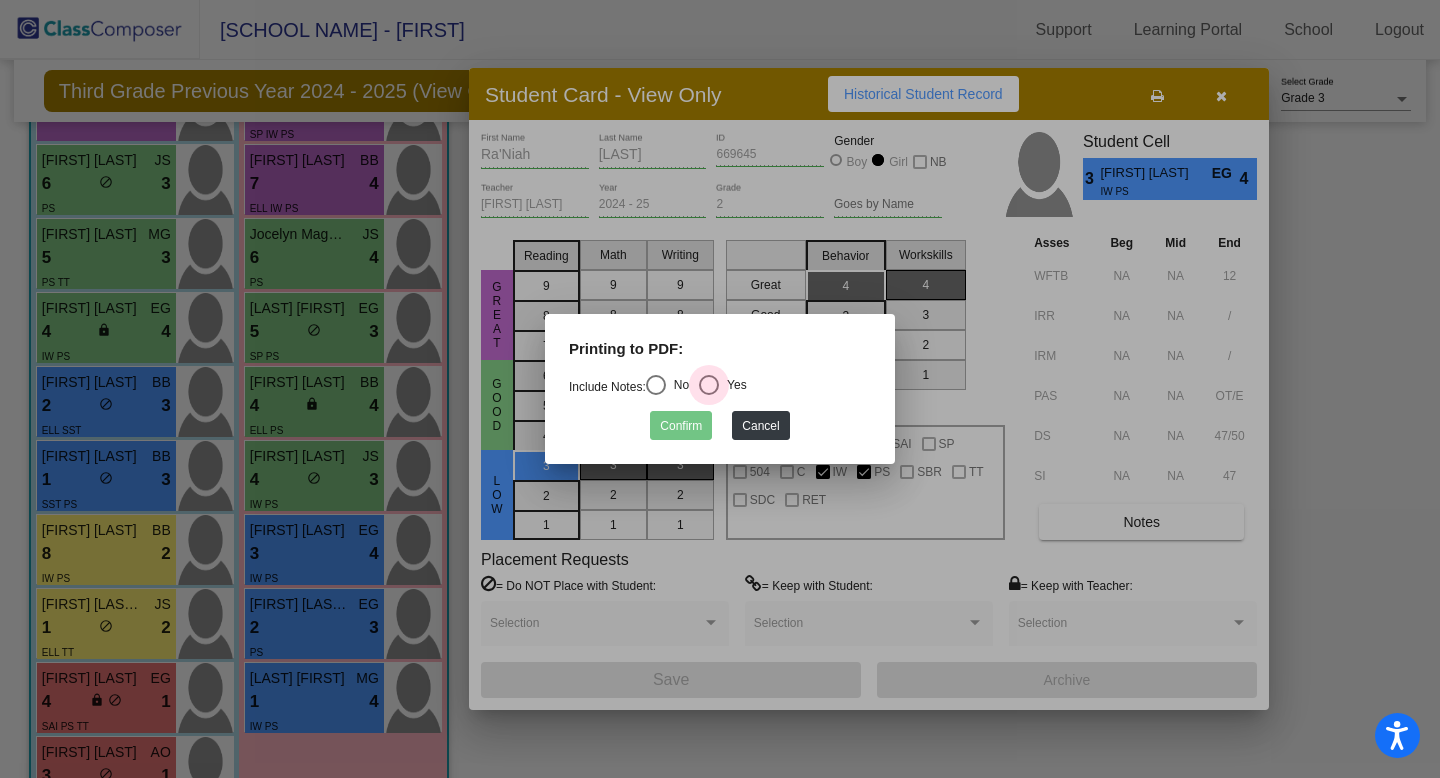 click at bounding box center [709, 385] 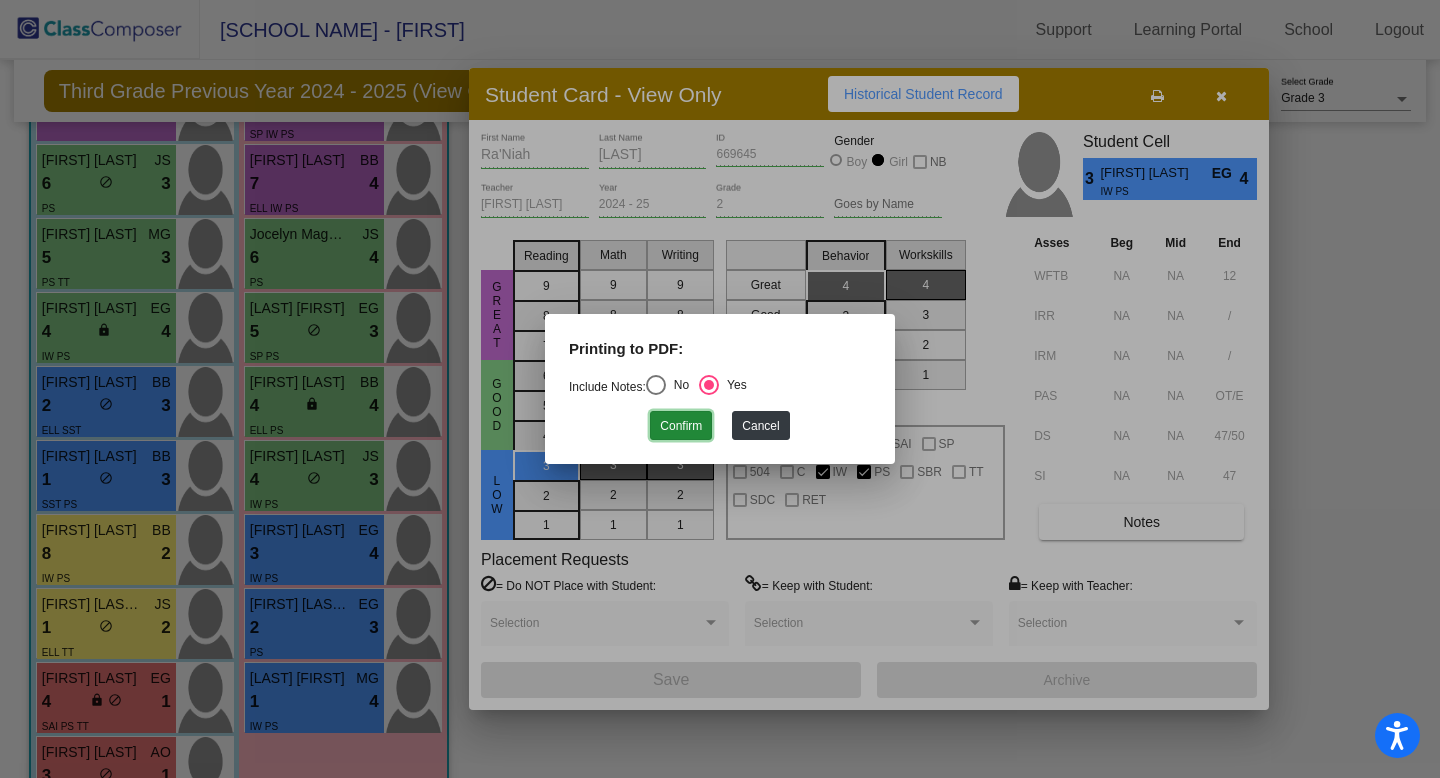 click on "Confirm" at bounding box center (681, 425) 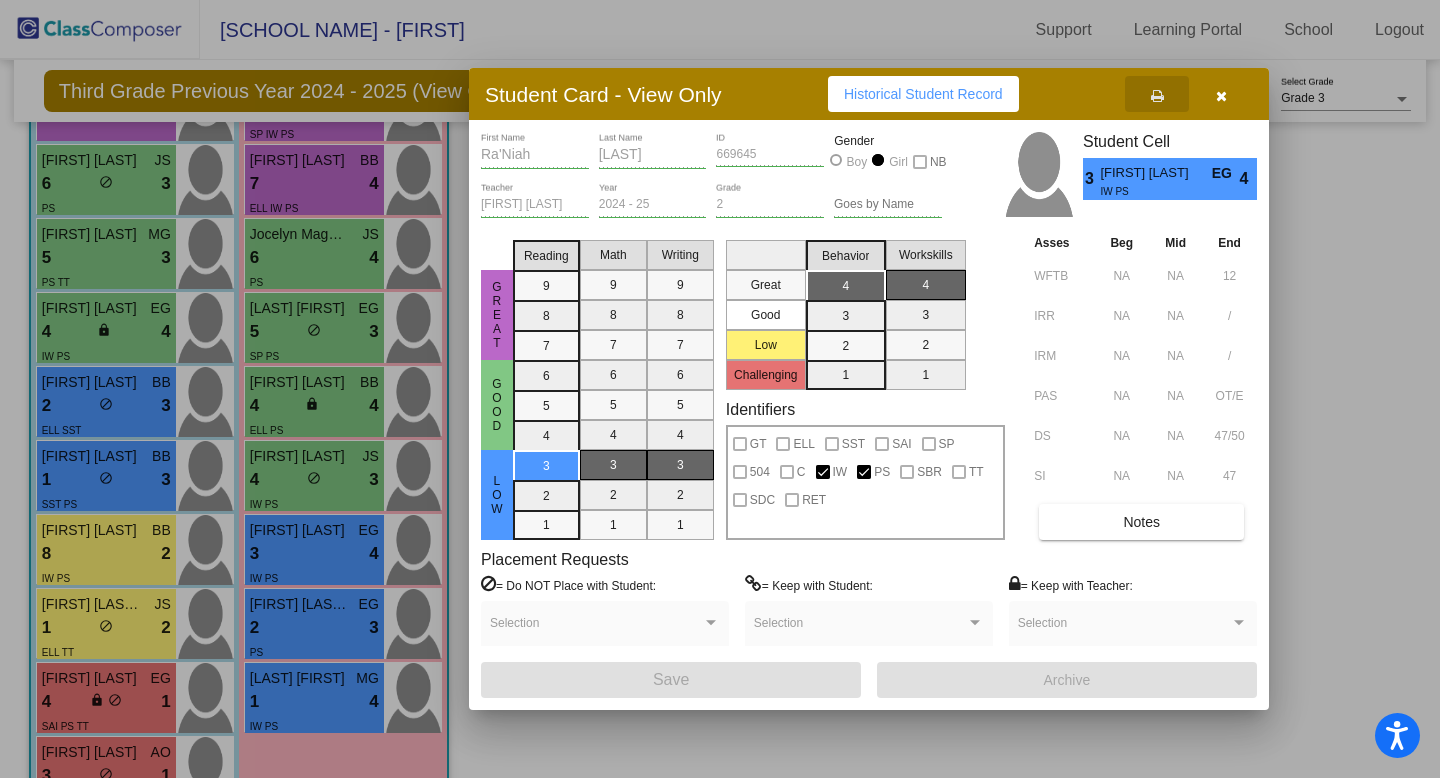 click at bounding box center [1221, 94] 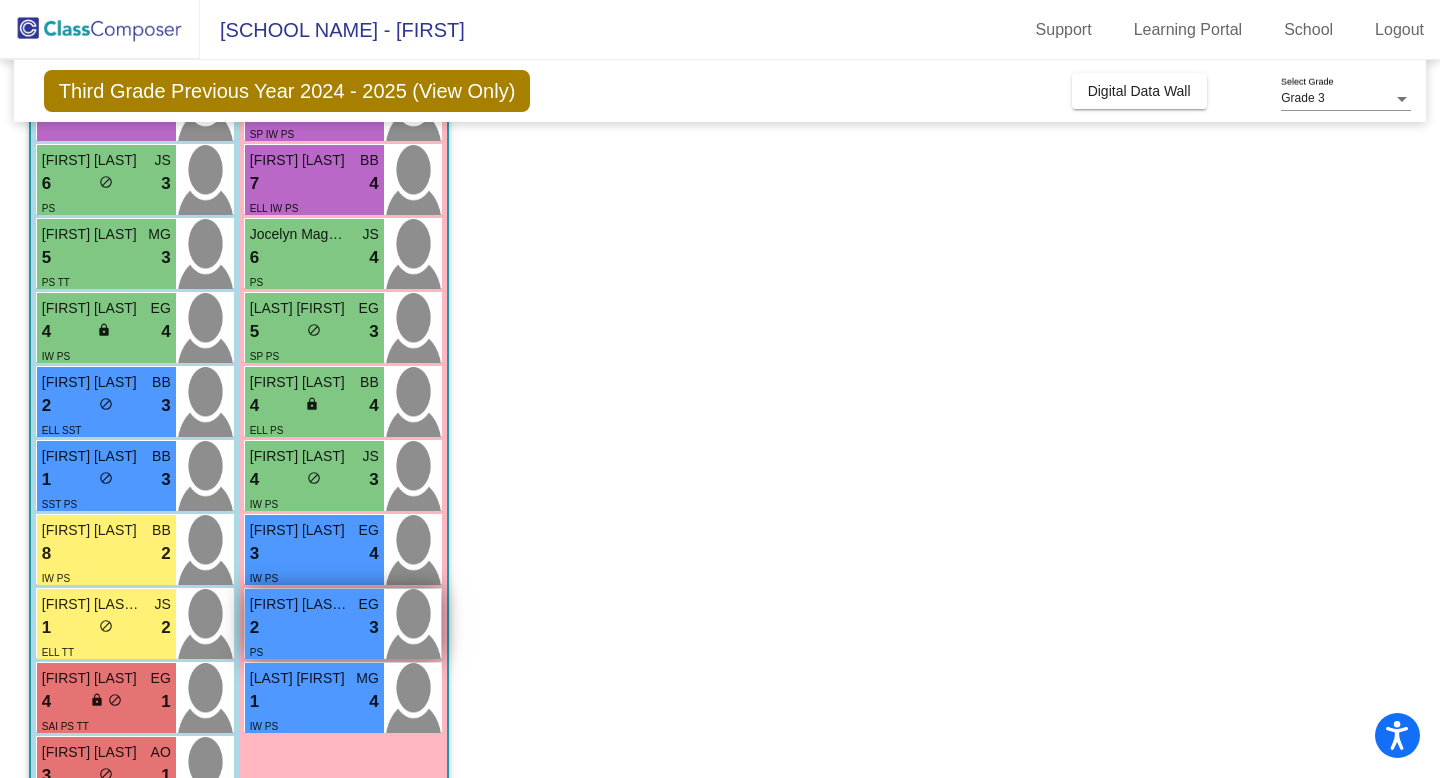 click on "2 lock do_not_disturb_alt 3" at bounding box center [314, 628] 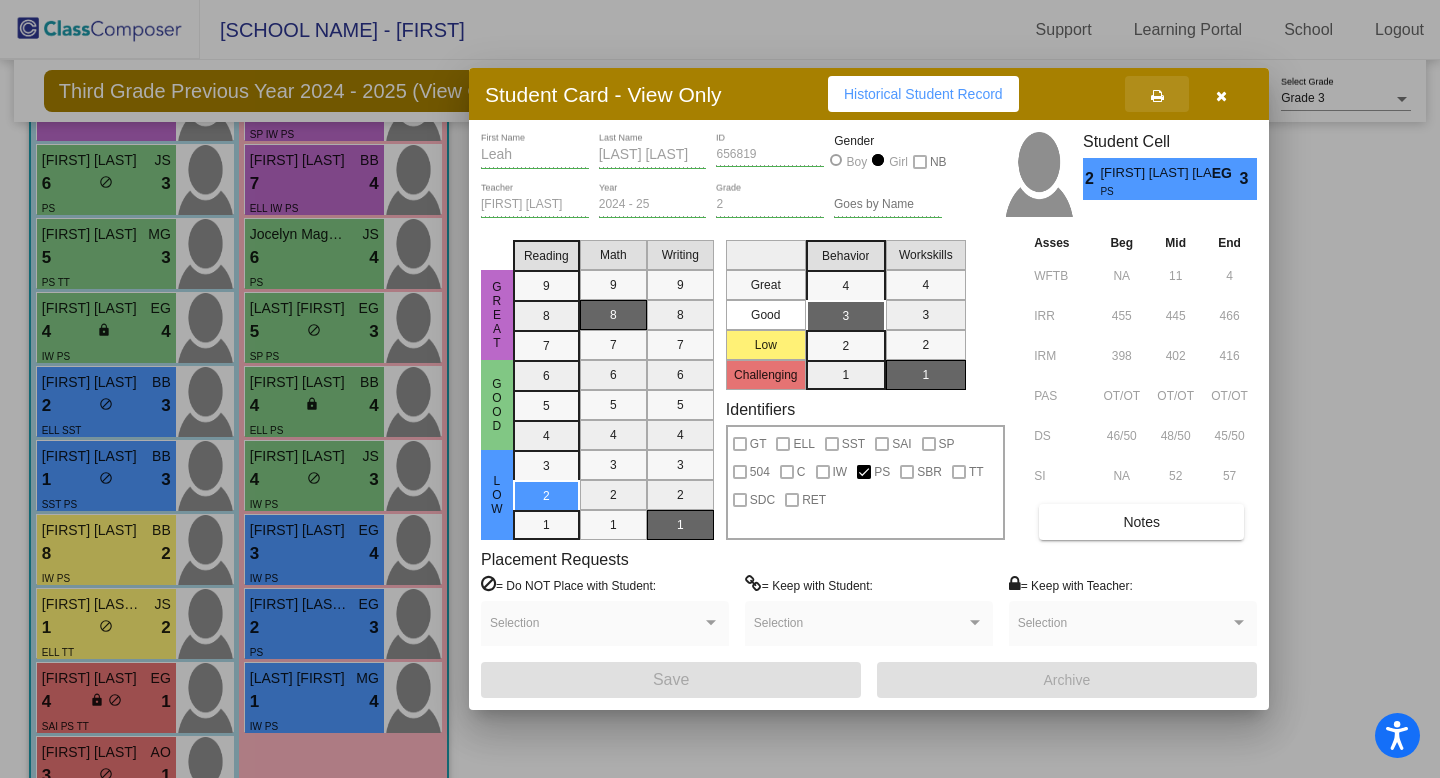 click at bounding box center [1157, 96] 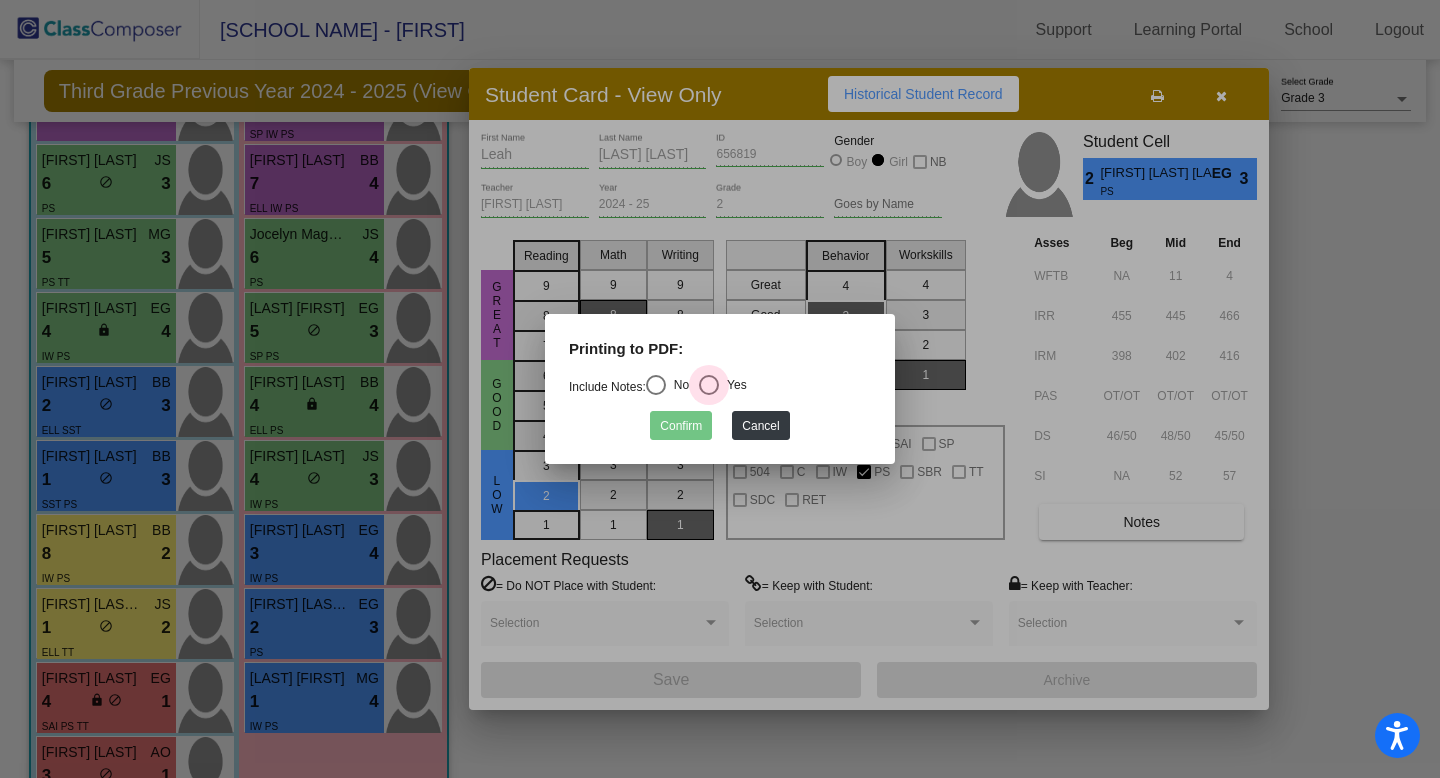 click at bounding box center [709, 385] 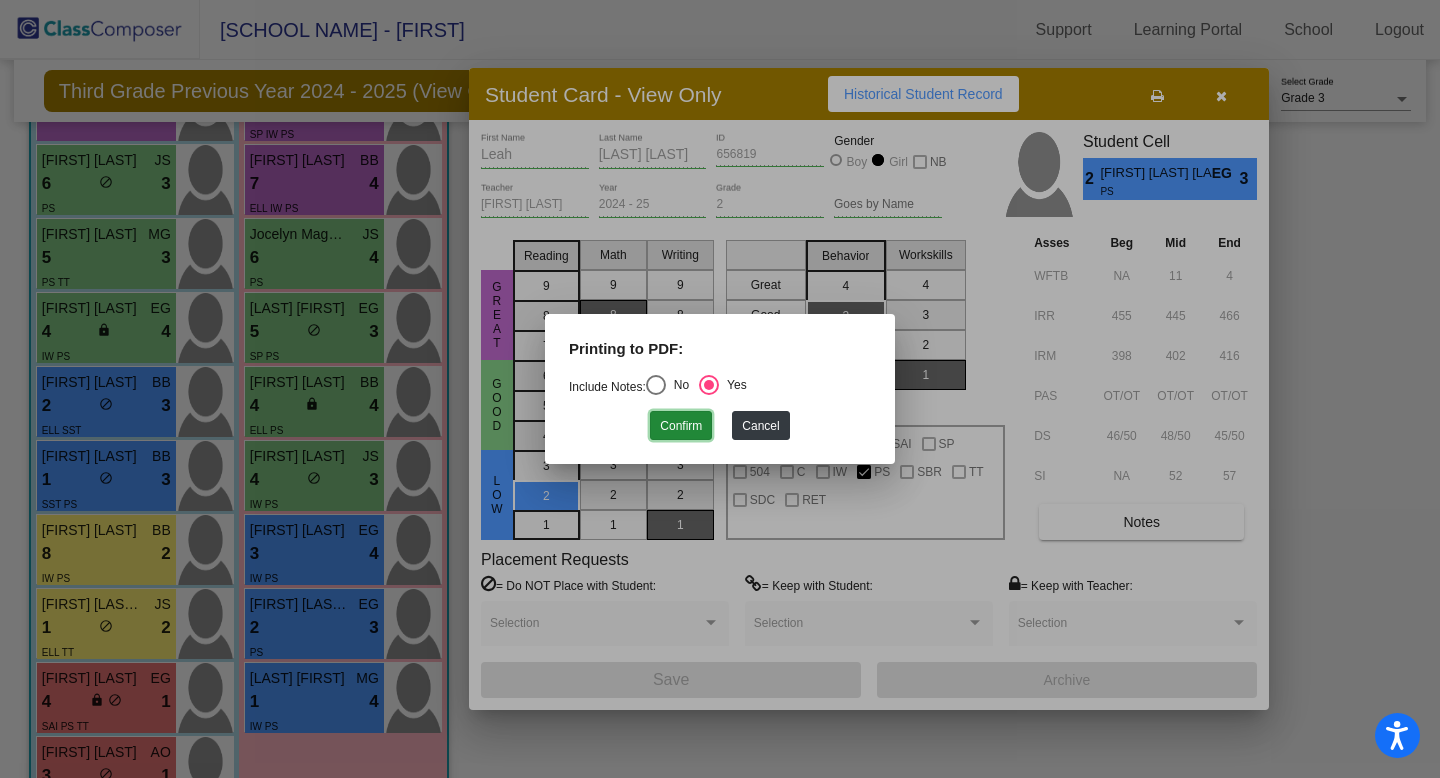 click on "Confirm" at bounding box center (681, 425) 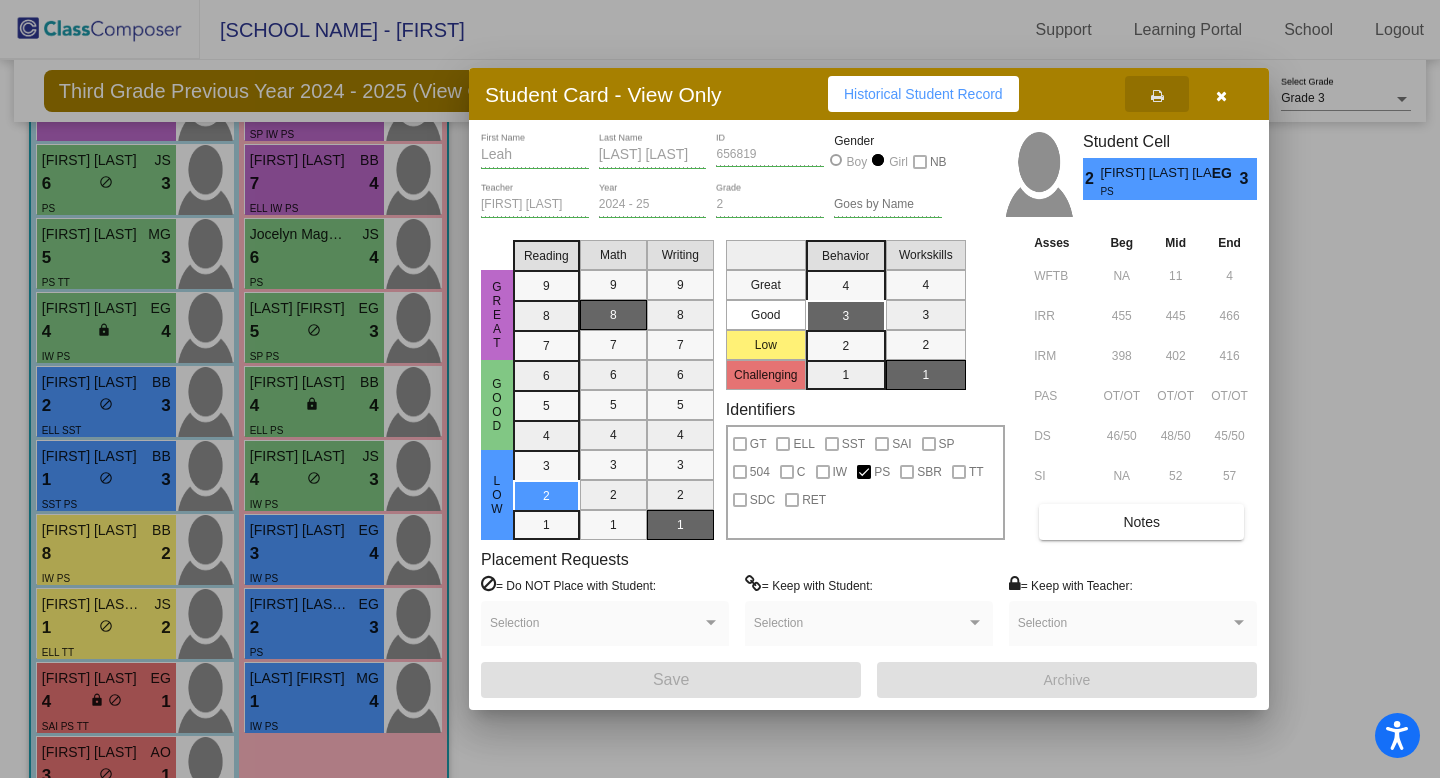 click at bounding box center (1221, 96) 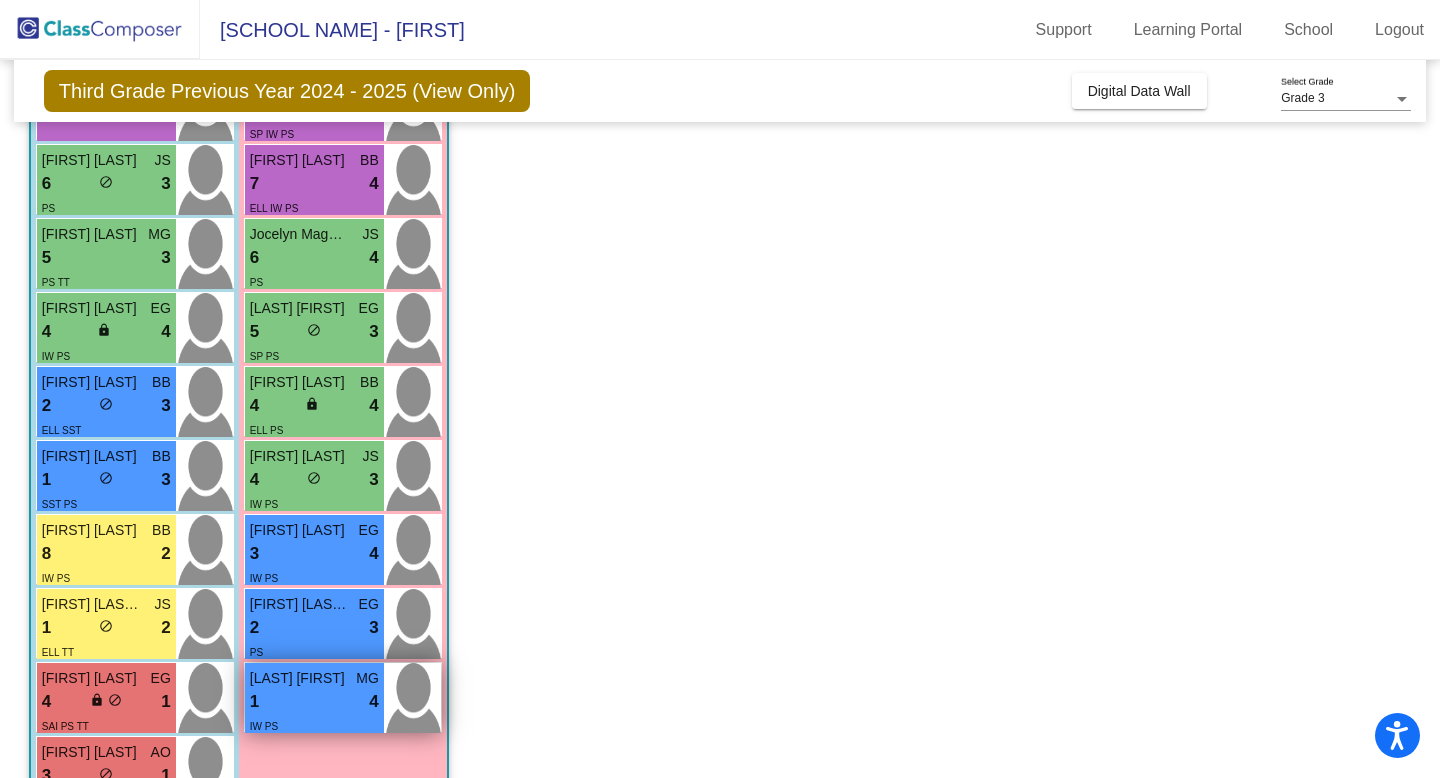 click on "1 lock do_not_disturb_alt 4" at bounding box center (314, 702) 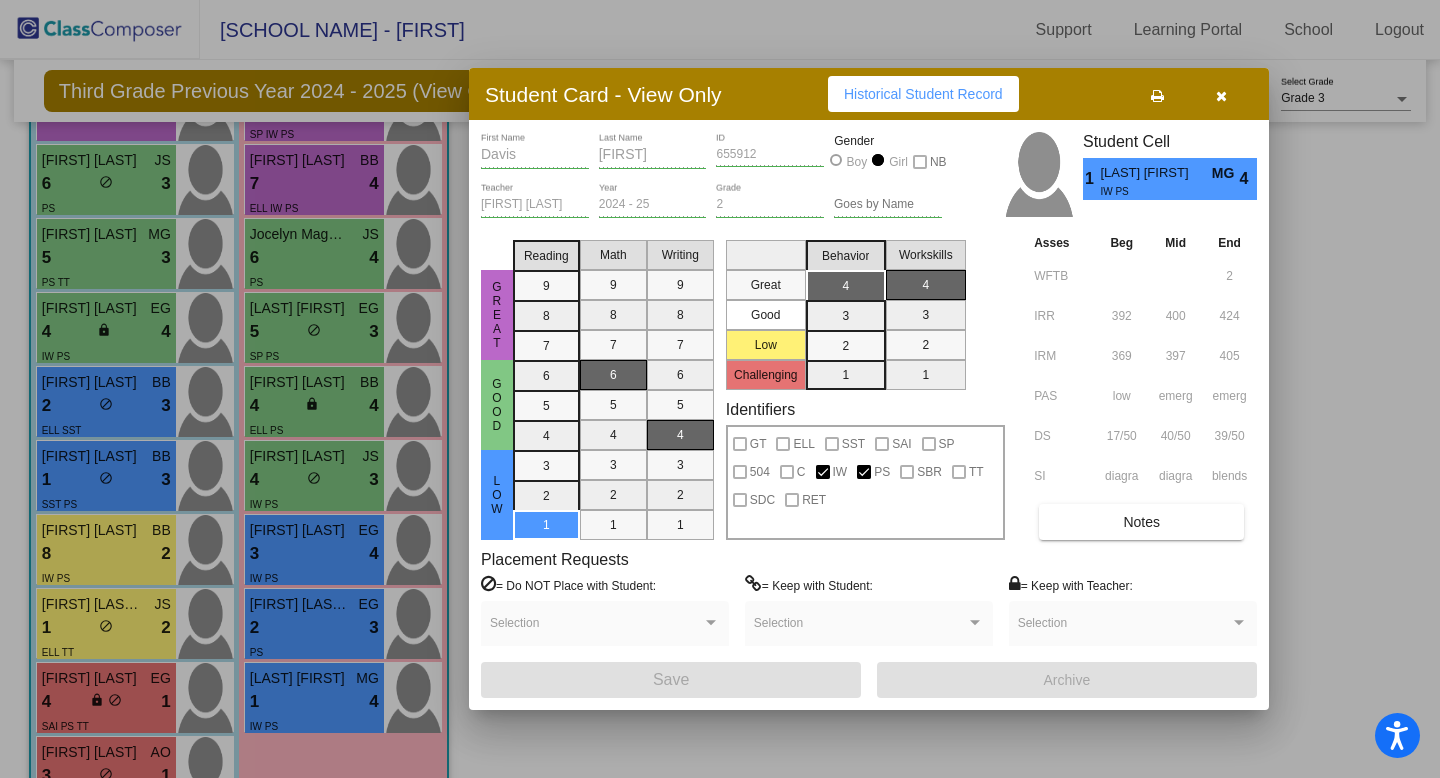click at bounding box center (1157, 96) 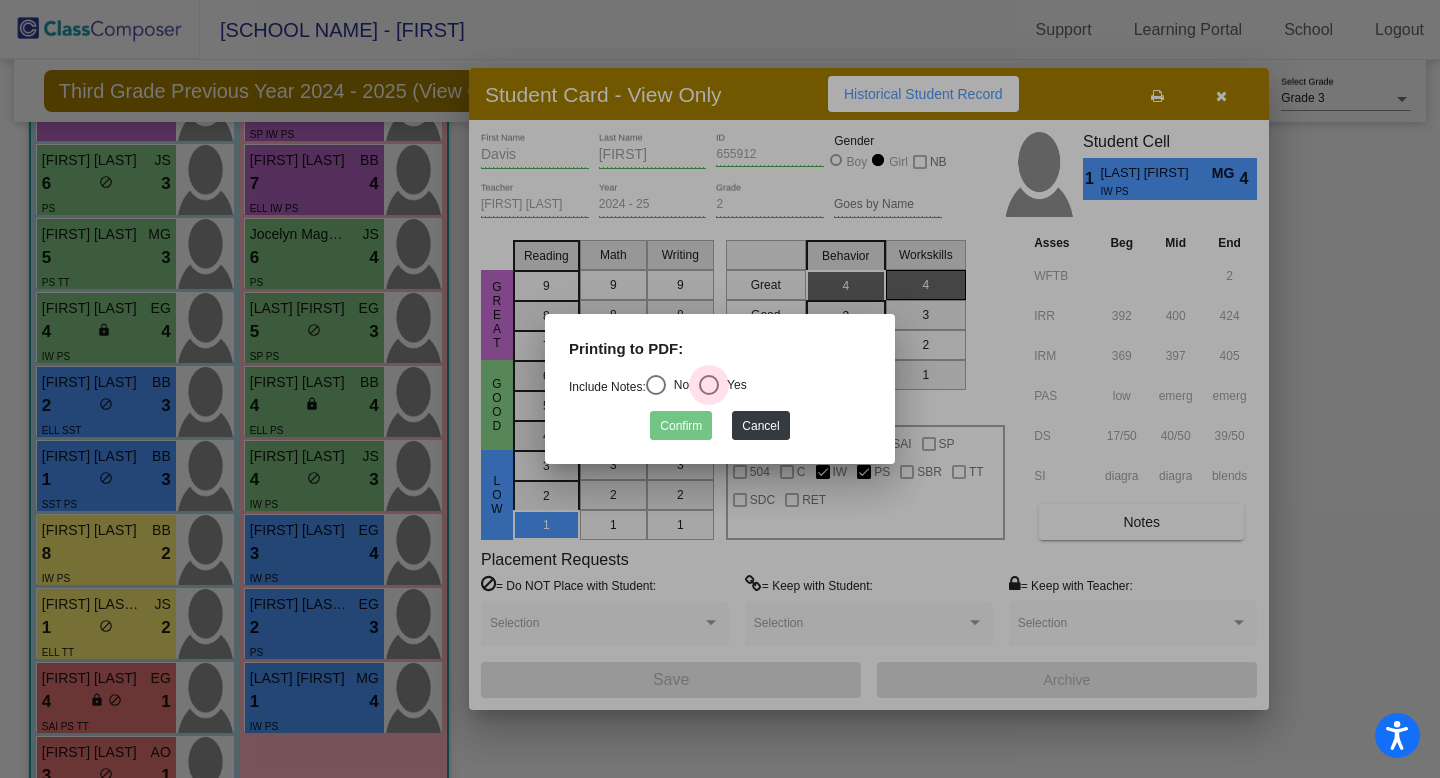 click at bounding box center (709, 385) 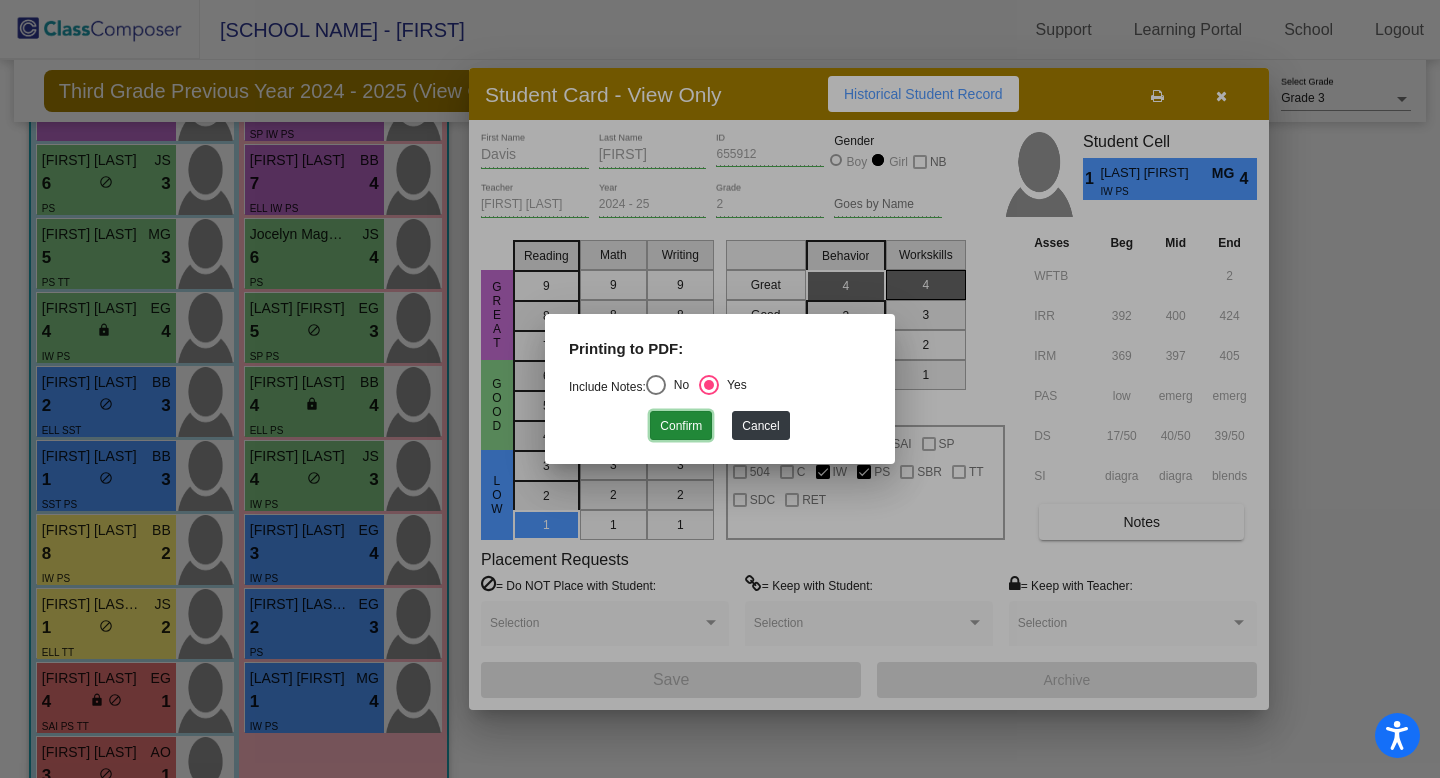 click on "Confirm" at bounding box center [681, 425] 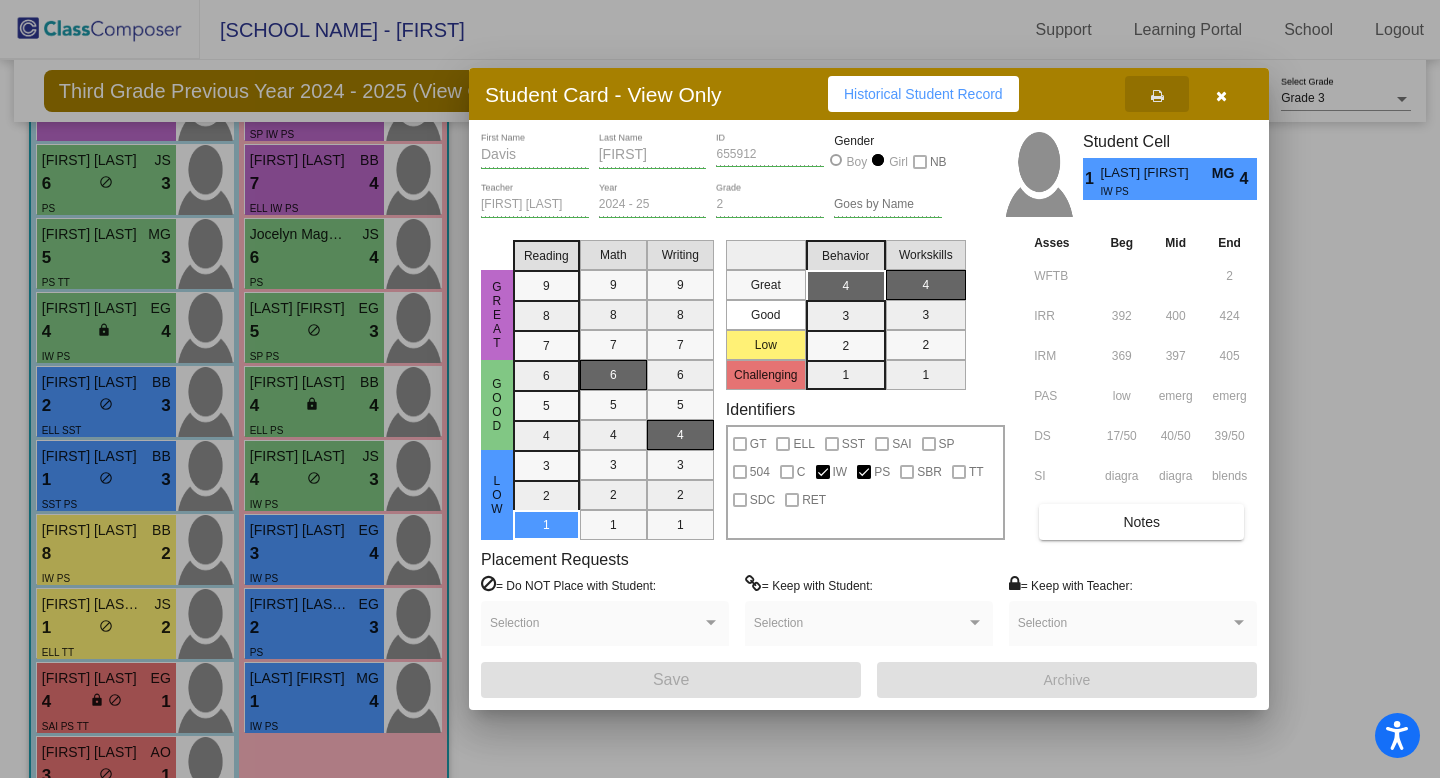 click at bounding box center [1221, 96] 